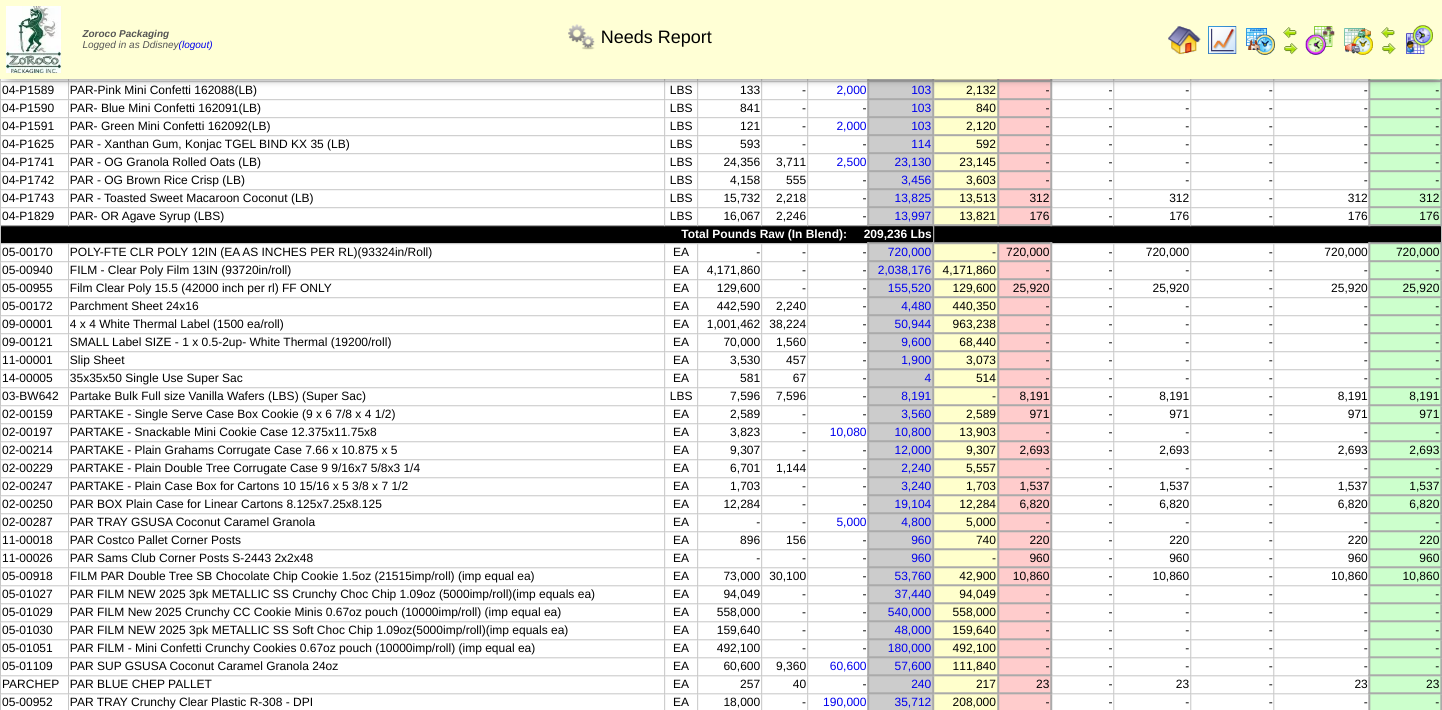 scroll, scrollTop: 636, scrollLeft: 0, axis: vertical 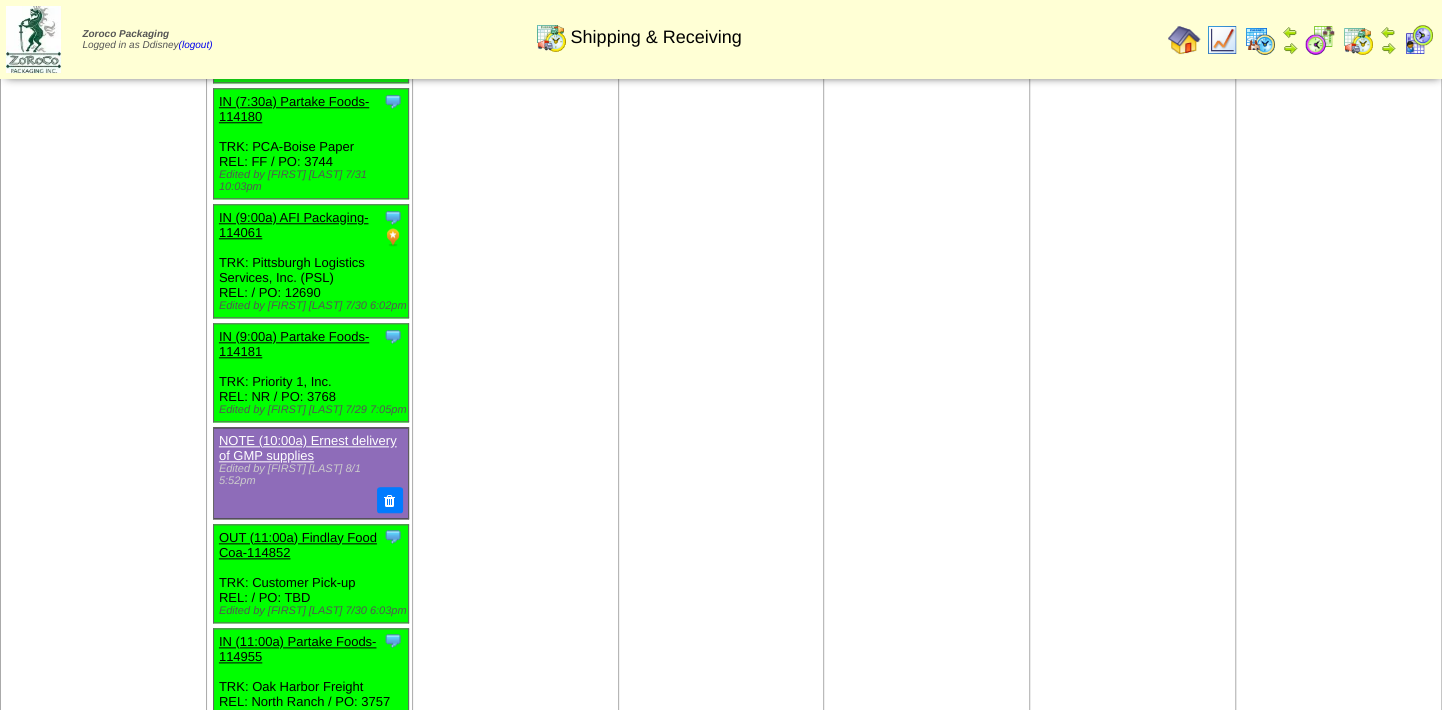 click at bounding box center [1358, 40] 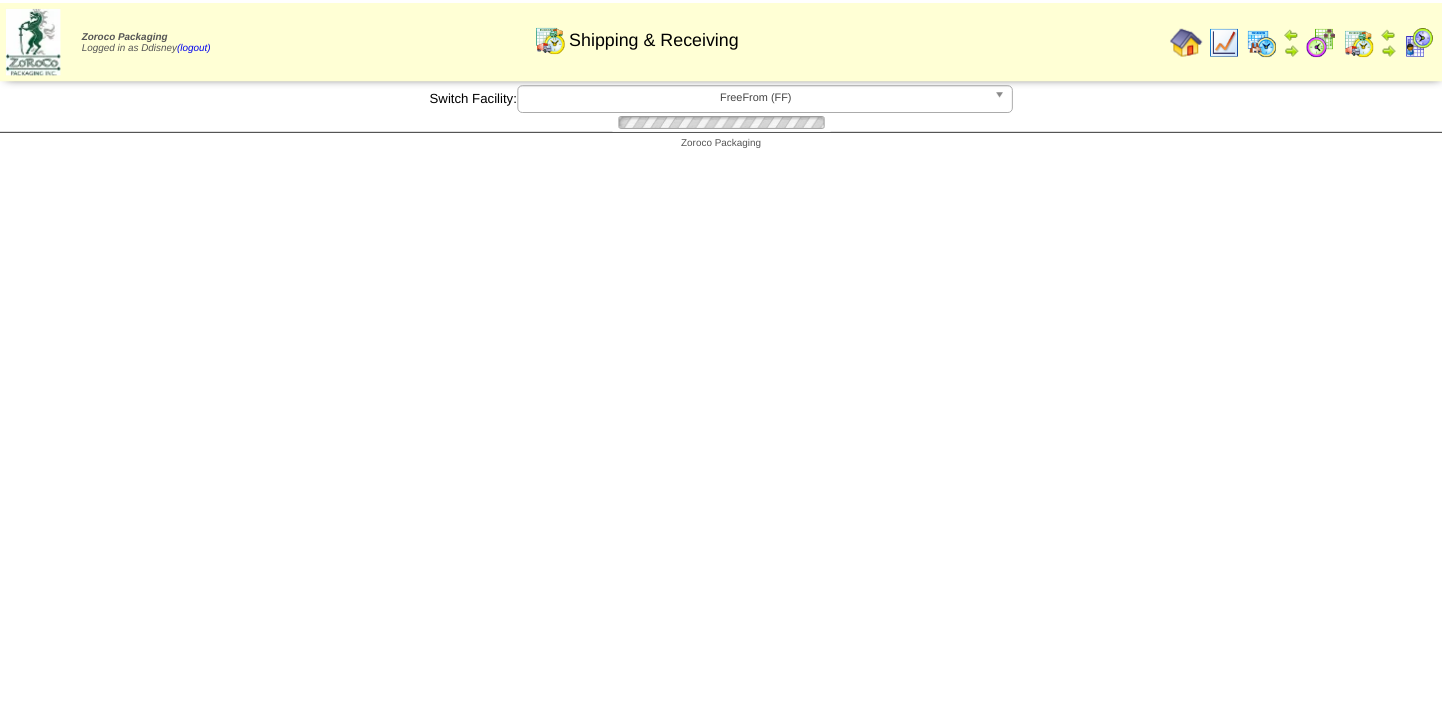scroll, scrollTop: 0, scrollLeft: 0, axis: both 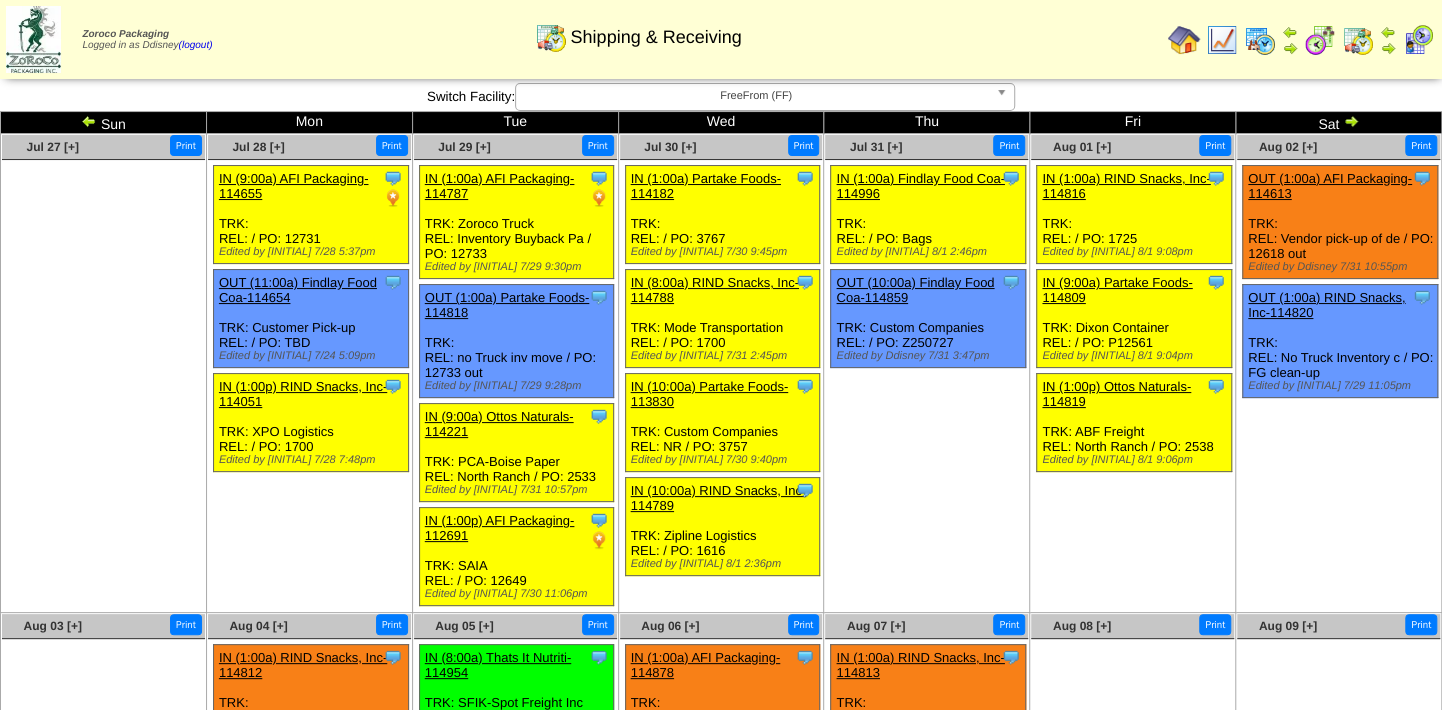 click at bounding box center [1260, 40] 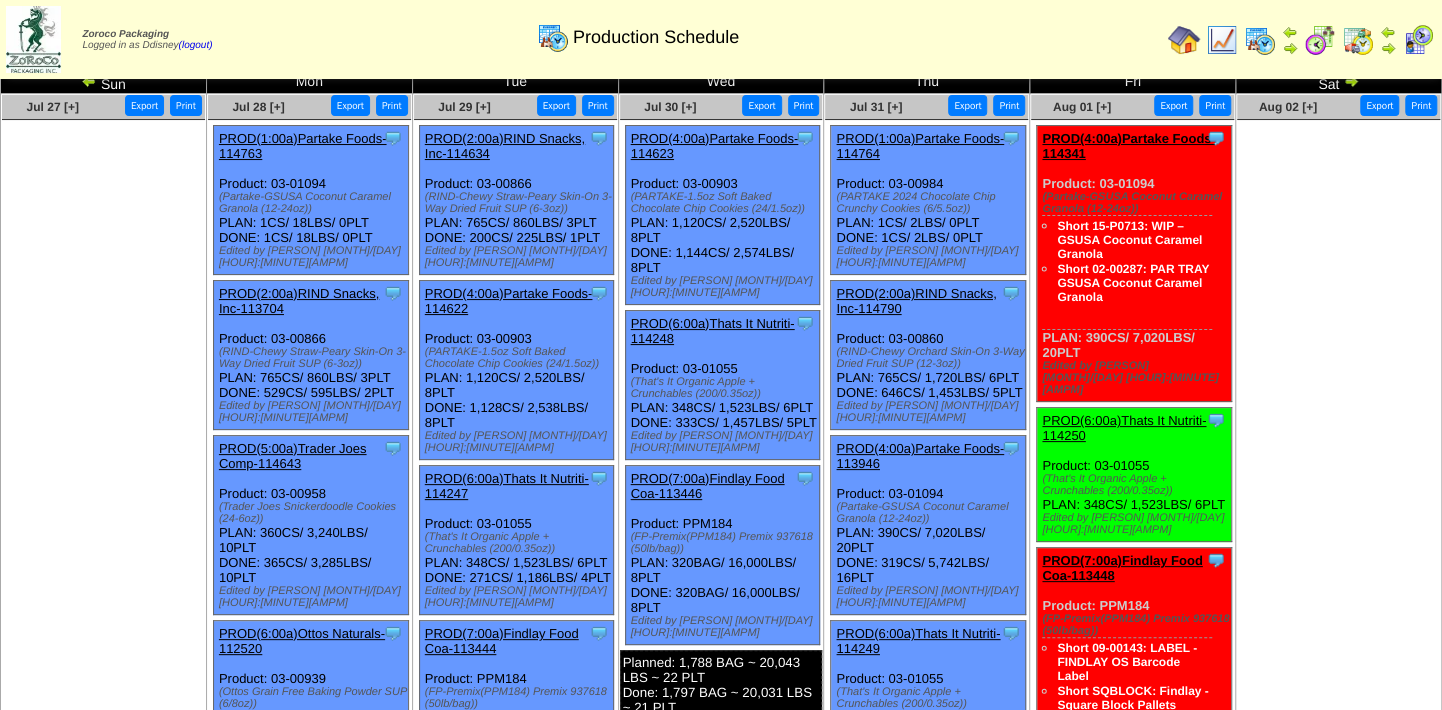 scroll, scrollTop: 0, scrollLeft: 0, axis: both 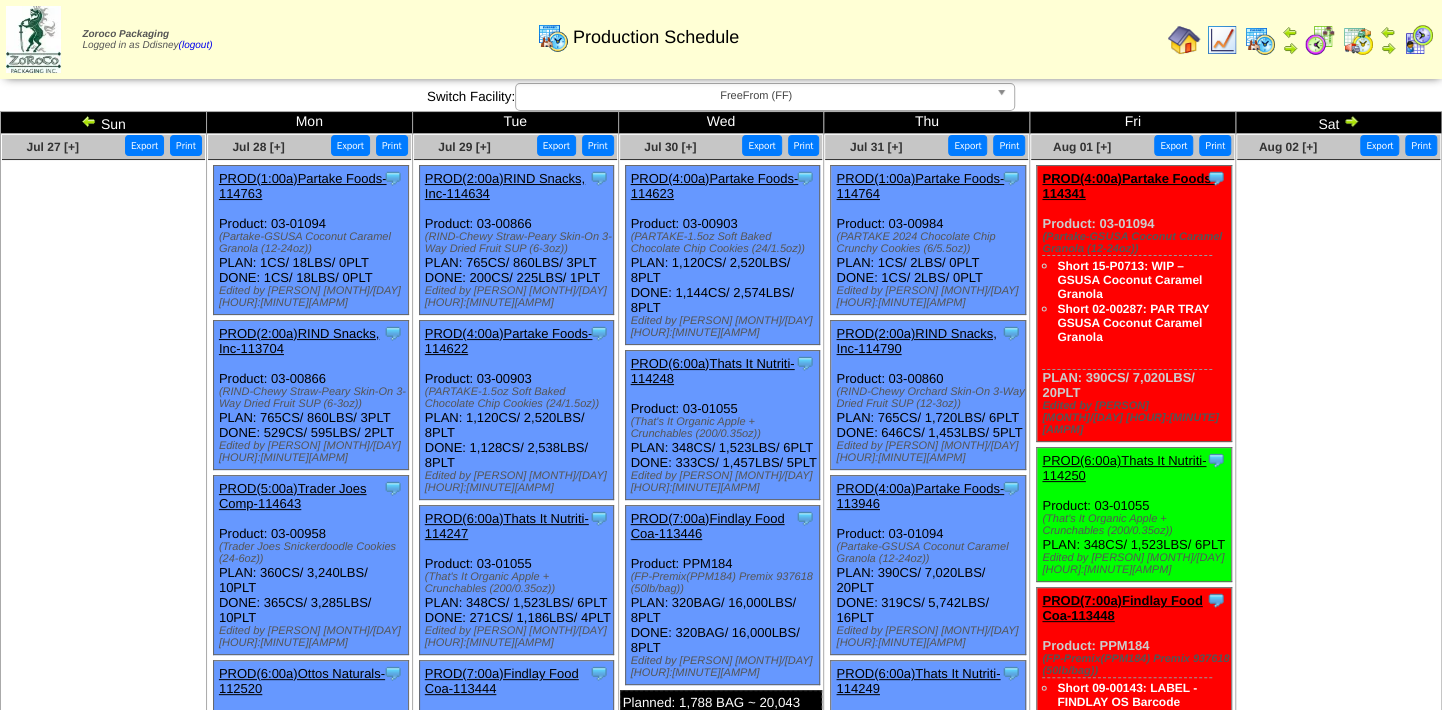 click at bounding box center (1320, 40) 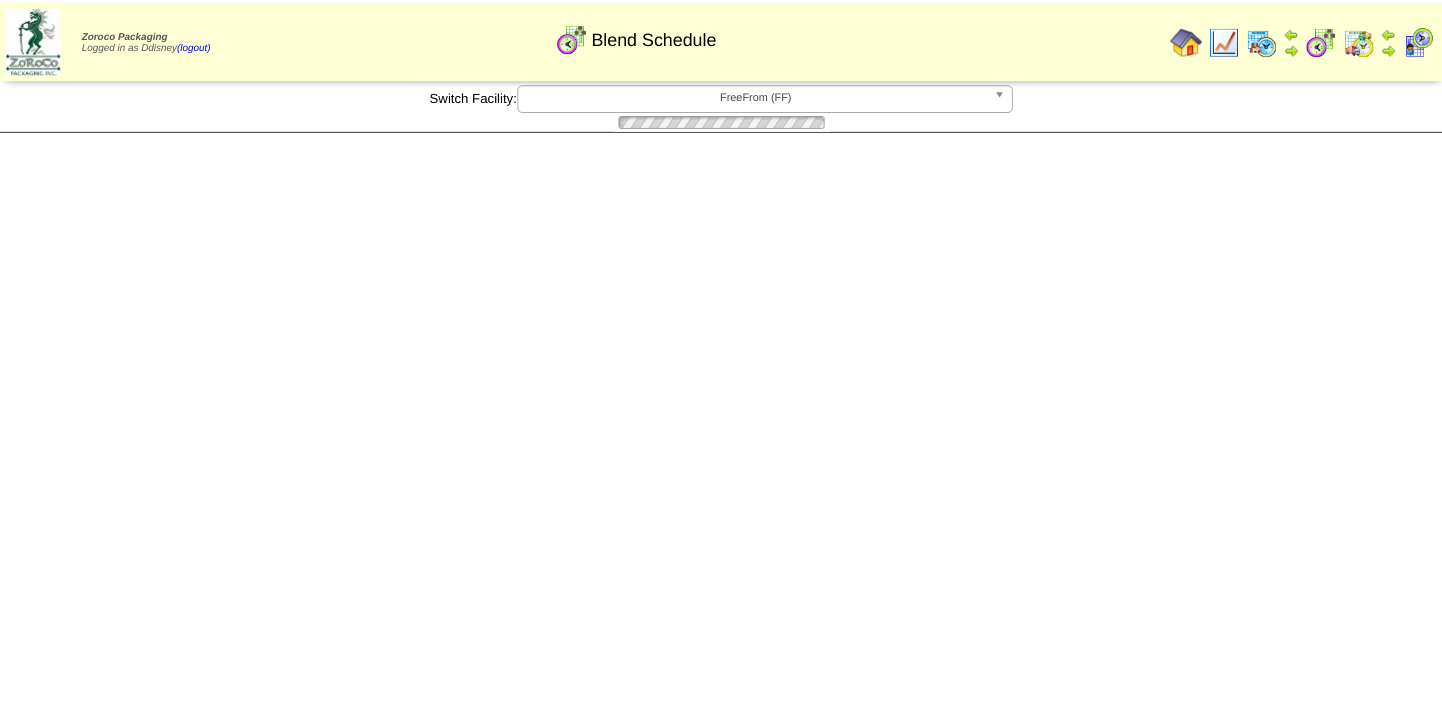 scroll, scrollTop: 0, scrollLeft: 0, axis: both 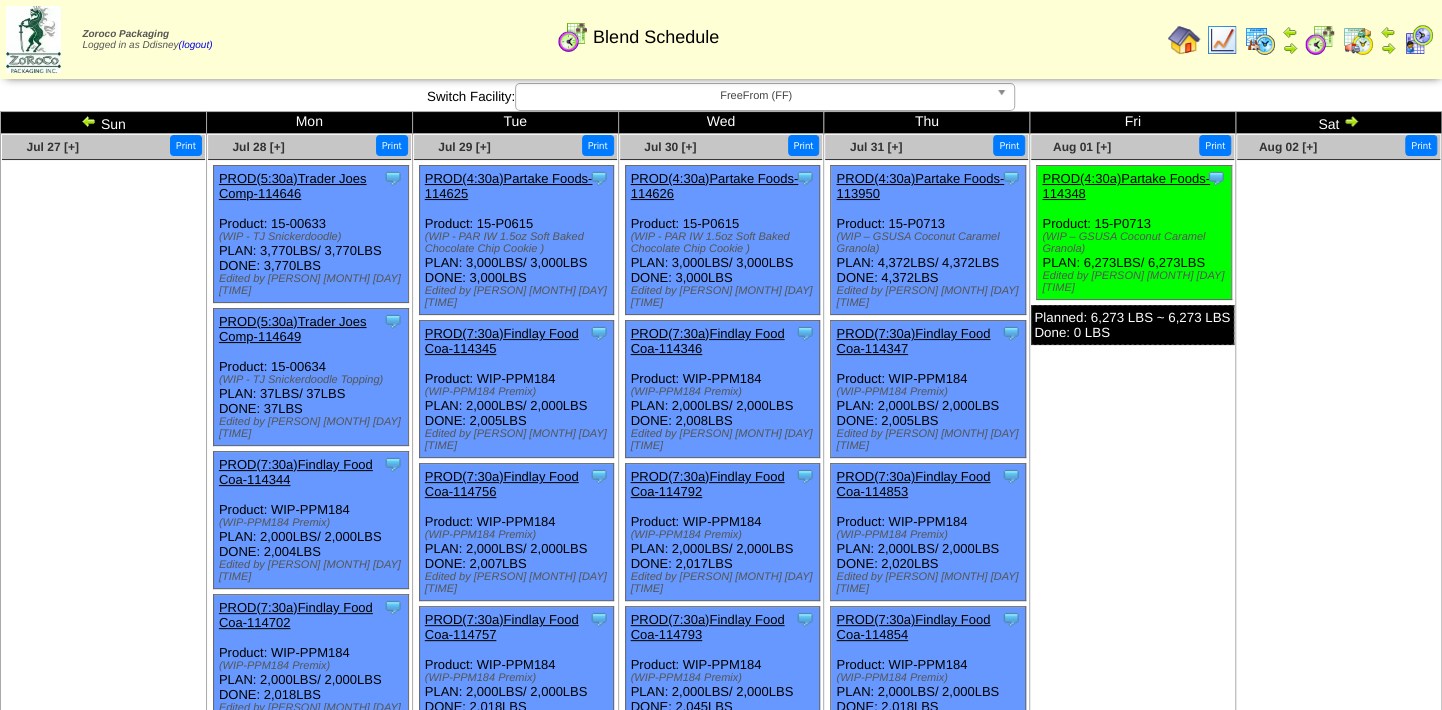 drag, startPoint x: 945, startPoint y: 222, endPoint x: 890, endPoint y: 226, distance: 55.145264 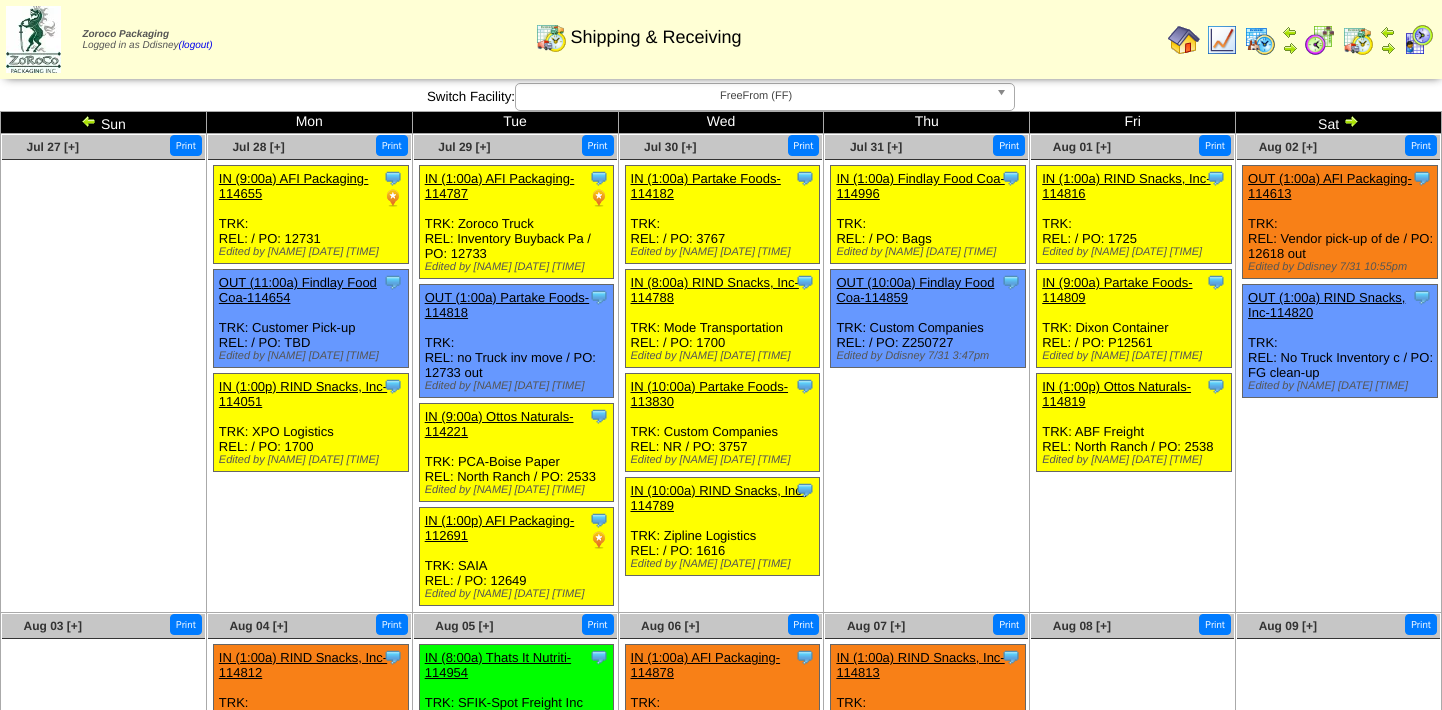 scroll, scrollTop: 0, scrollLeft: 0, axis: both 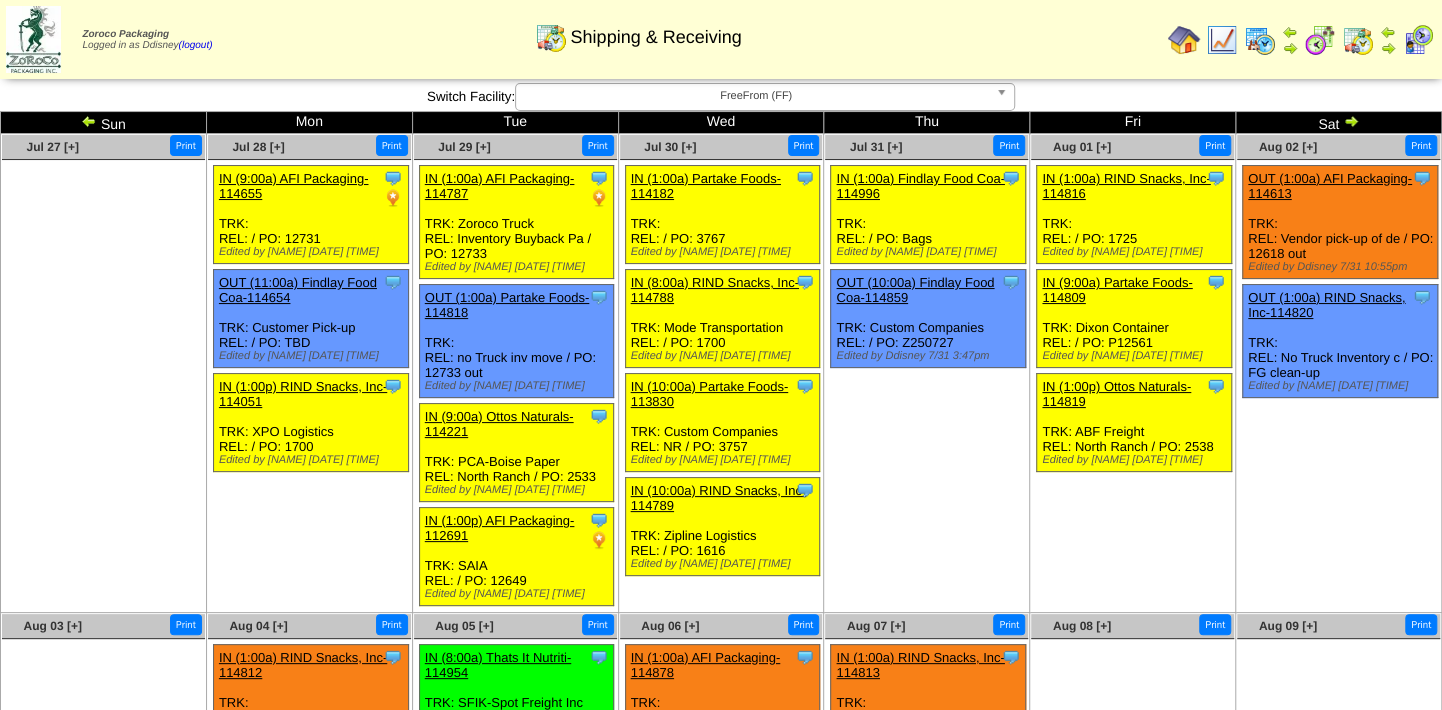 click at bounding box center [1222, 40] 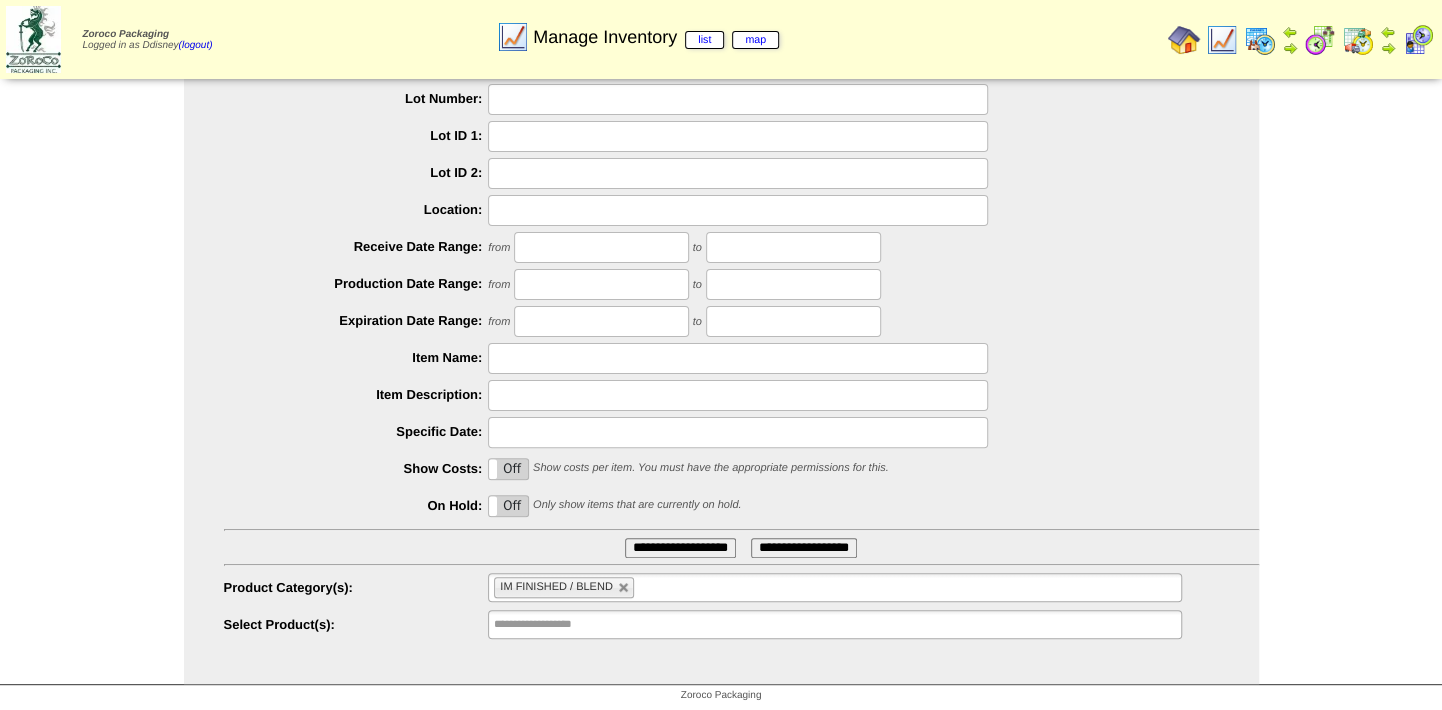 scroll, scrollTop: 123, scrollLeft: 0, axis: vertical 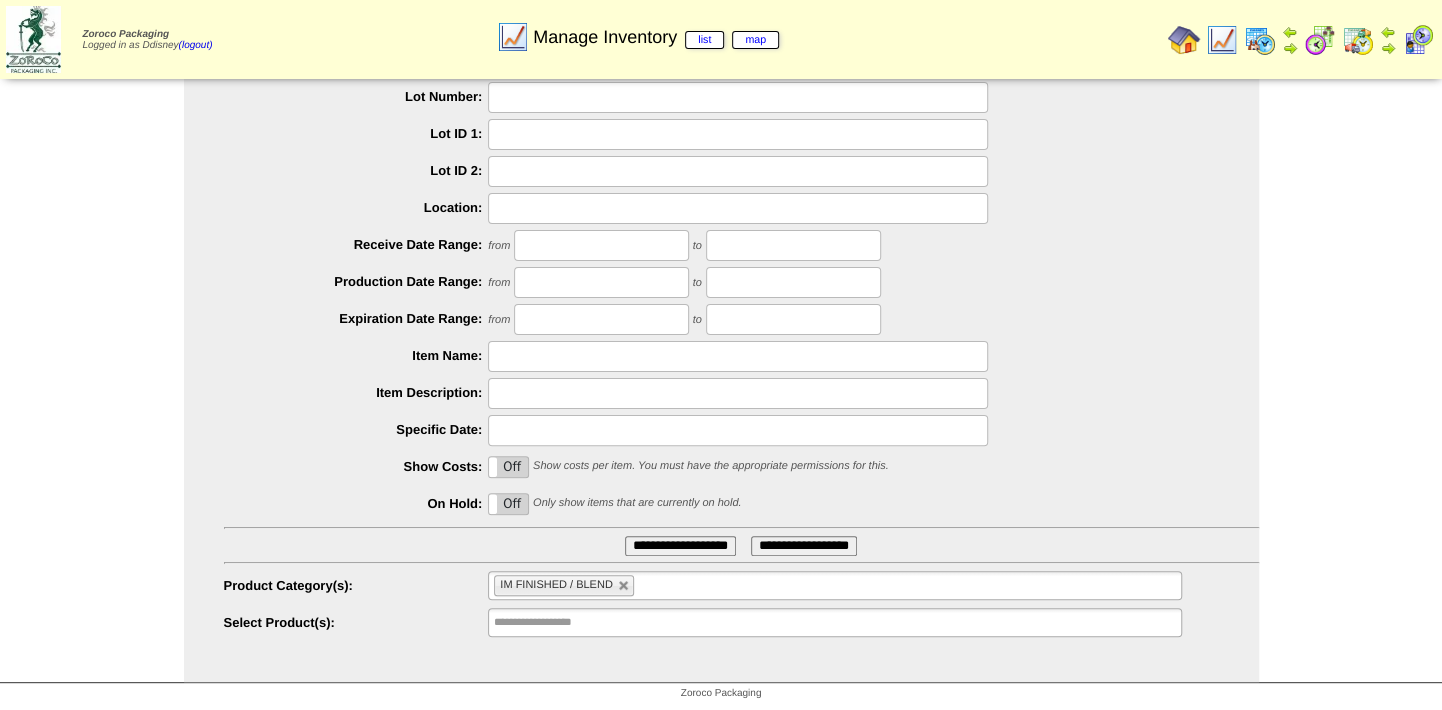 drag, startPoint x: 625, startPoint y: 584, endPoint x: 631, endPoint y: 560, distance: 24.738634 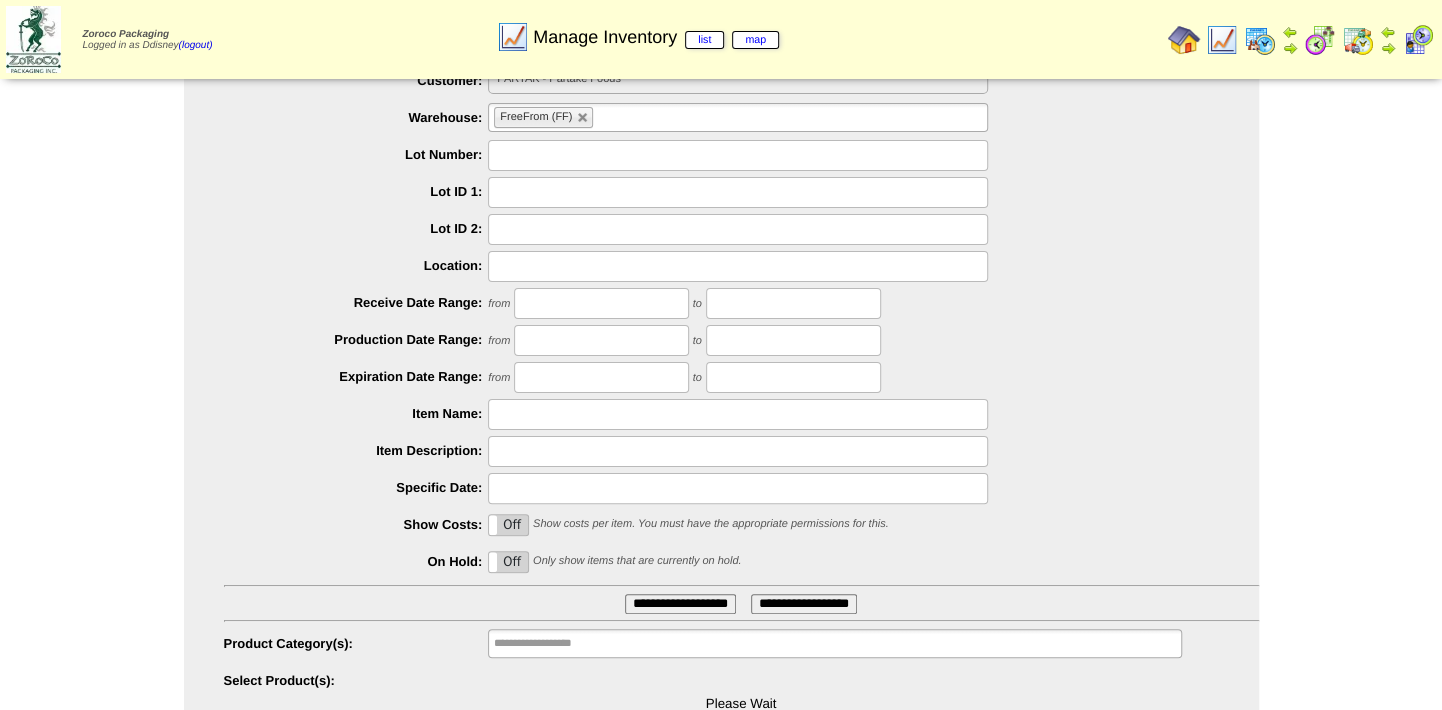 scroll, scrollTop: 0, scrollLeft: 0, axis: both 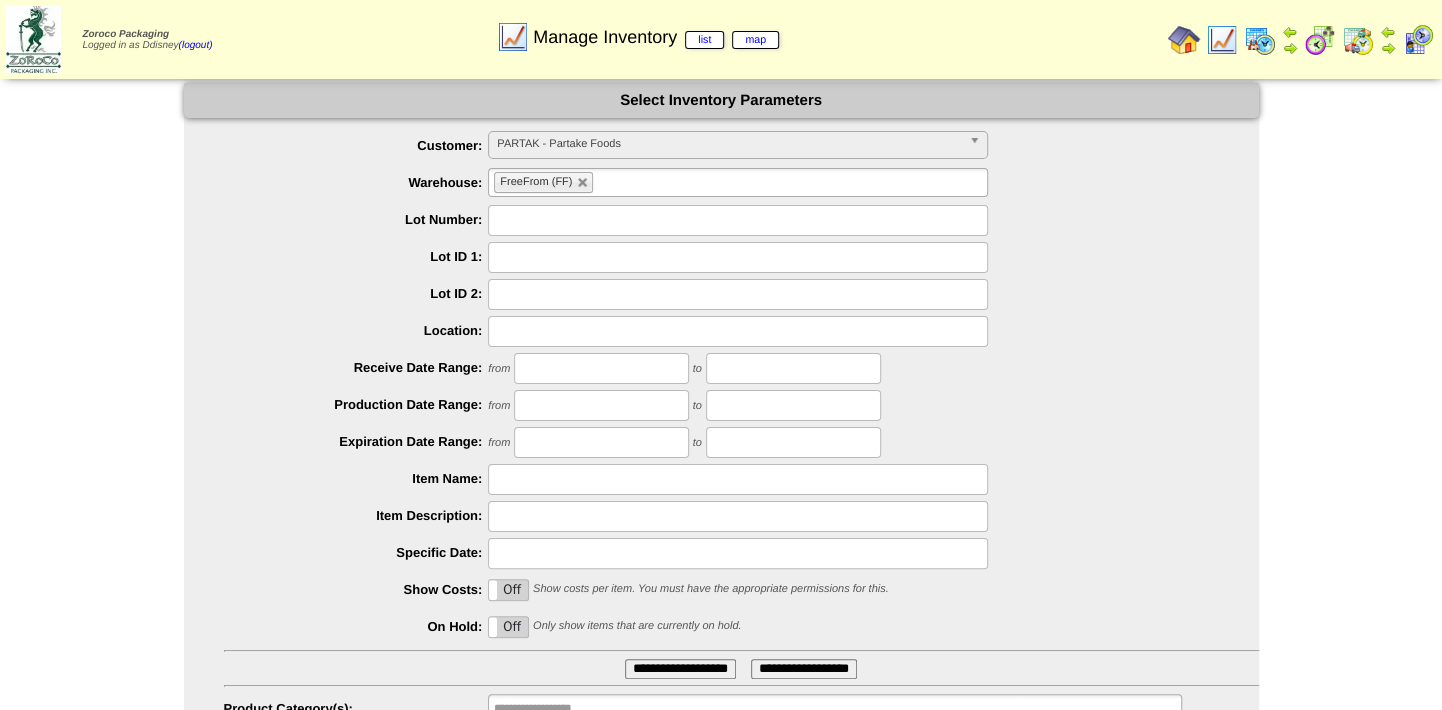 click on "PARTAK - Partake Foods" at bounding box center [729, 144] 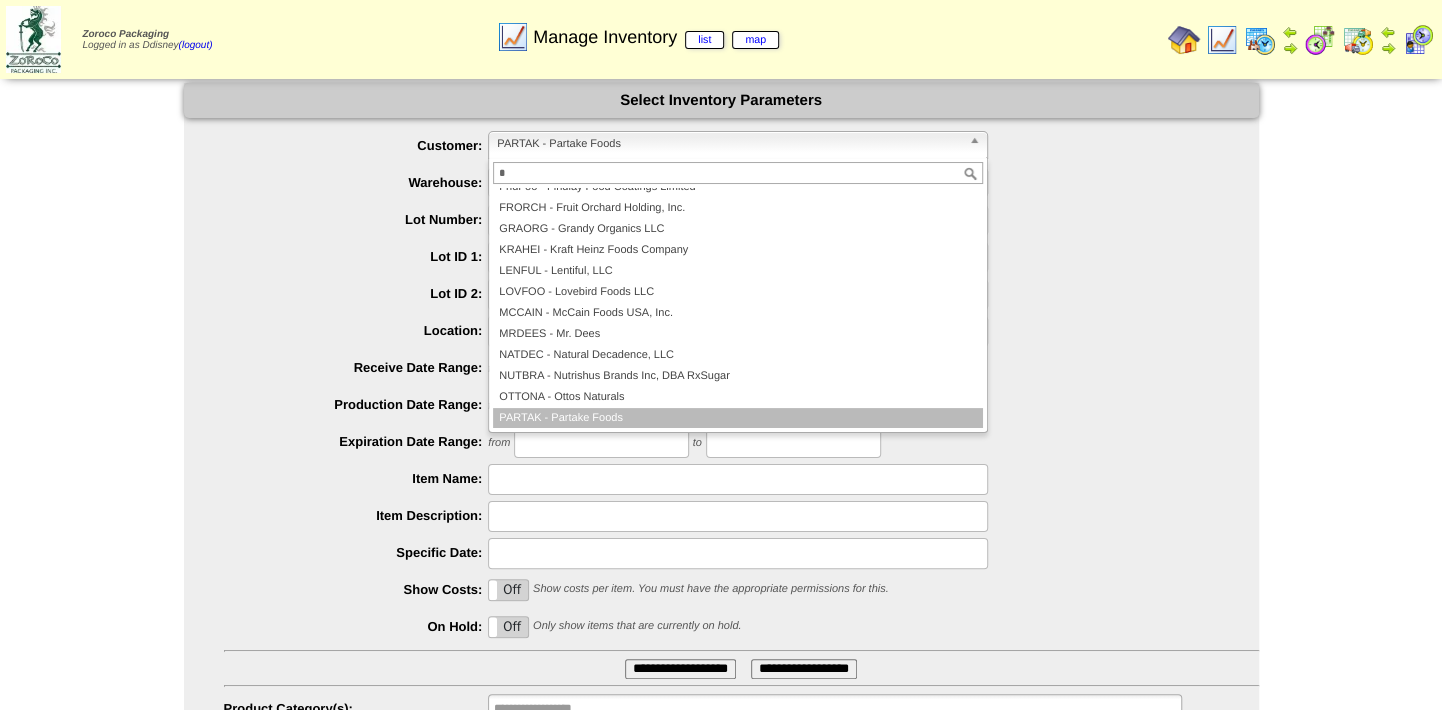 scroll, scrollTop: 0, scrollLeft: 0, axis: both 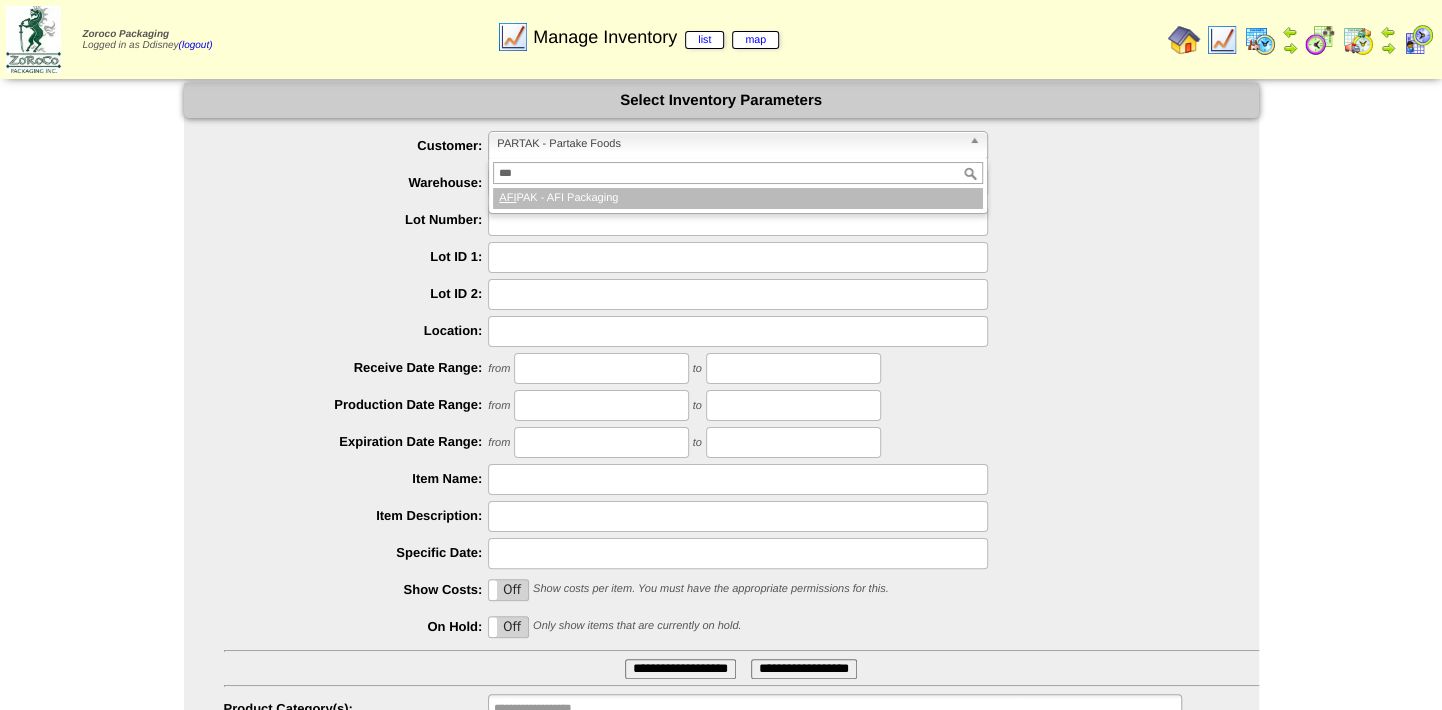 type on "***" 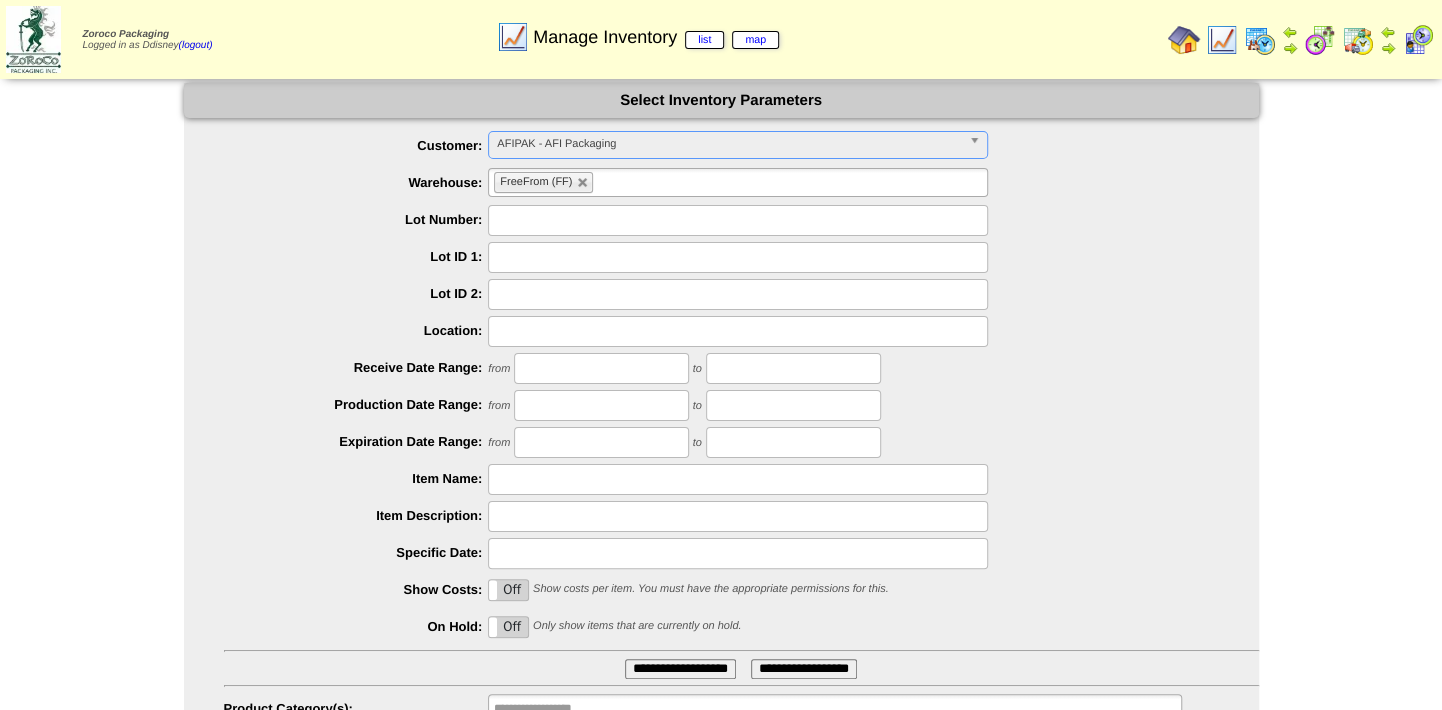 scroll, scrollTop: 123, scrollLeft: 0, axis: vertical 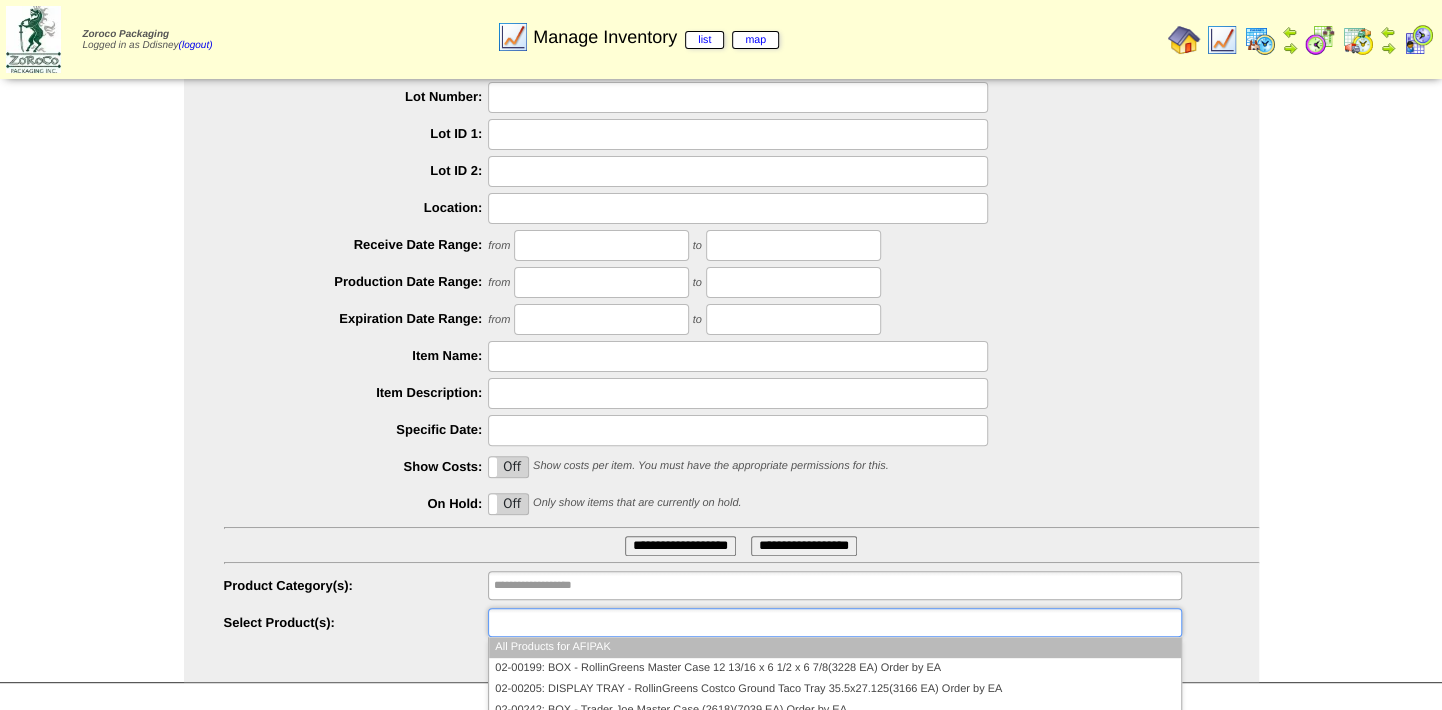 click at bounding box center [558, 622] 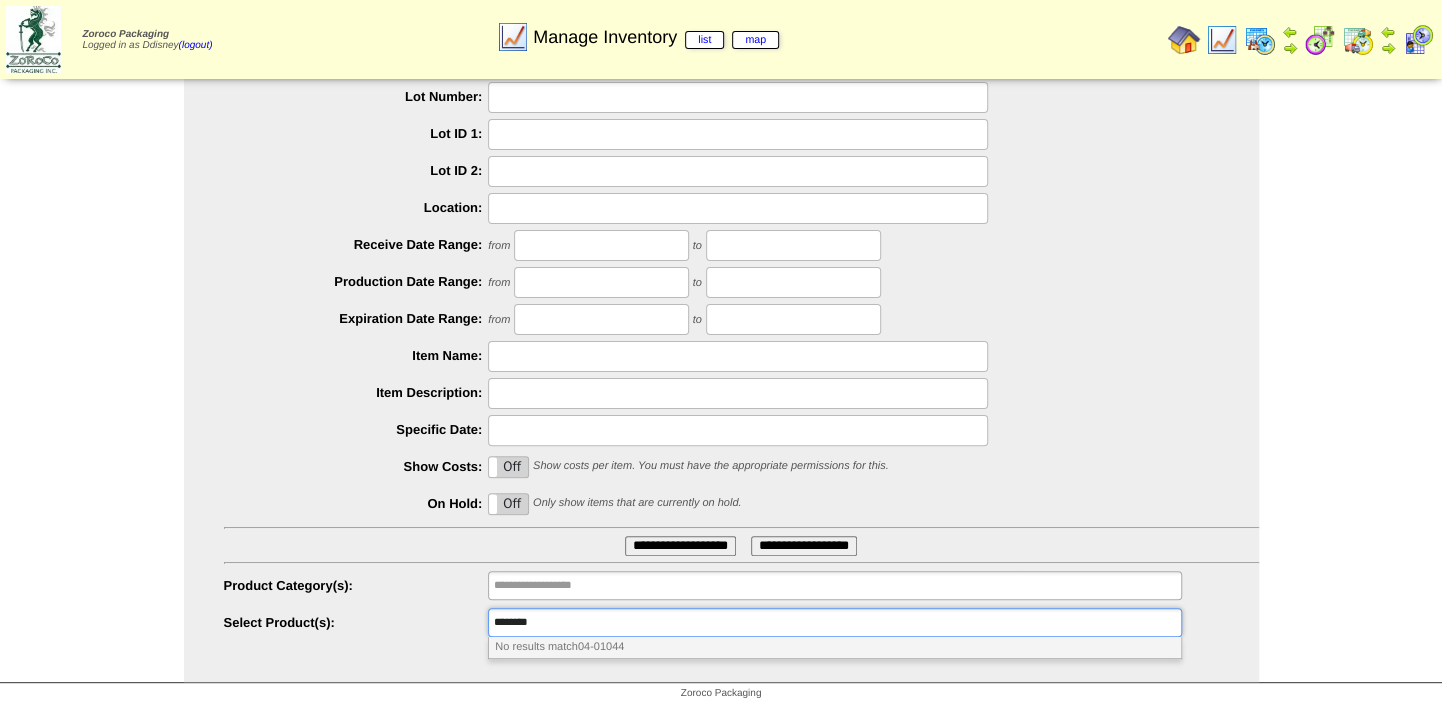 click on "********" at bounding box center (834, 622) 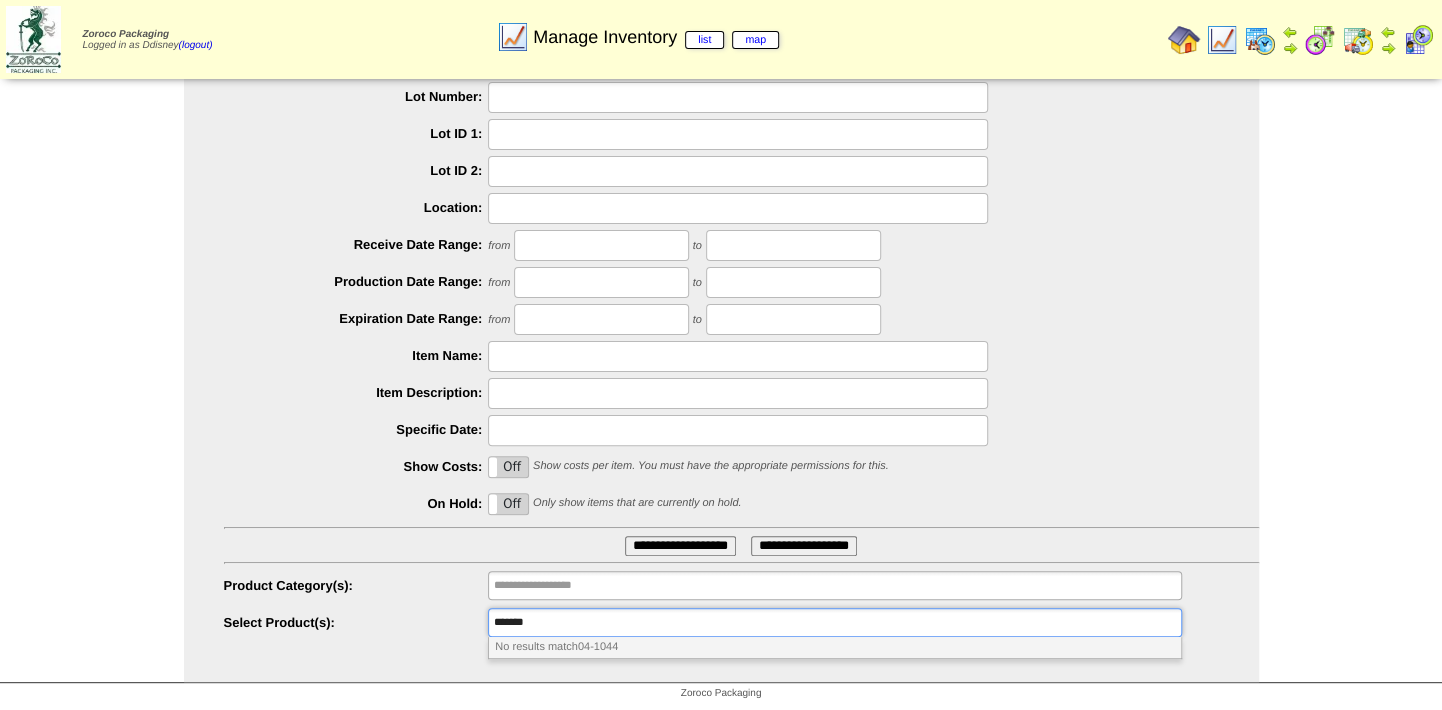 type on "********" 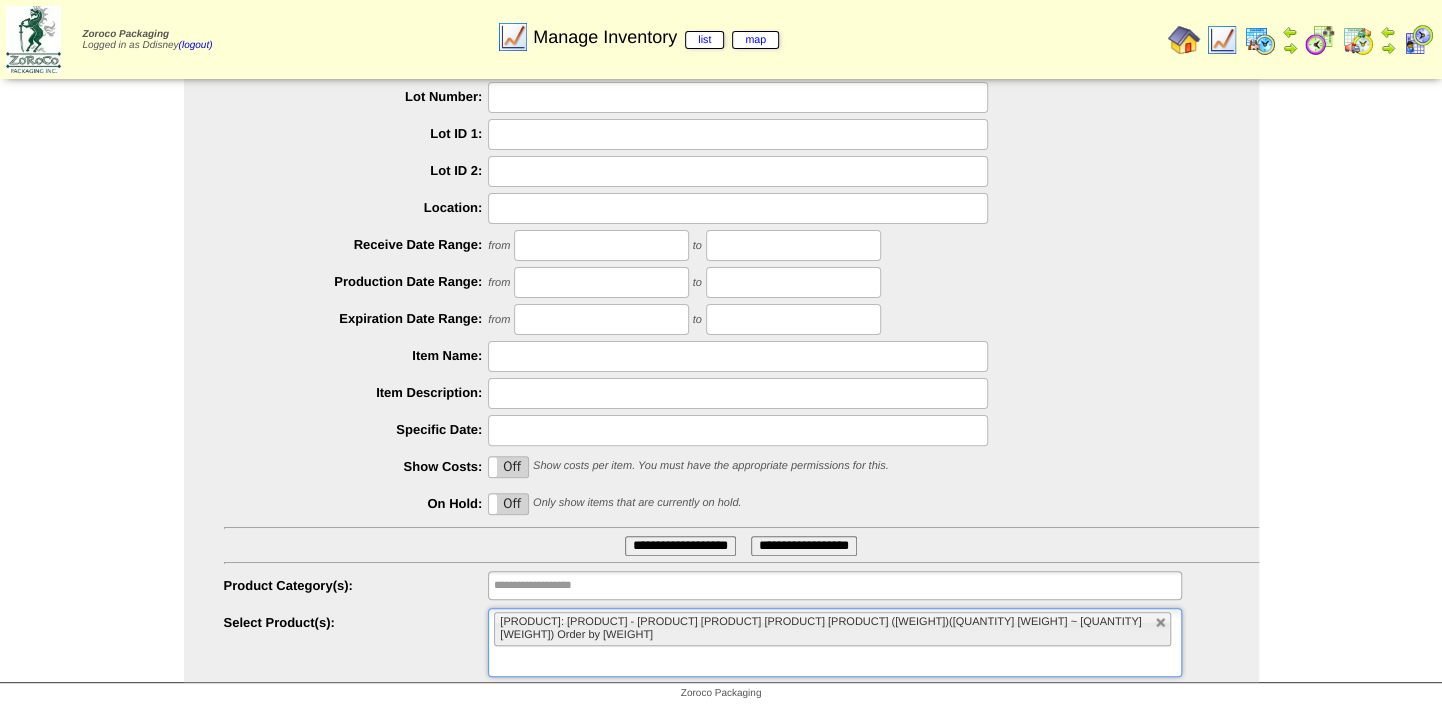 type 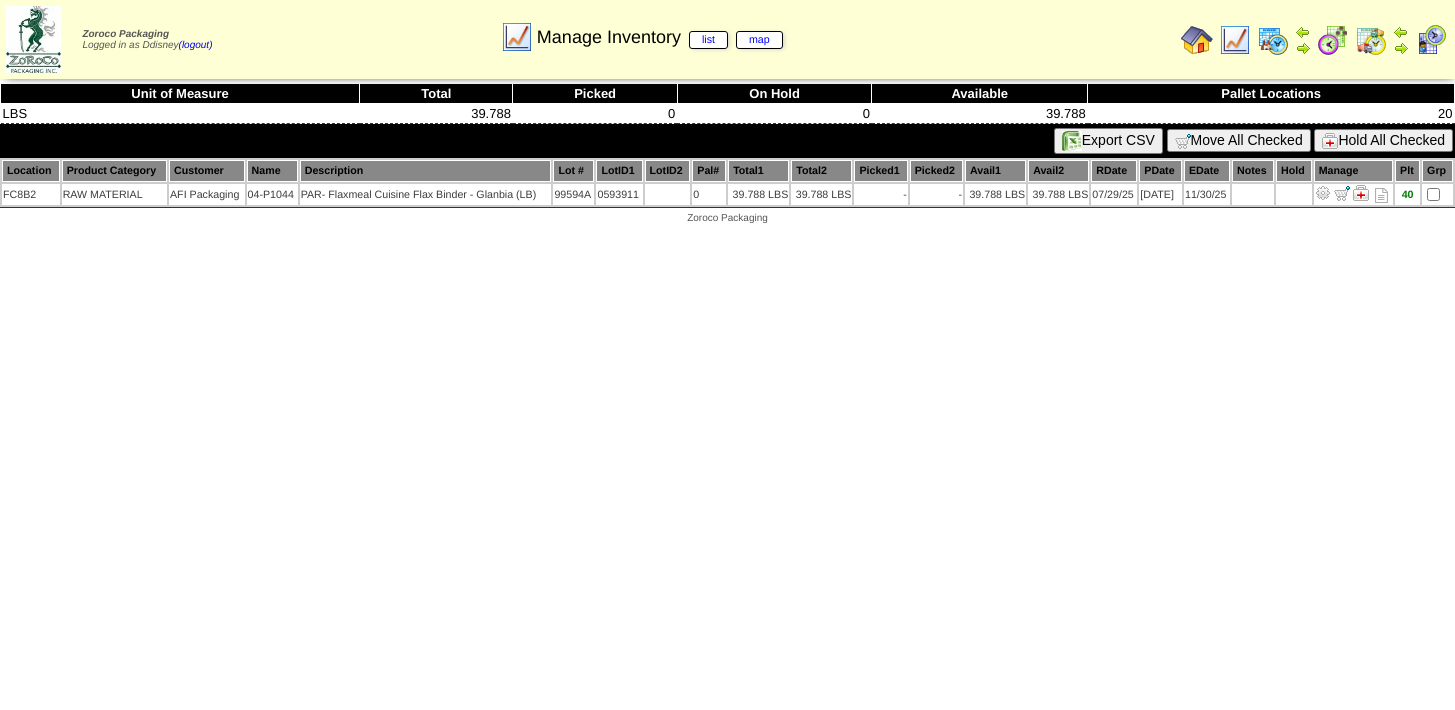 scroll, scrollTop: 0, scrollLeft: 0, axis: both 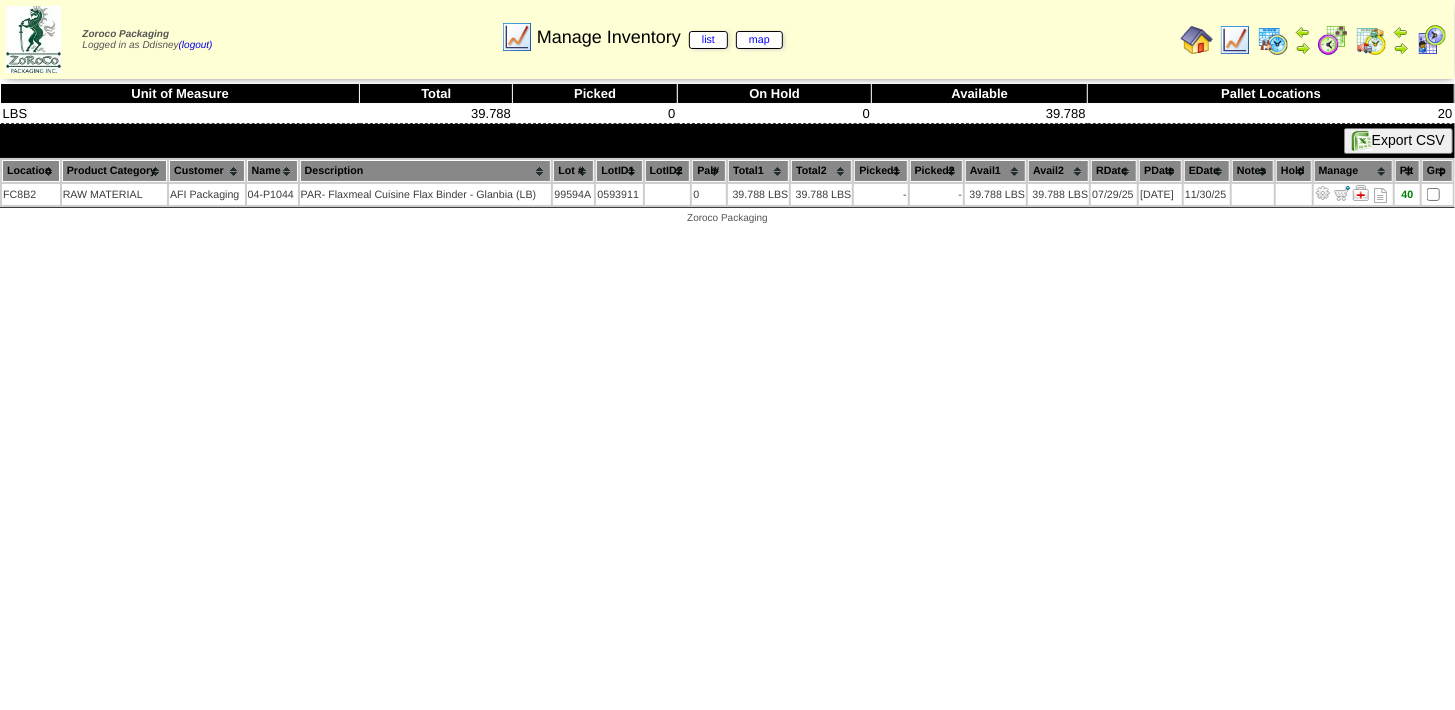 click at bounding box center (1371, 40) 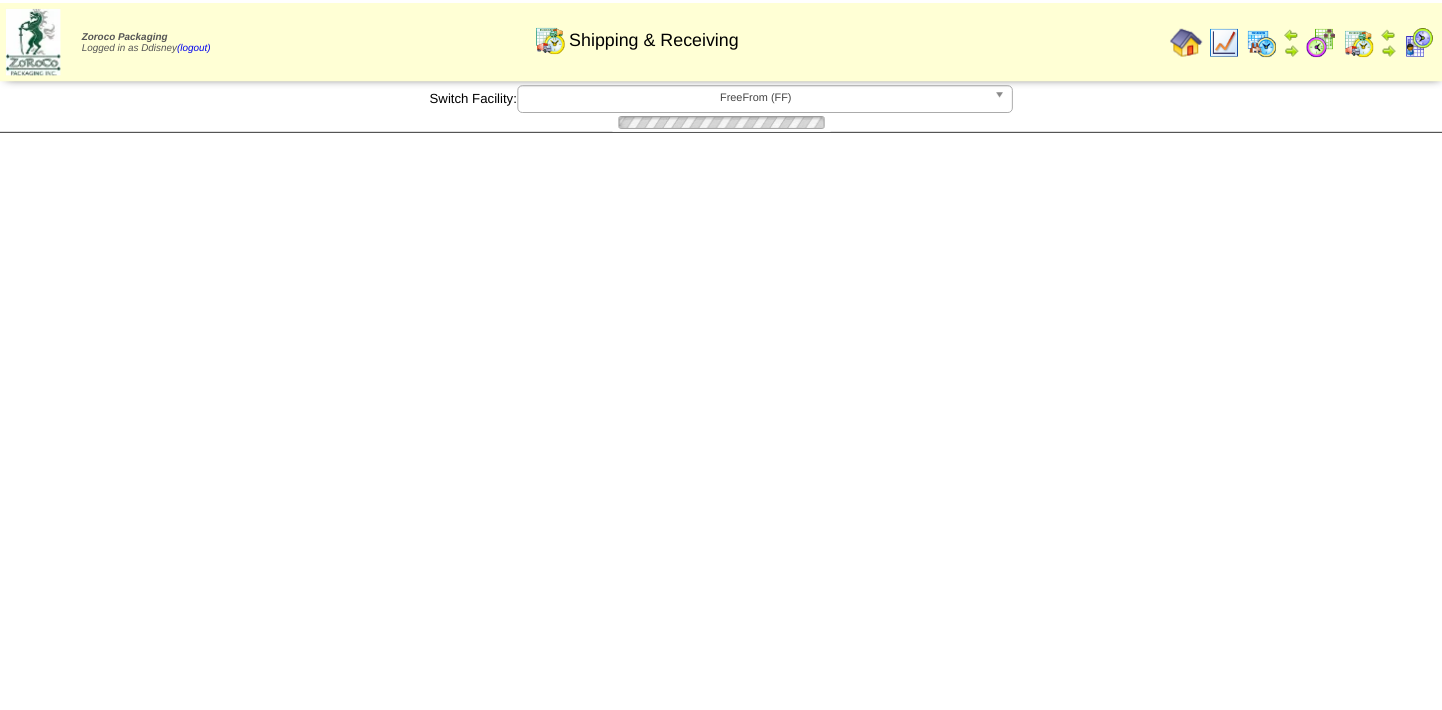 scroll, scrollTop: 0, scrollLeft: 0, axis: both 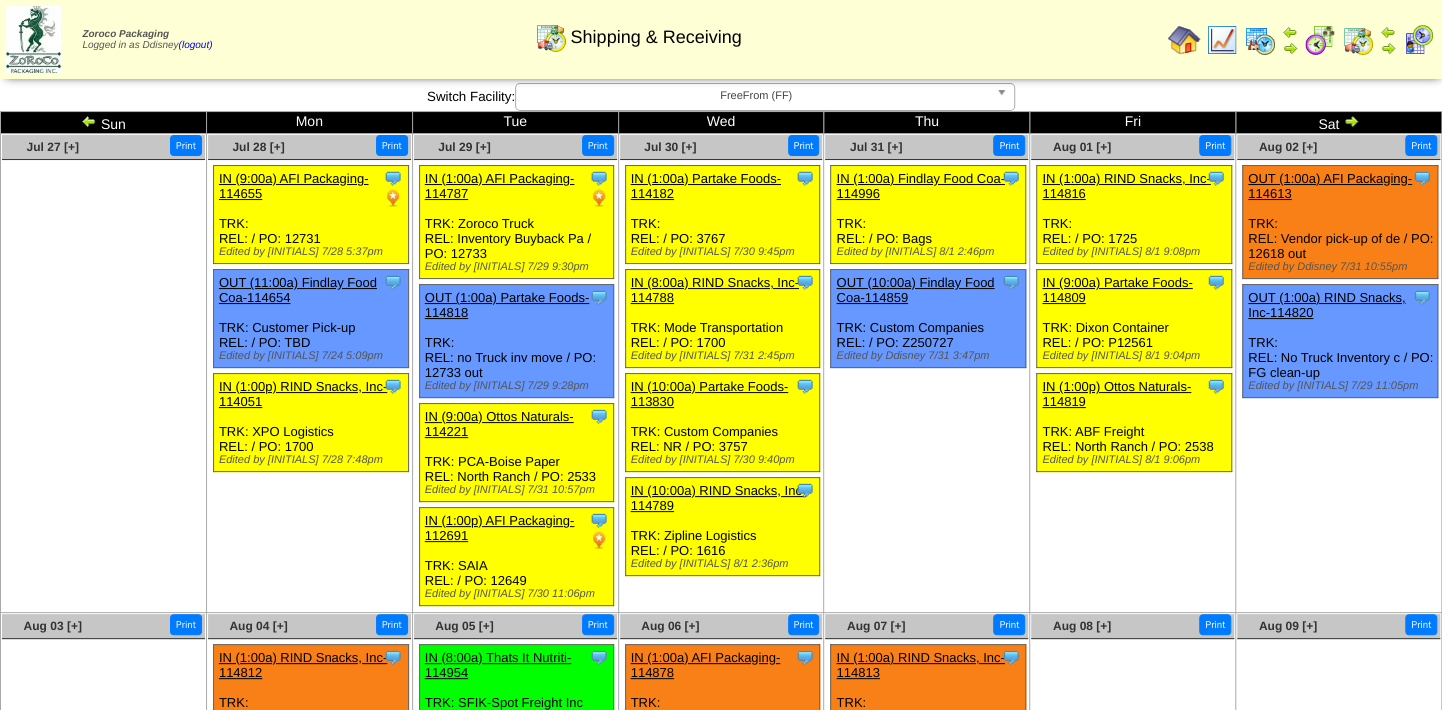 click on "IN
(1:00a)
AFI Packaging-114787" at bounding box center [500, 186] 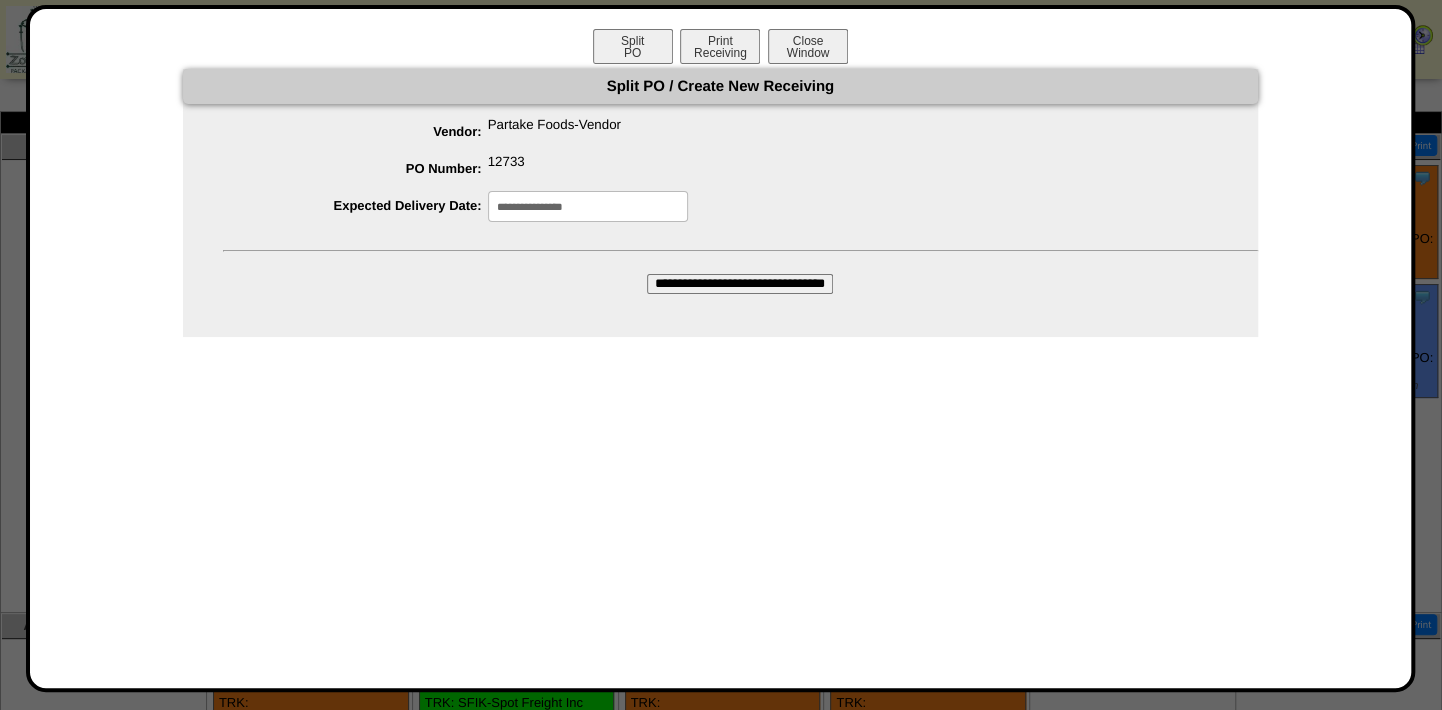 click on "**********" at bounding box center (740, 284) 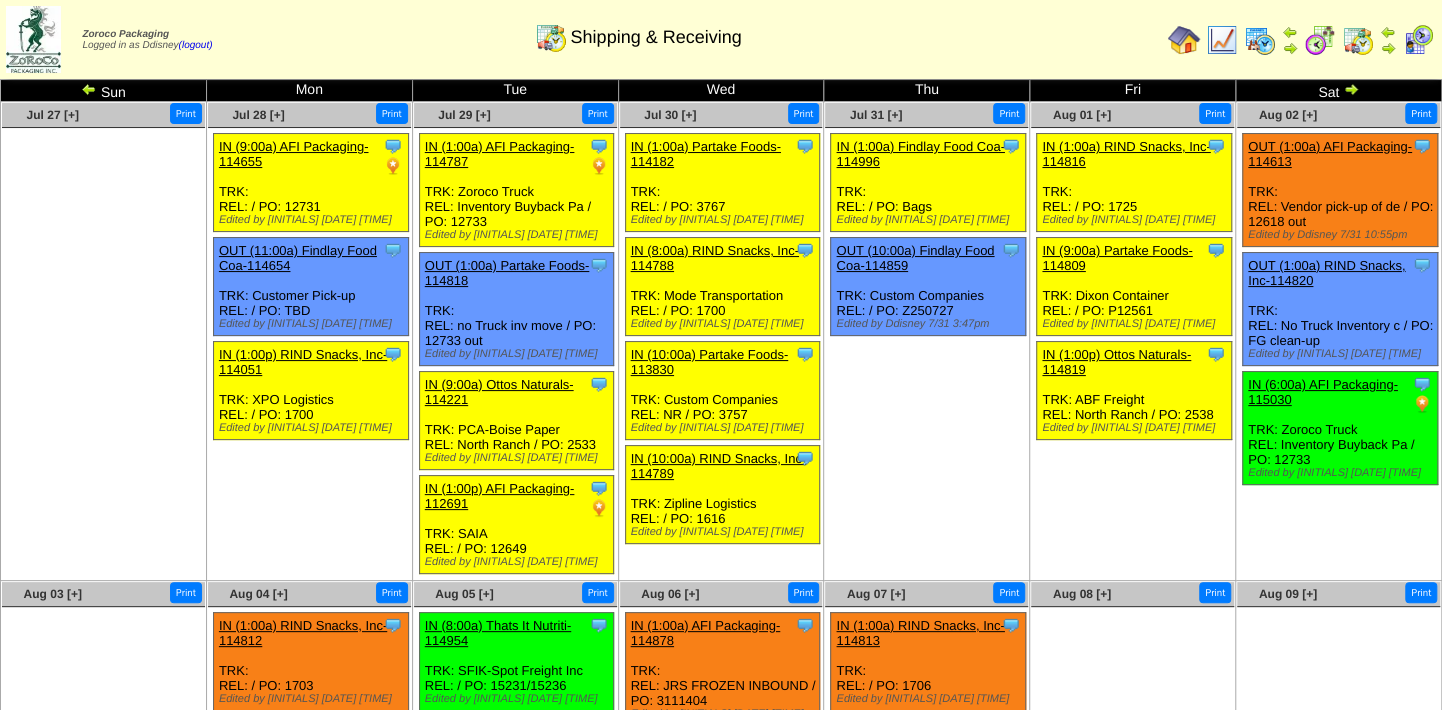 scroll, scrollTop: 0, scrollLeft: 0, axis: both 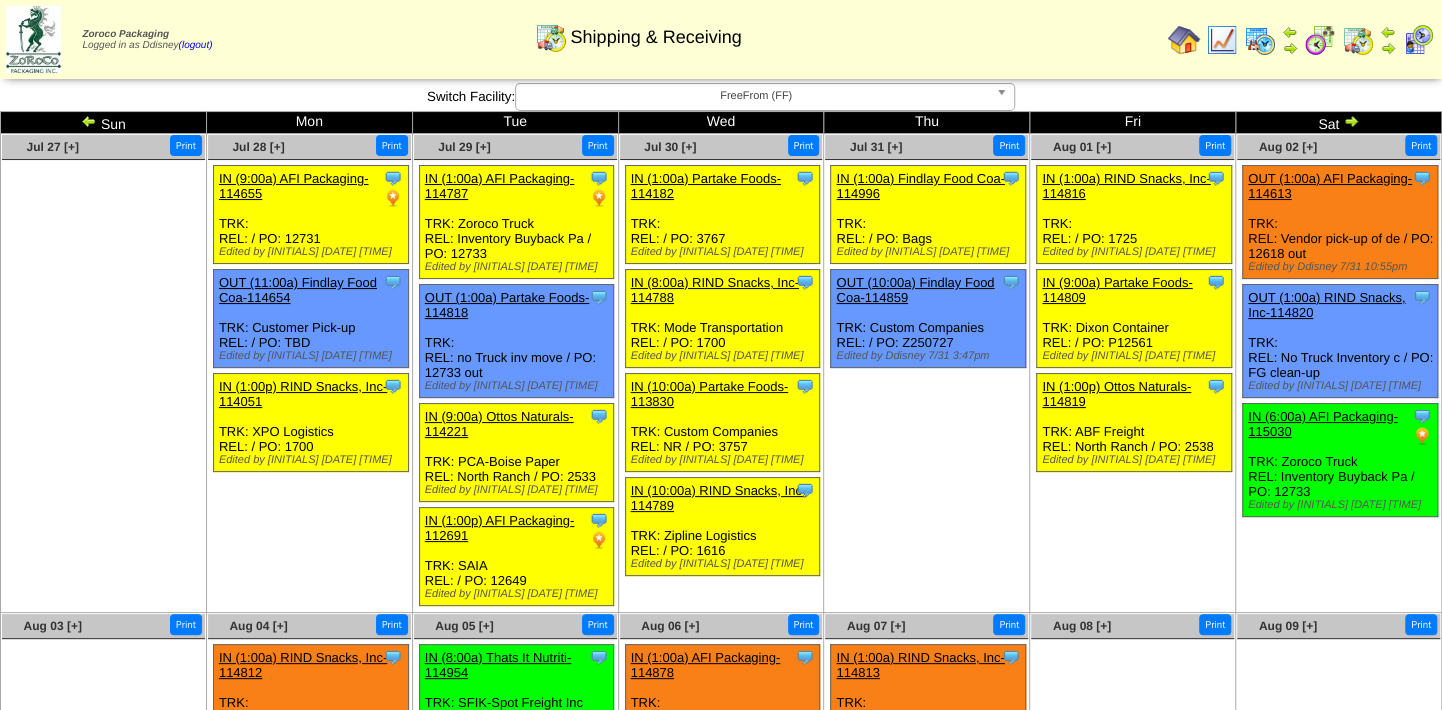 click on "IN
(6:00a)
AFI Packaging-115030" at bounding box center [1323, 424] 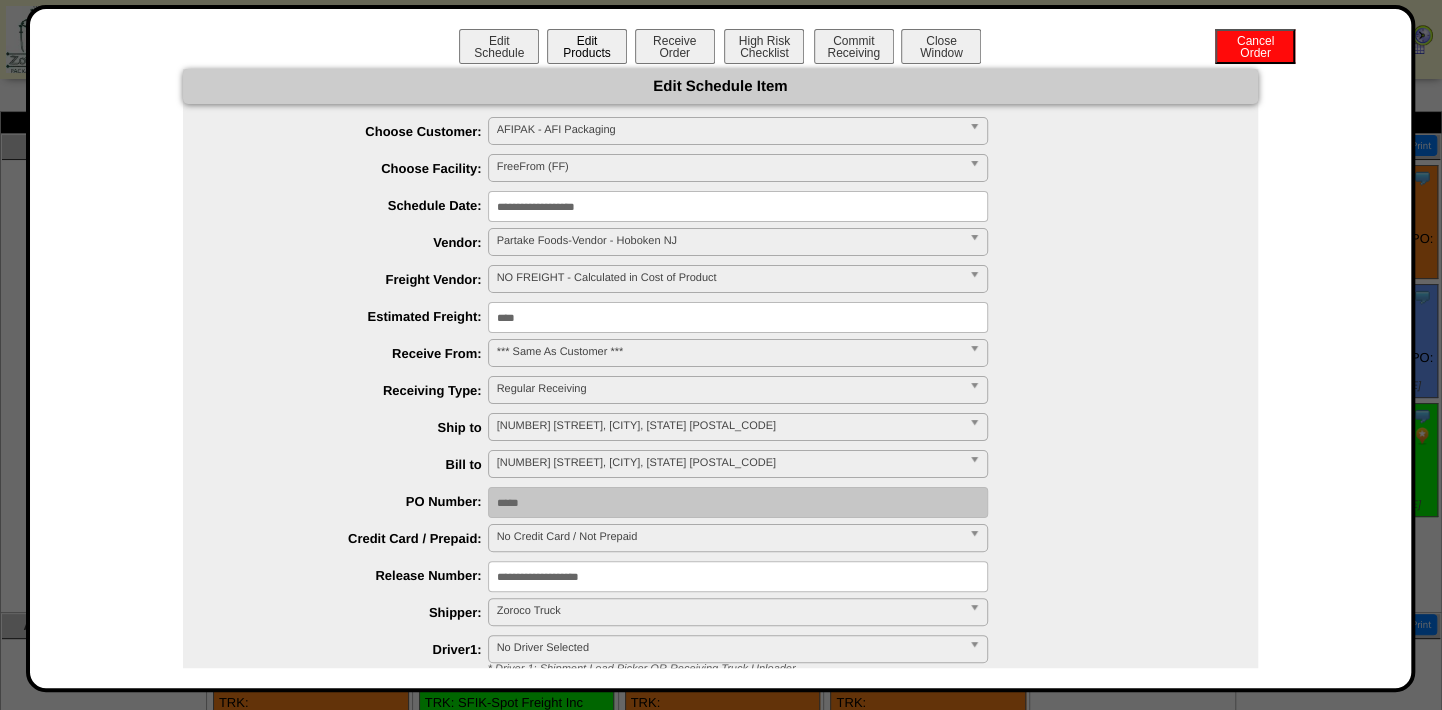 click on "Edit Products" at bounding box center [587, 46] 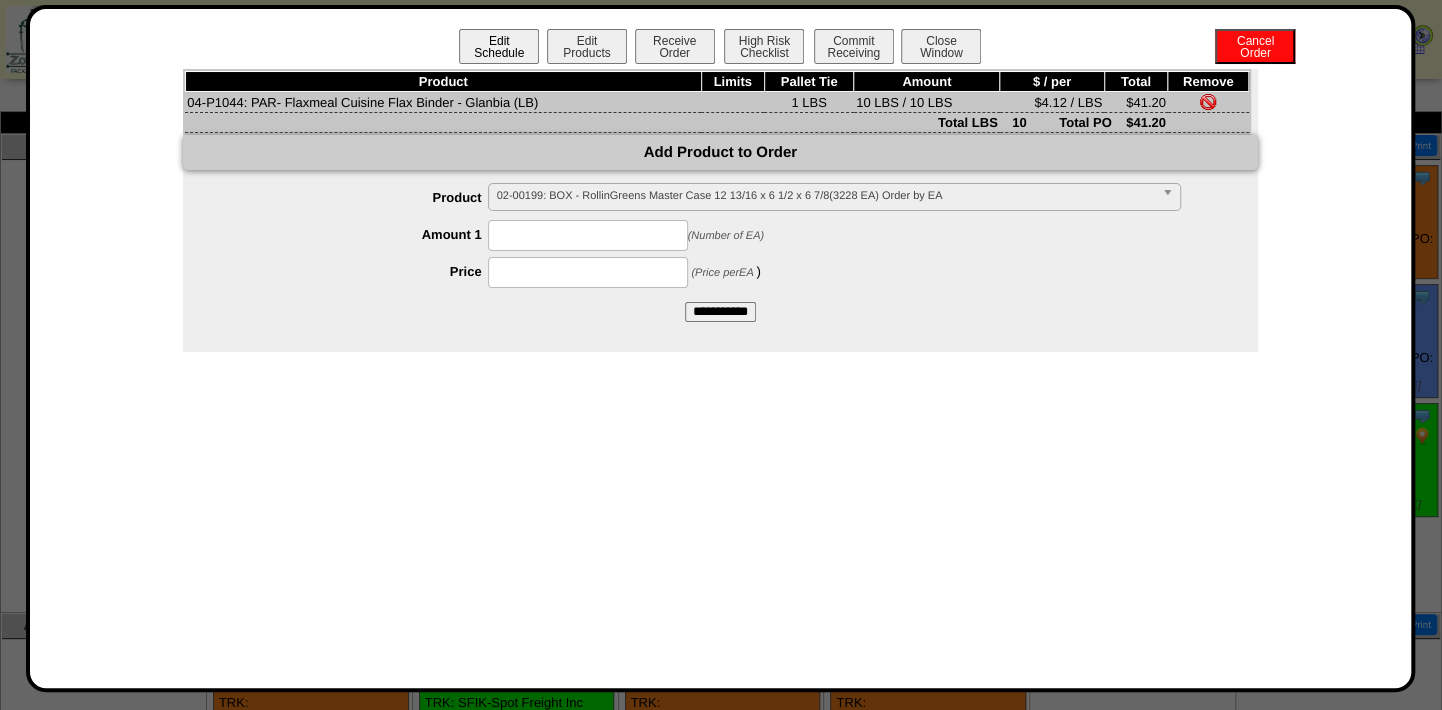 click on "Edit Schedule" at bounding box center (499, 46) 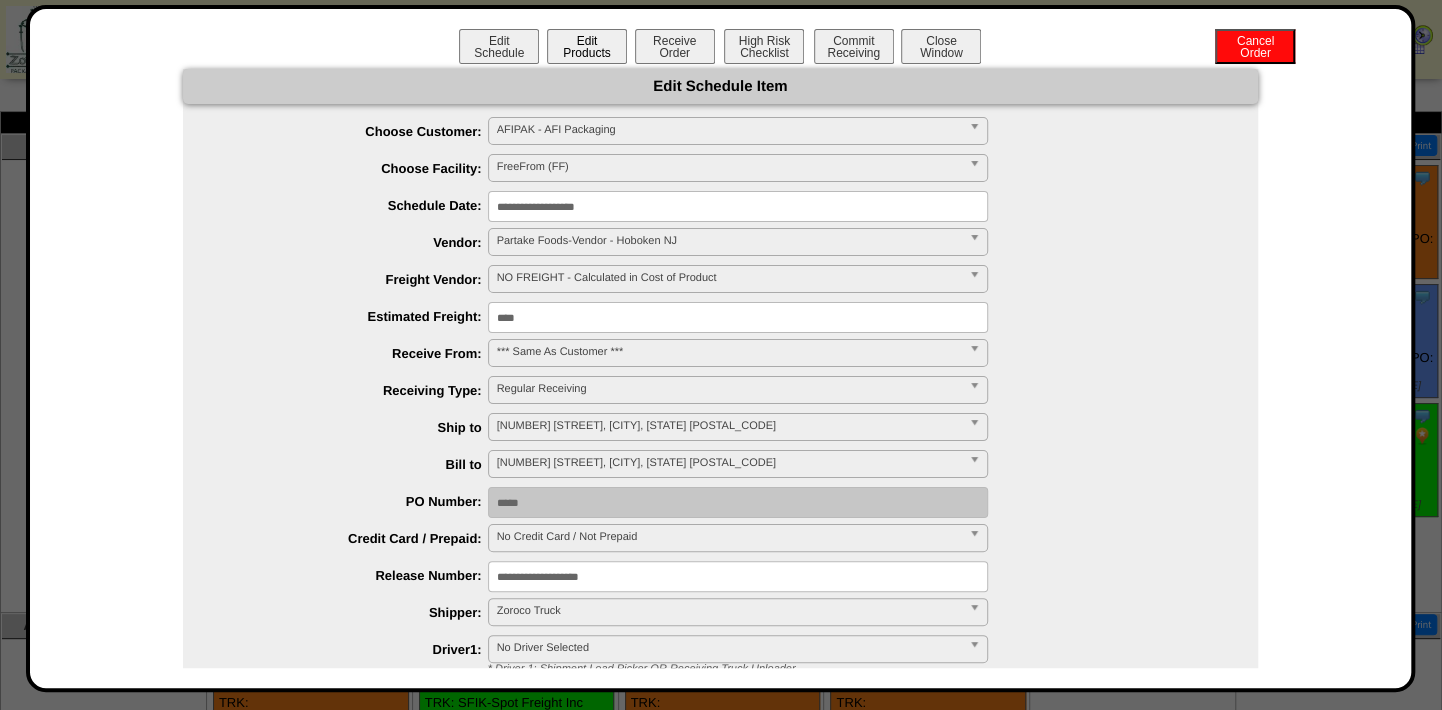 click on "Edit Products" at bounding box center [587, 46] 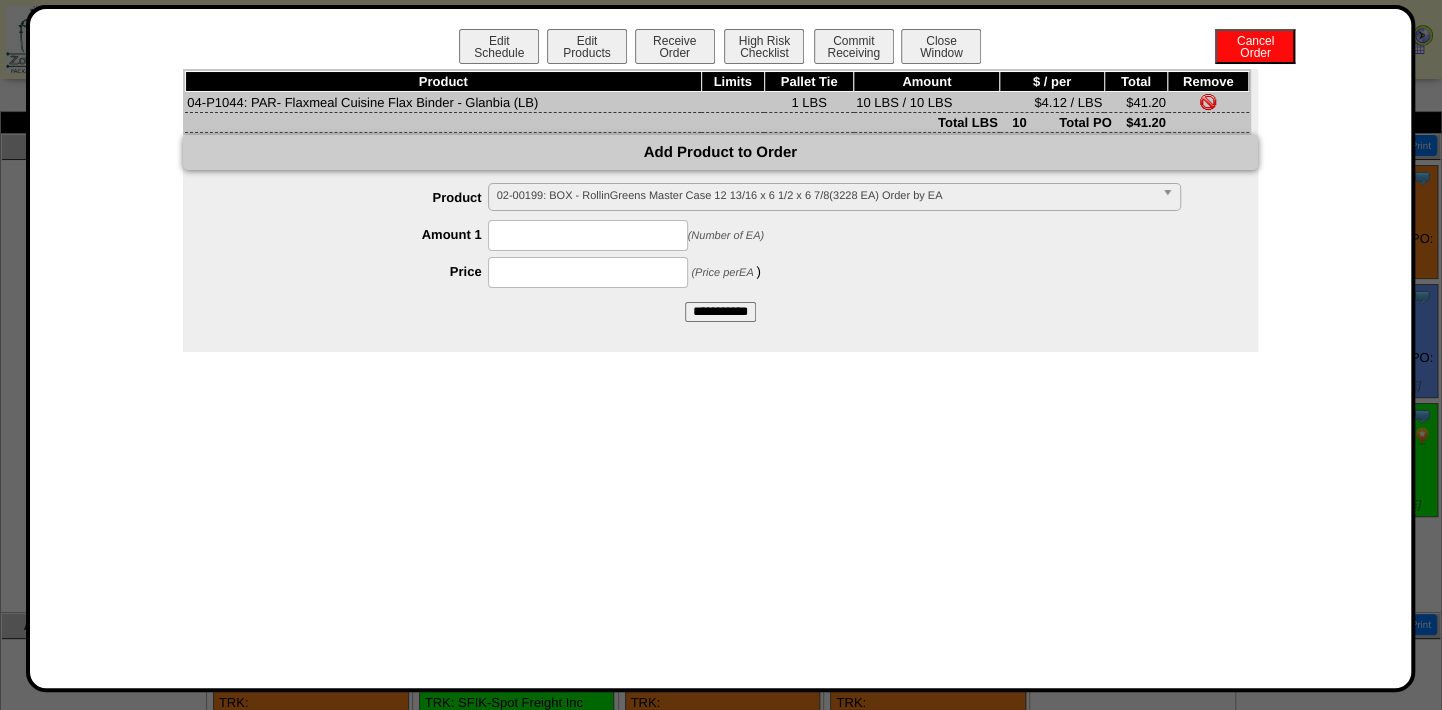 click on "02-00199: BOX - RollinGreens Master Case 12 13/16 x 6 1/2 x 6 7/8(3228 EA) Order by EA" at bounding box center [825, 196] 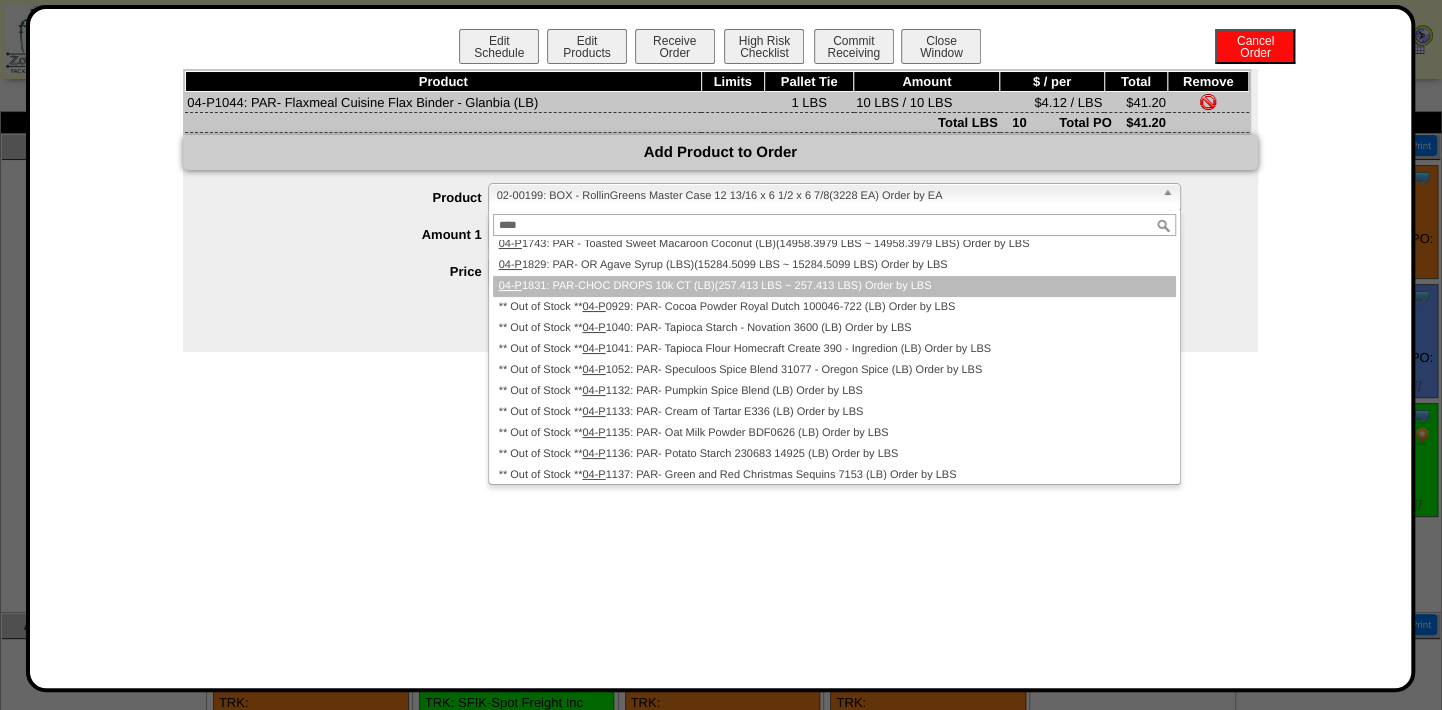 scroll, scrollTop: 636, scrollLeft: 0, axis: vertical 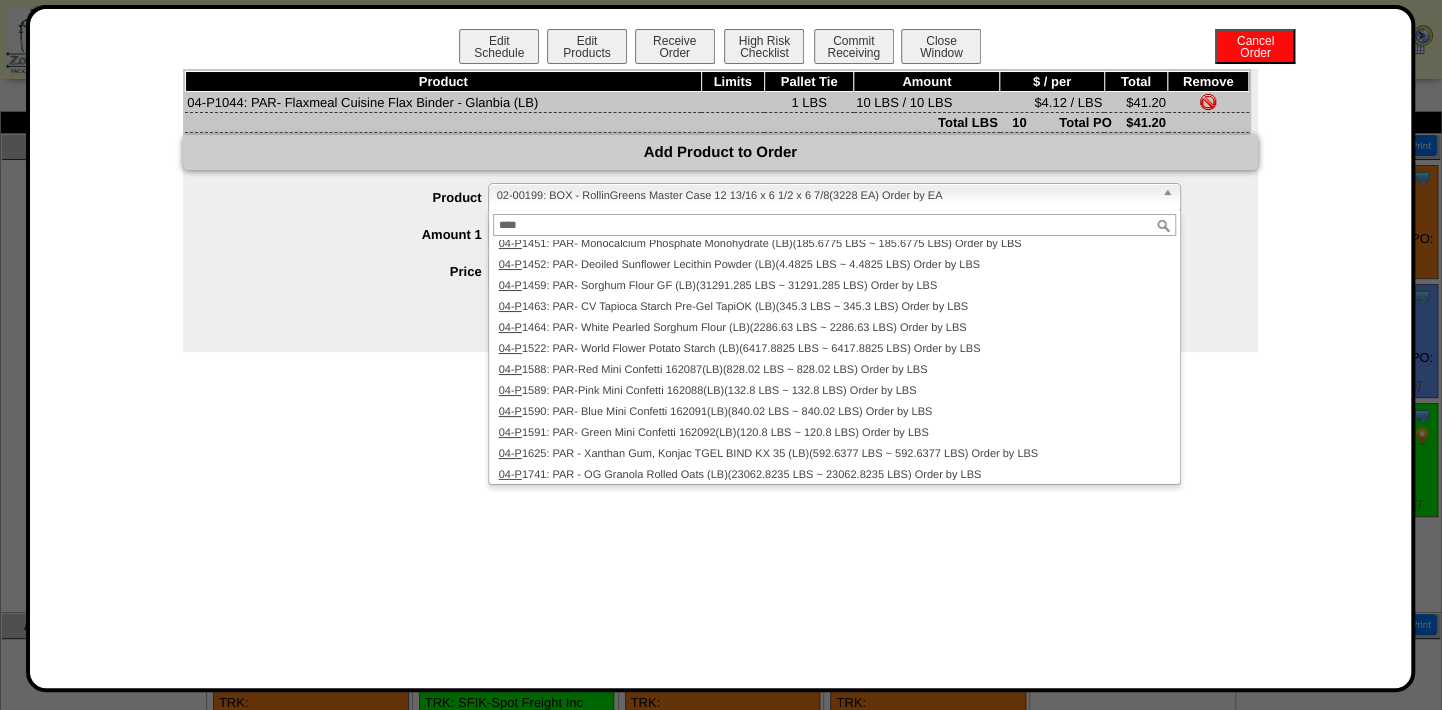 type on "****" 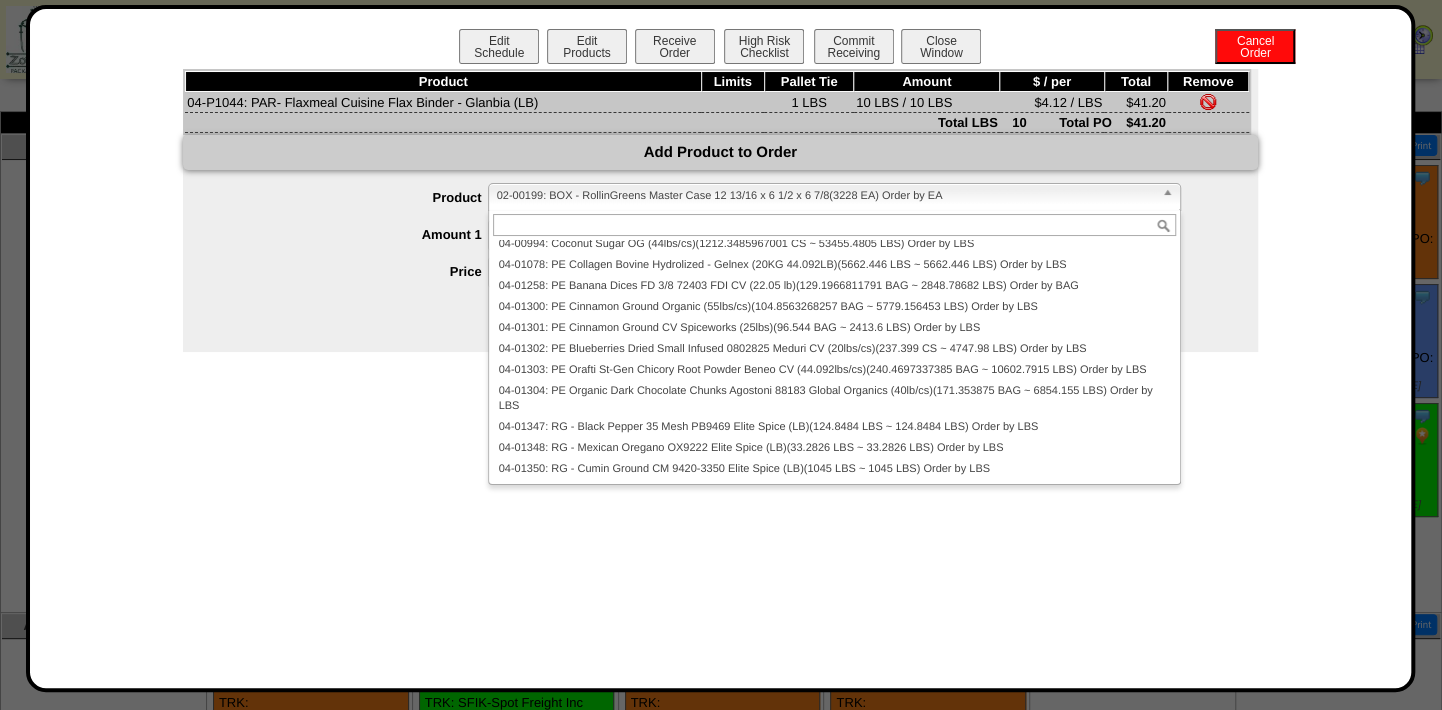 click on "02-00199: BOX - RollinGreens Master Case 12 13/16 x 6 1/2 x 6 7/8(3228 EA) Order by EA" at bounding box center (825, 196) 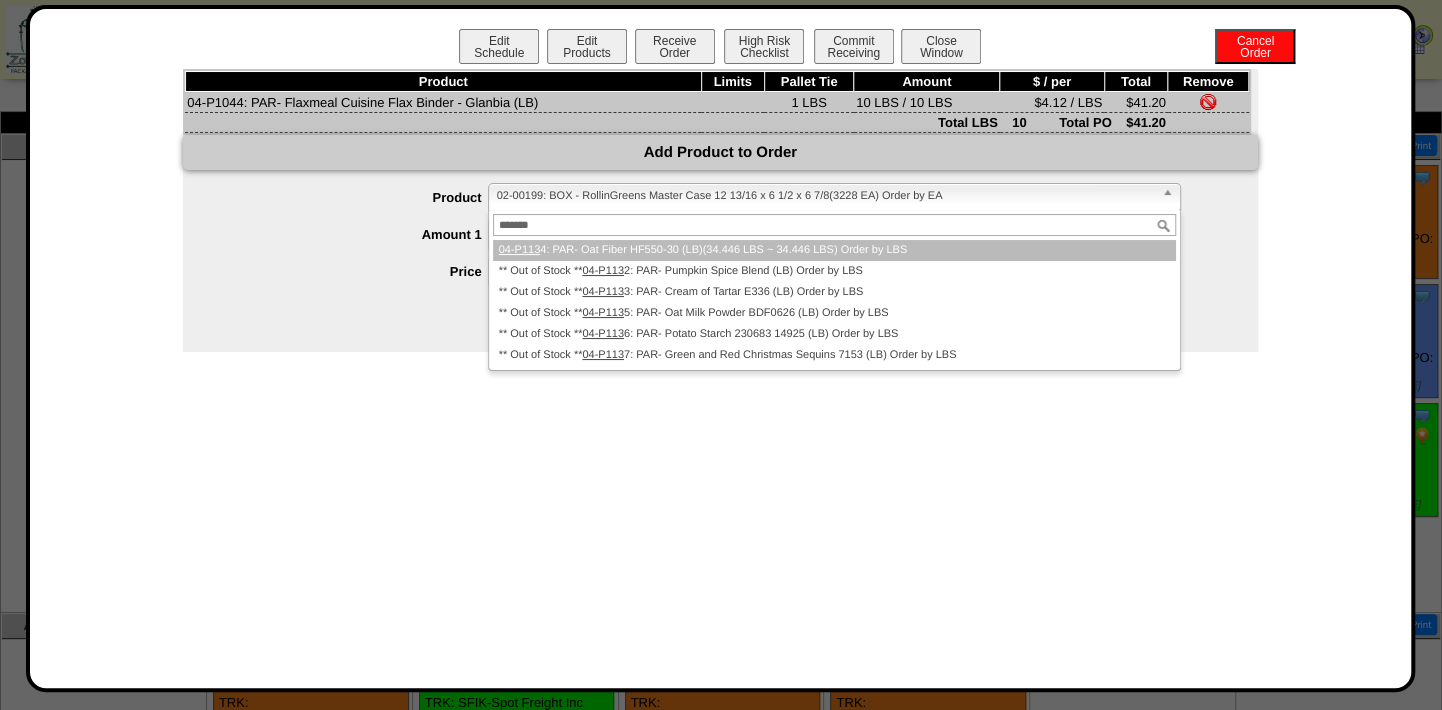 type on "*******" 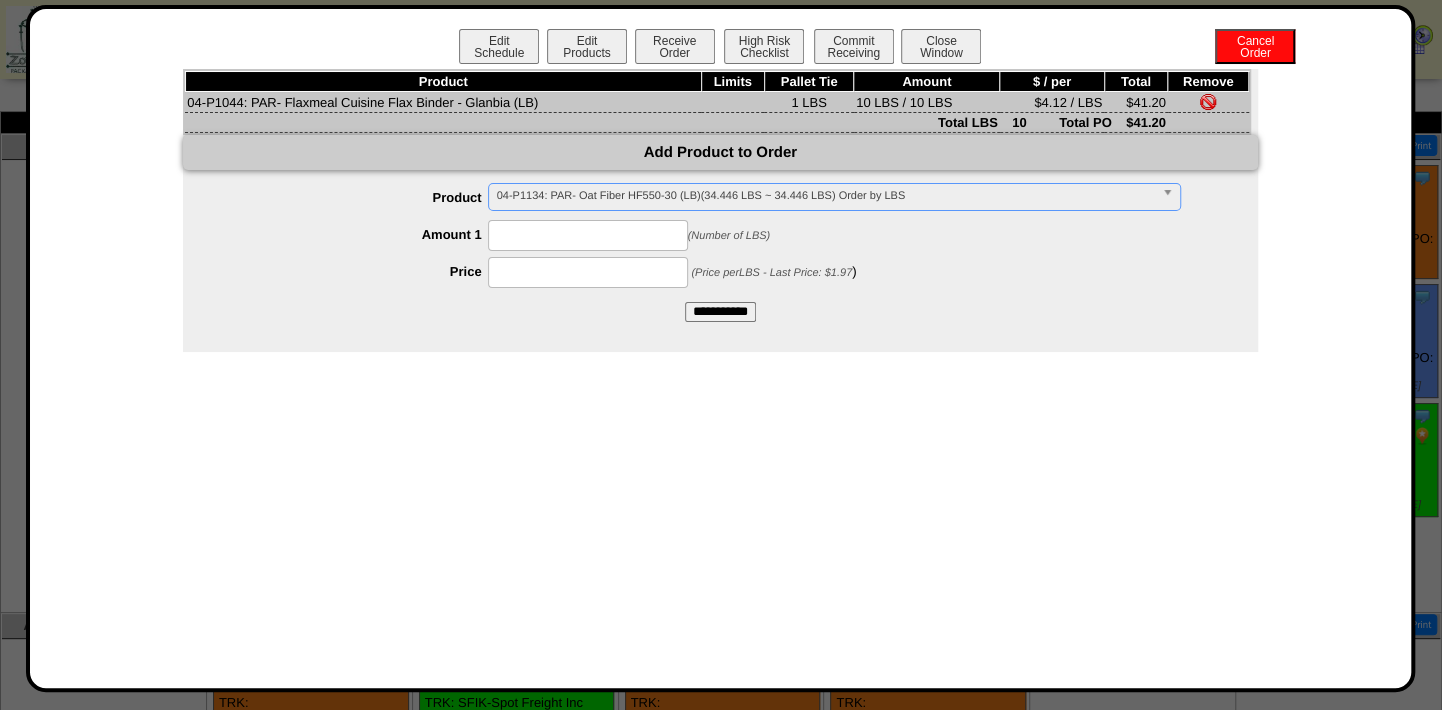 click at bounding box center (588, 235) 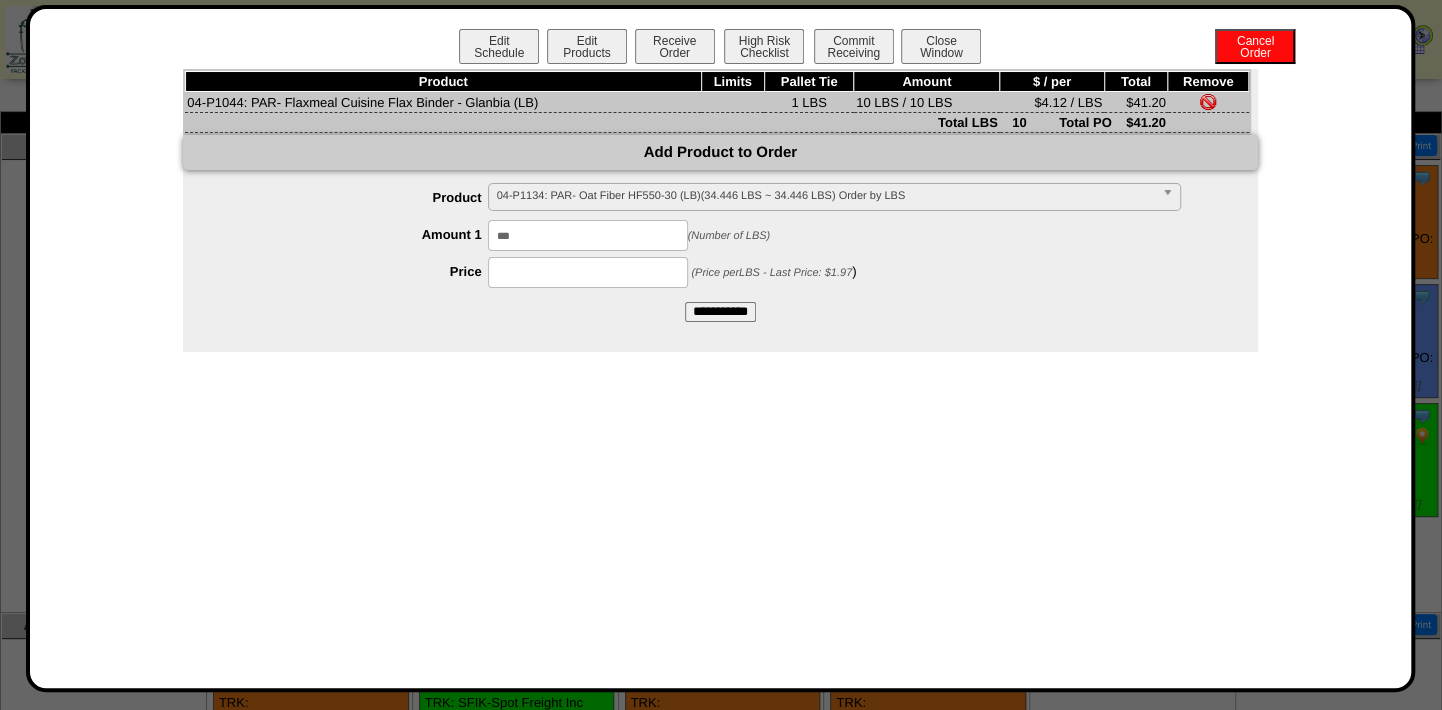 type on "***" 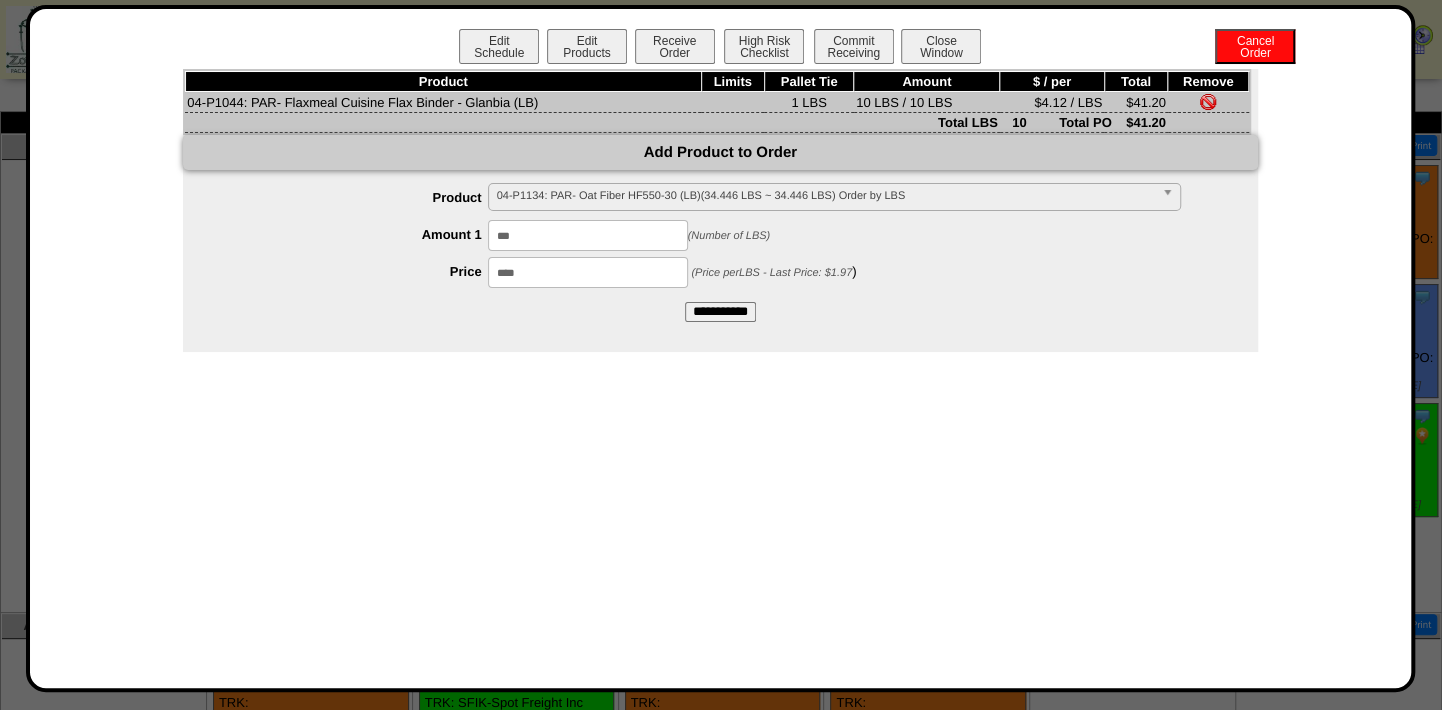 type on "****" 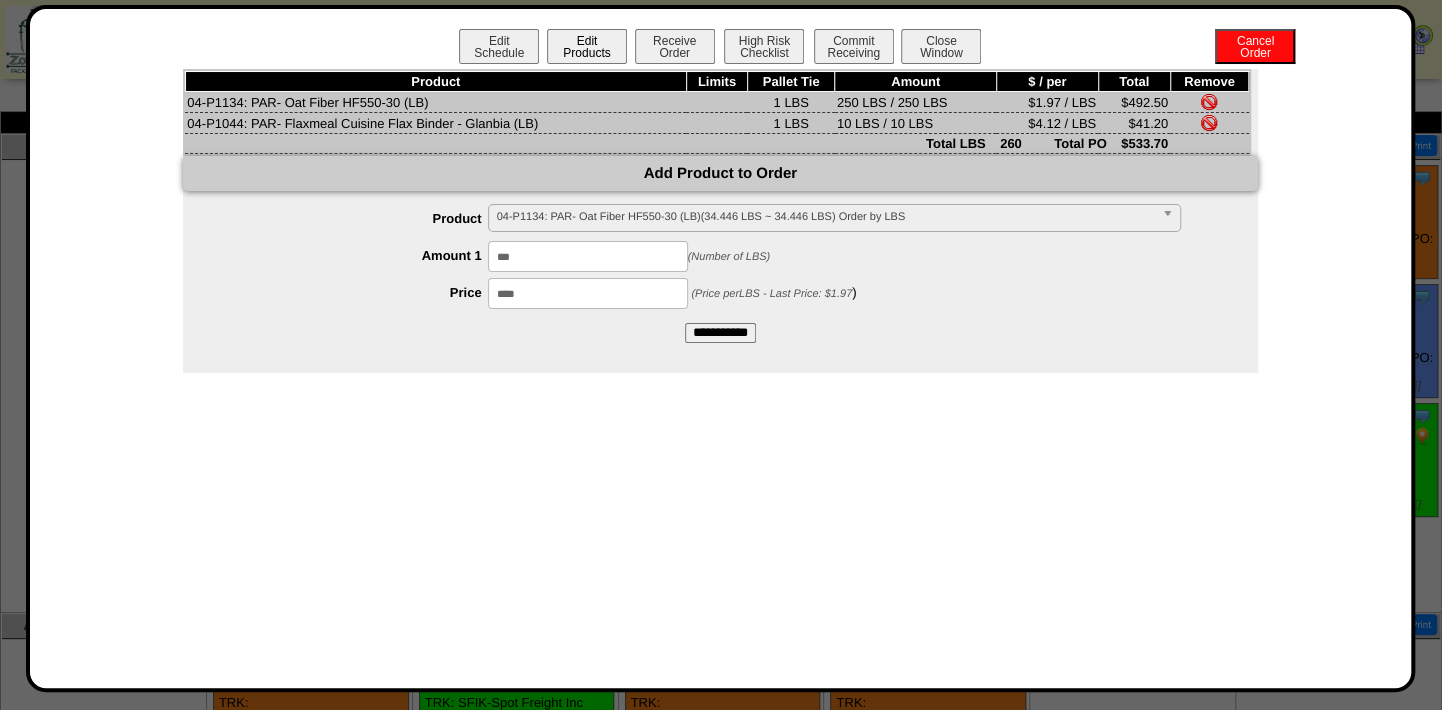 click on "Edit Products" at bounding box center (587, 46) 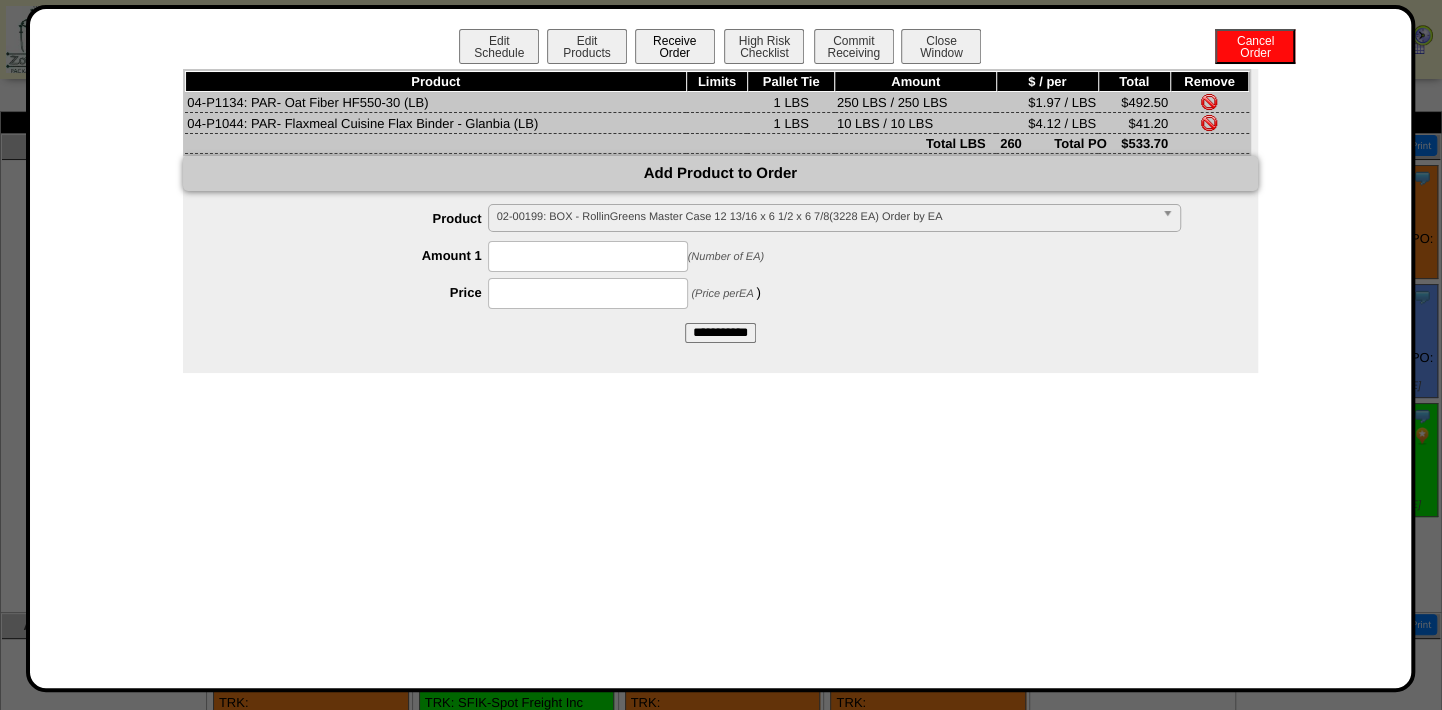 click on "Receive Order" at bounding box center (675, 46) 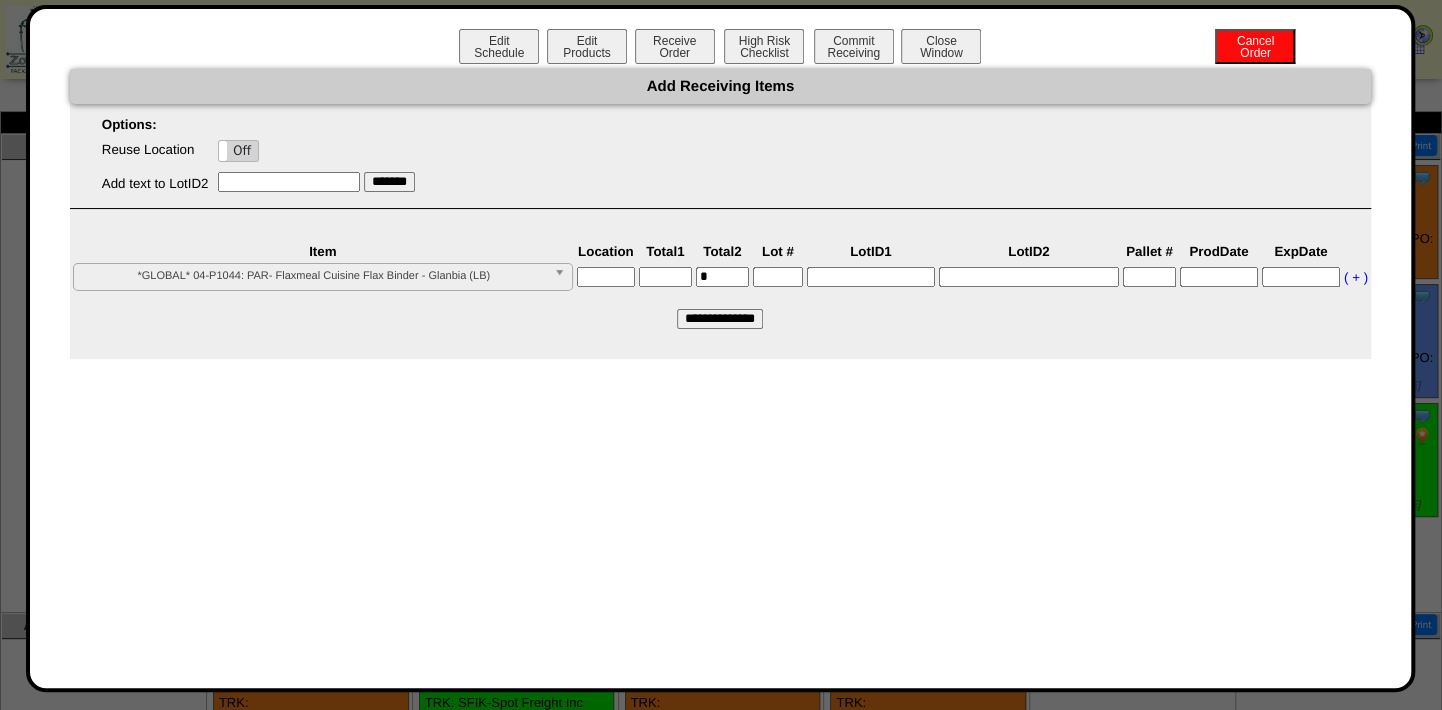 click at bounding box center (606, 277) 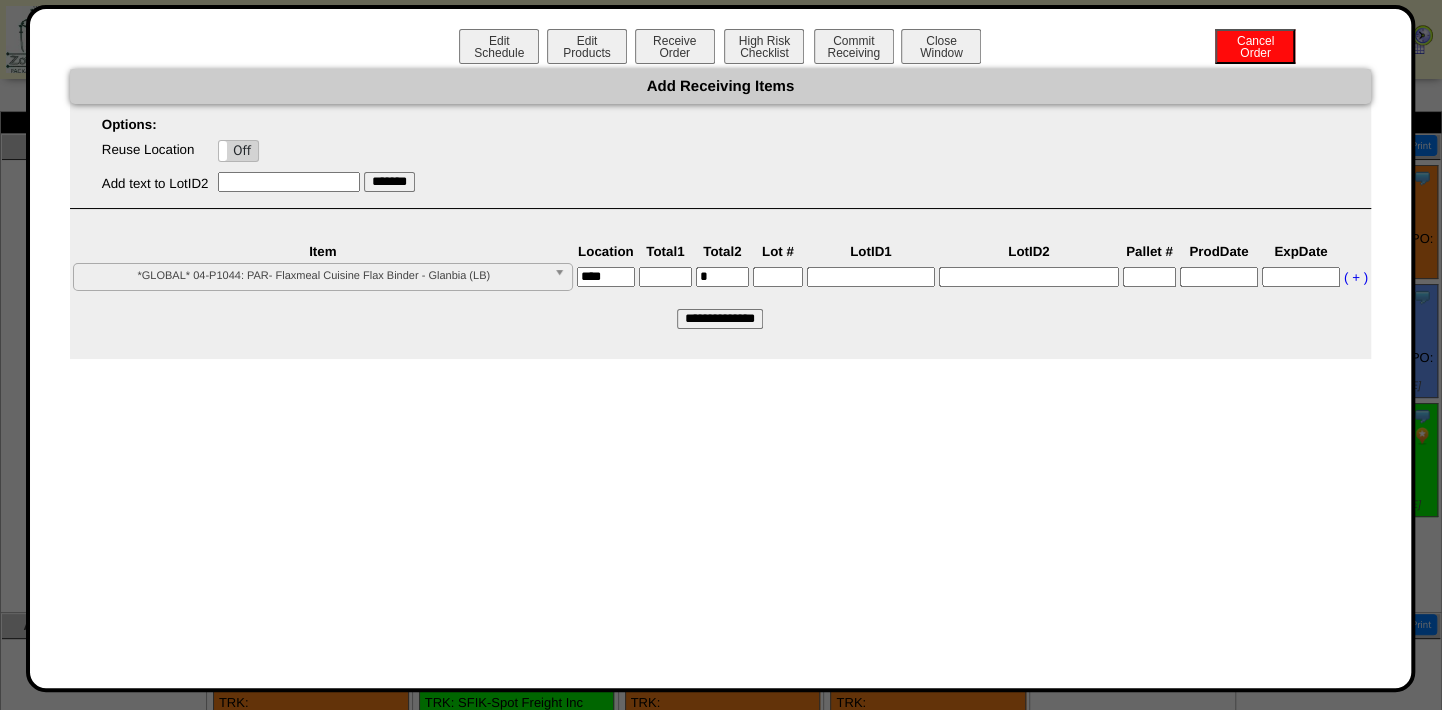 type on "*****" 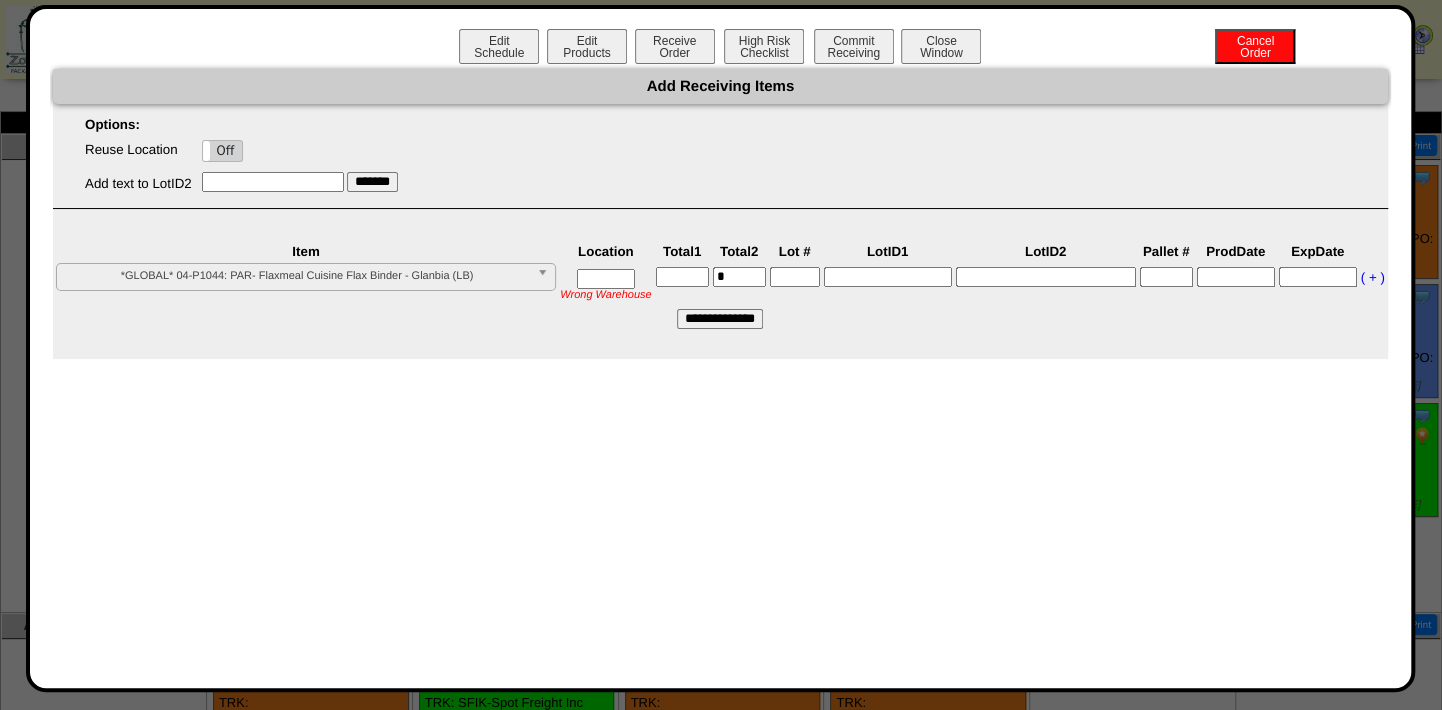 click at bounding box center [606, 279] 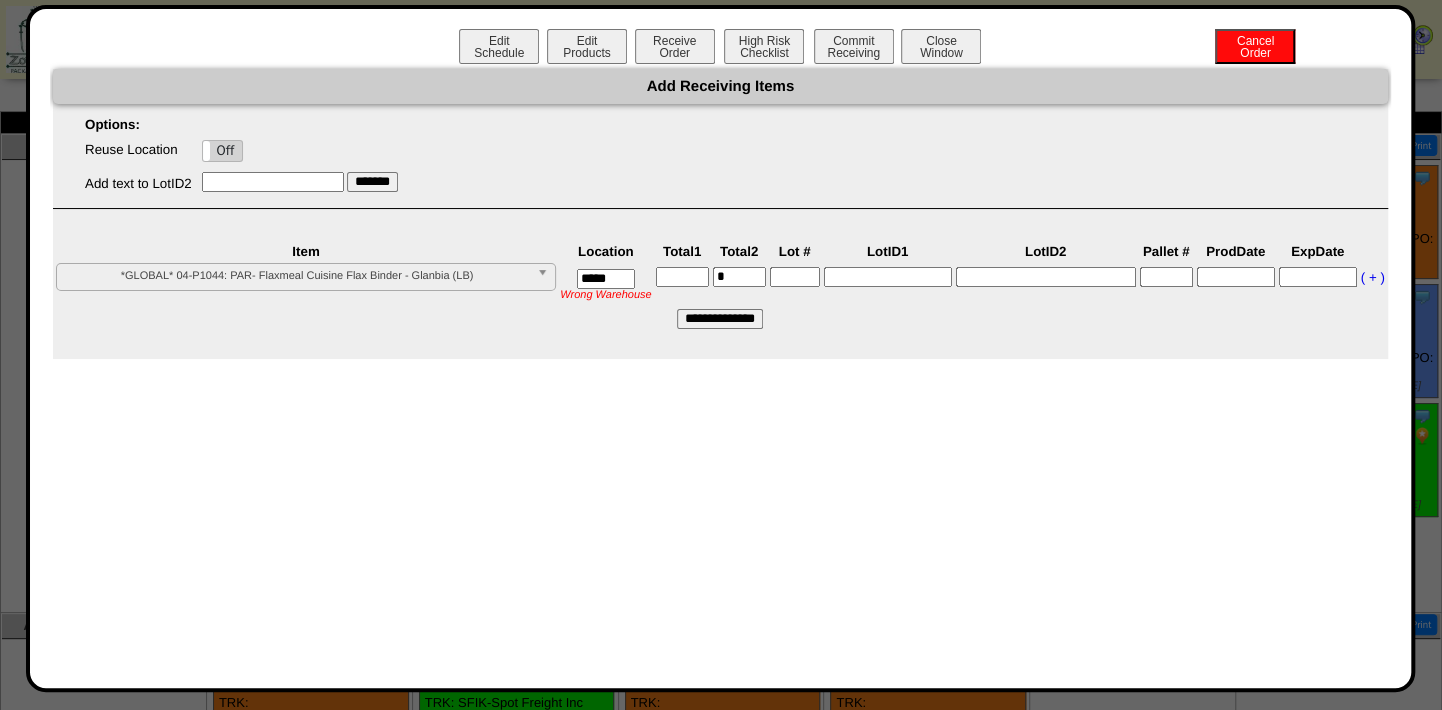 type on "*****" 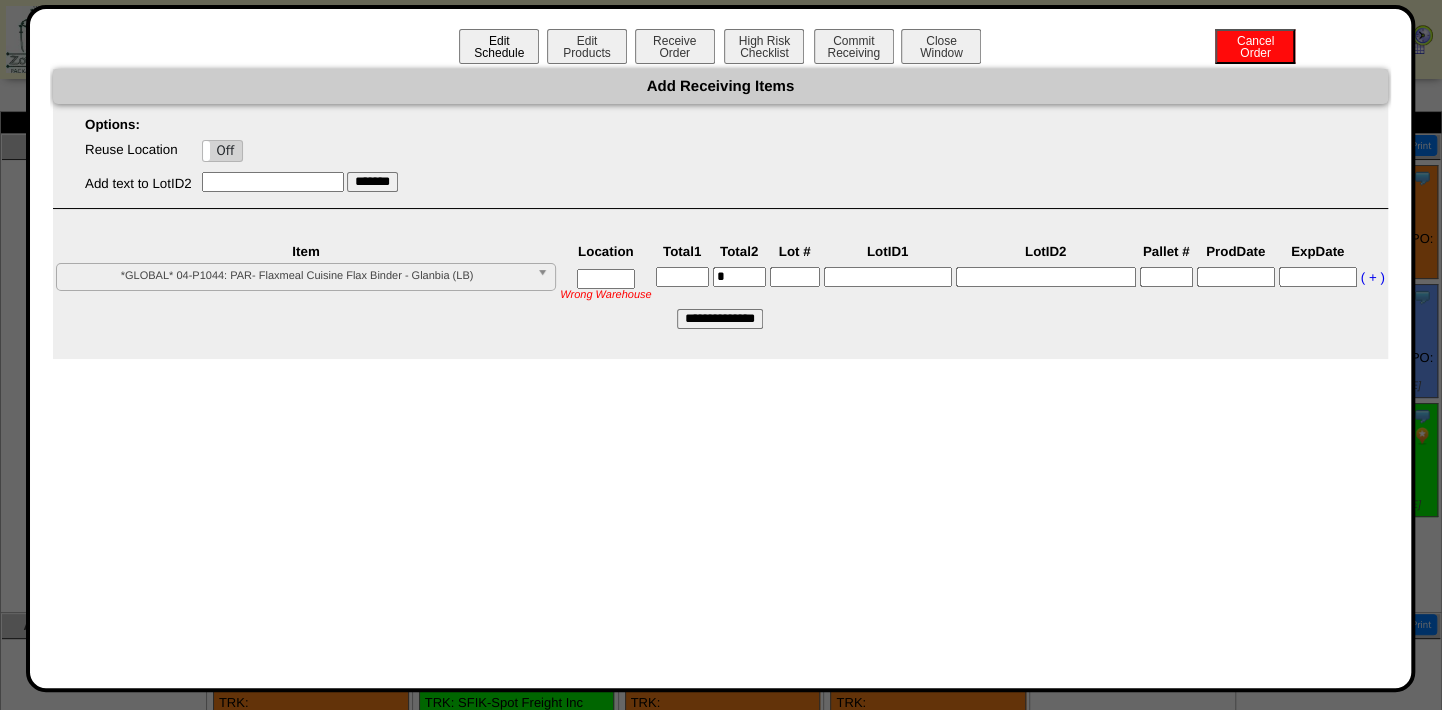 click on "Edit Schedule" at bounding box center [499, 46] 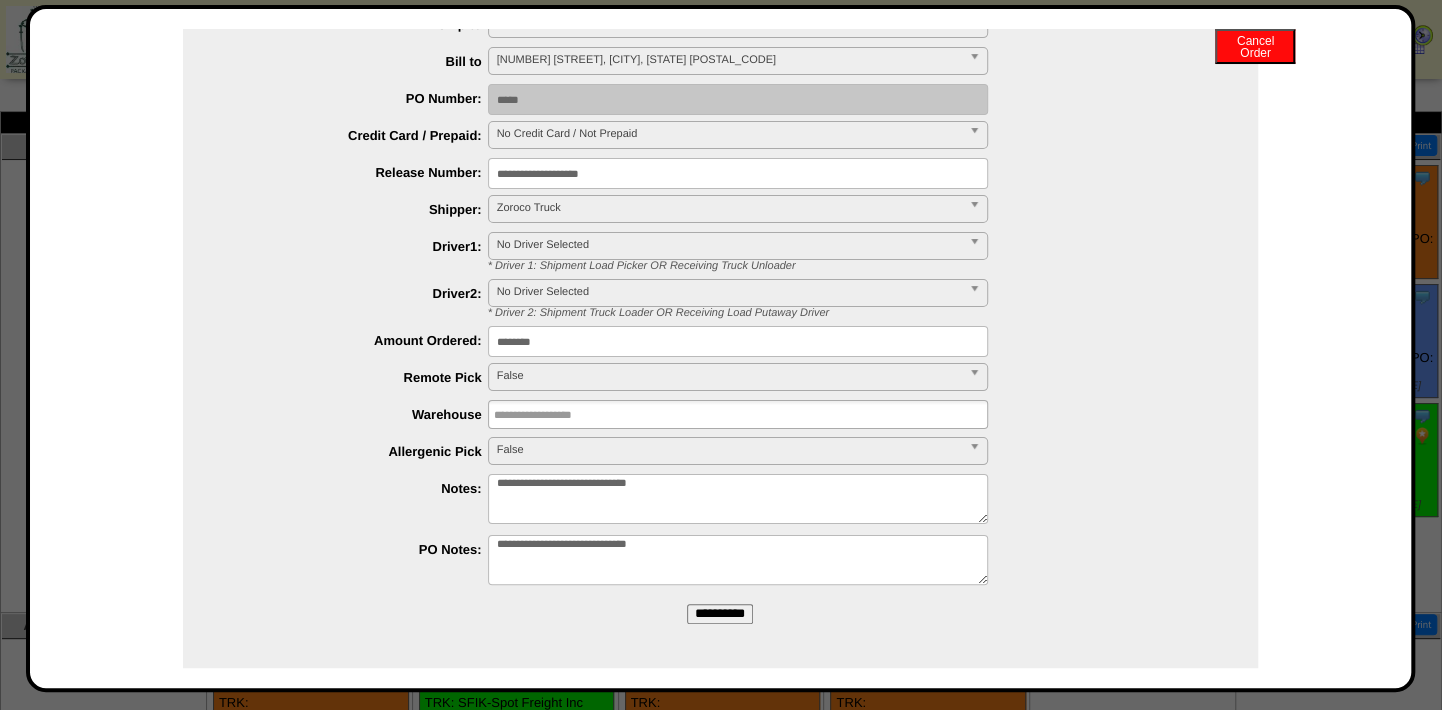 scroll, scrollTop: 405, scrollLeft: 0, axis: vertical 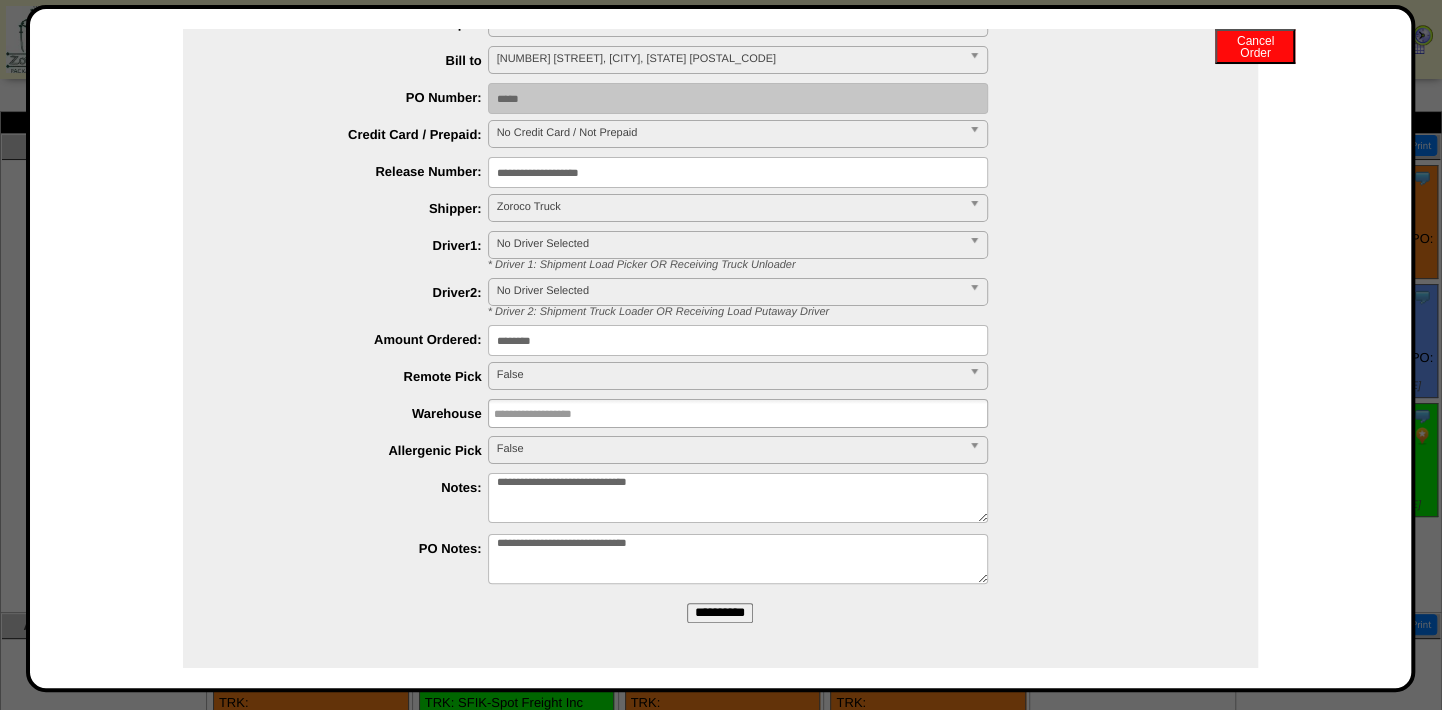 type 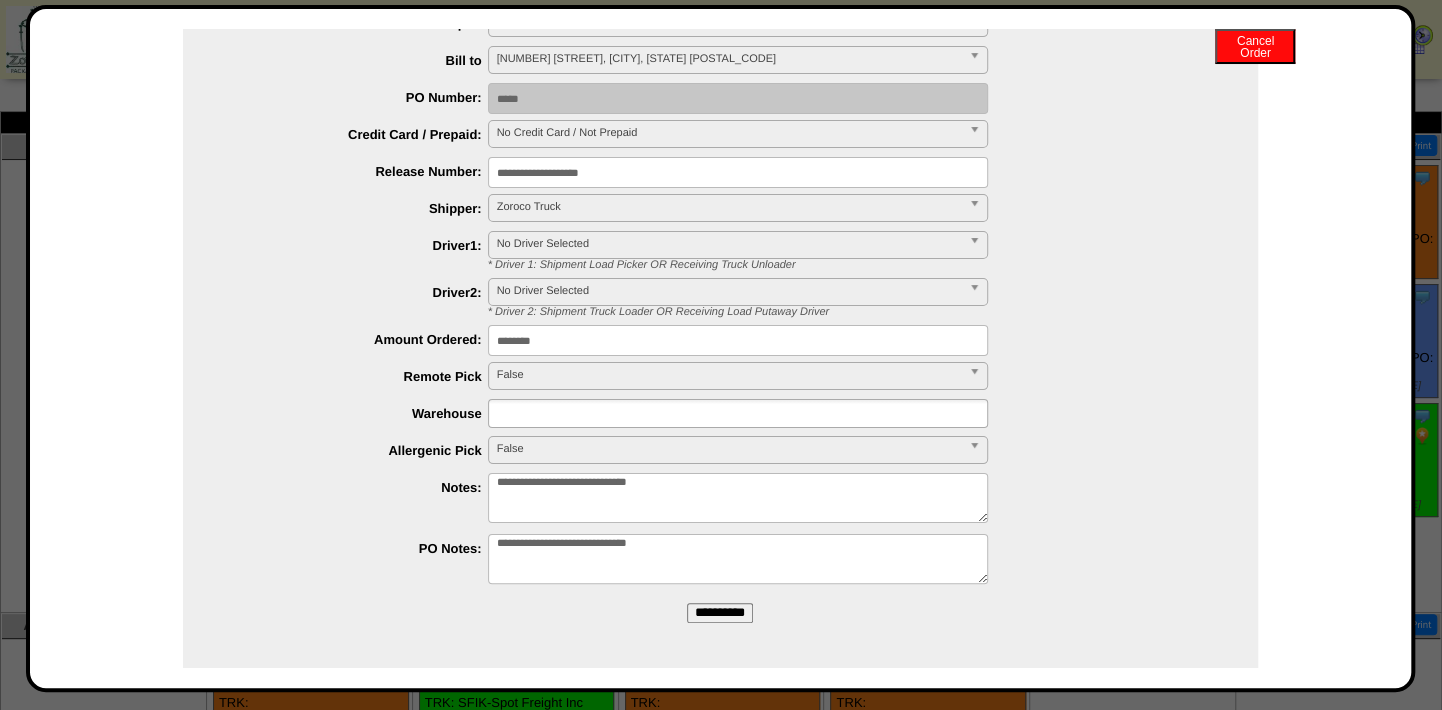 click at bounding box center [558, 413] 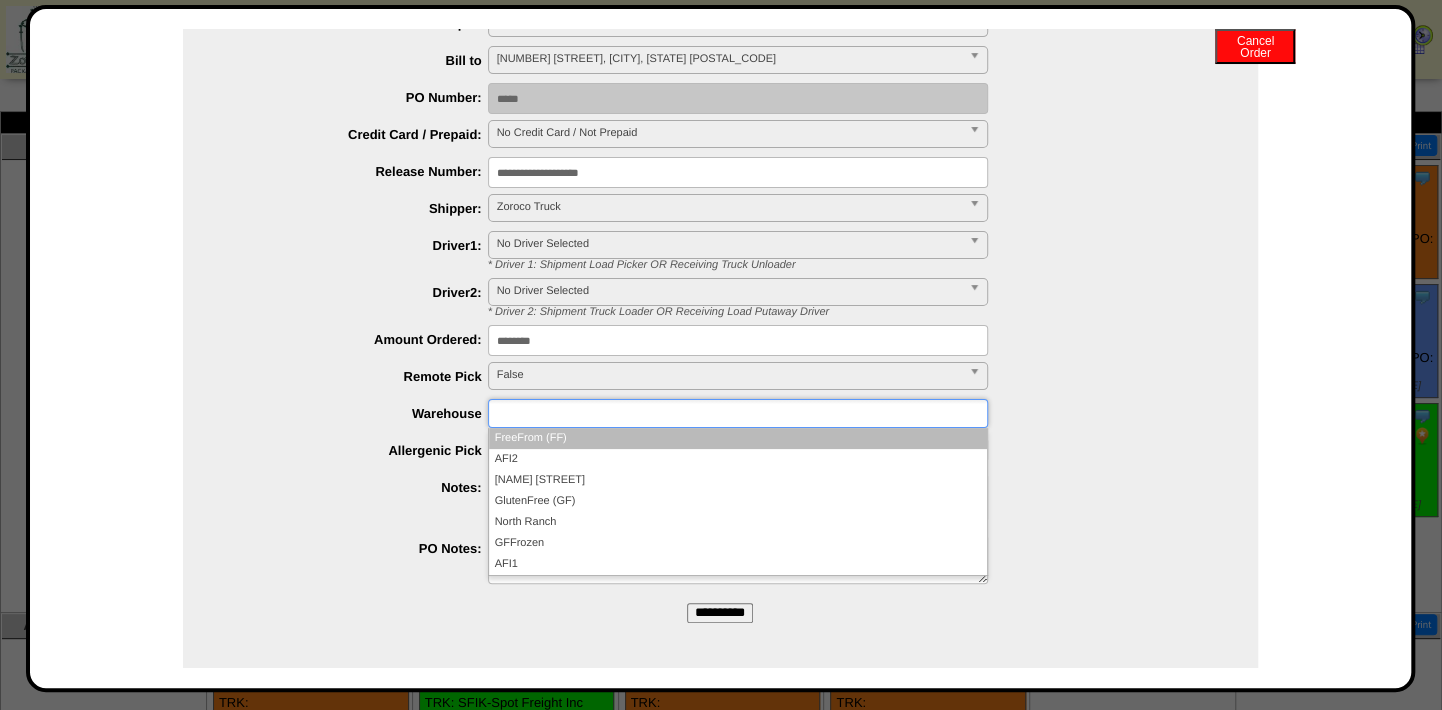 click on "FreeFrom (FF)" at bounding box center [738, 438] 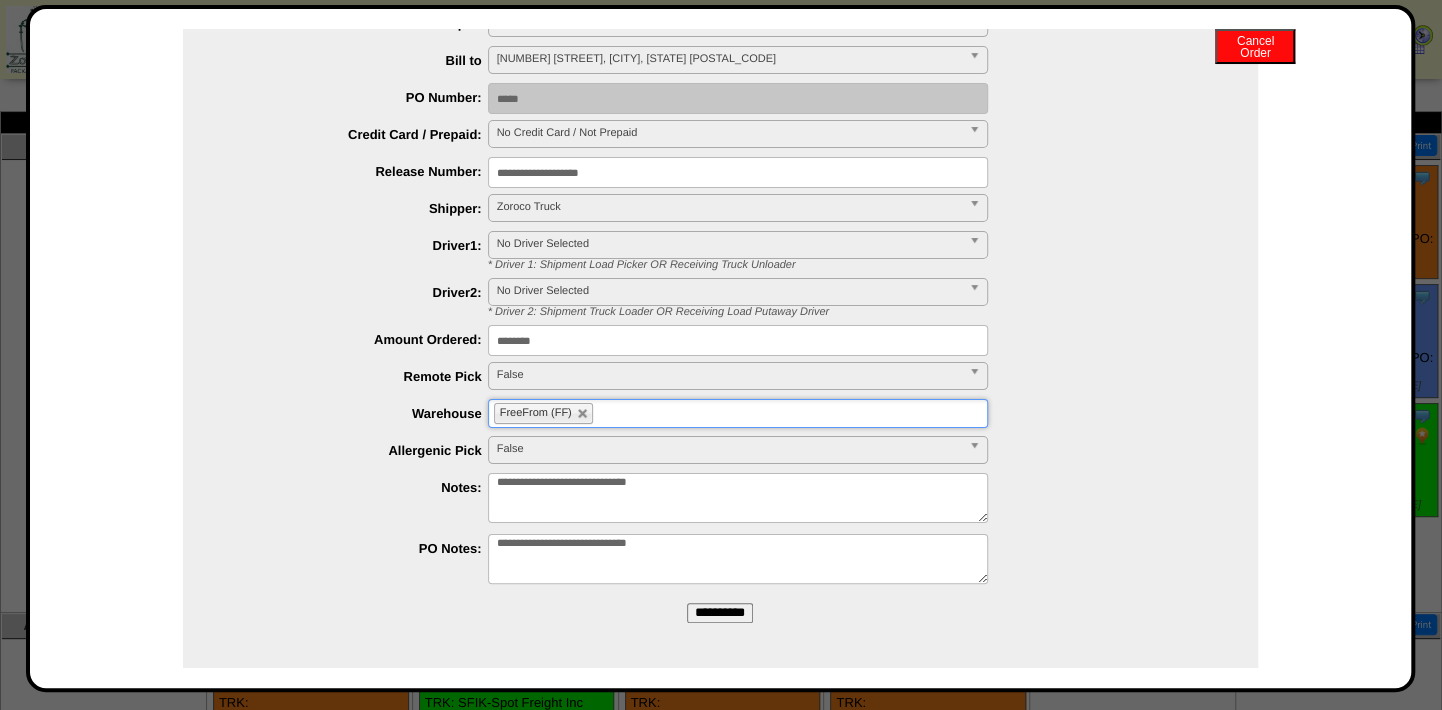 click on "**********" at bounding box center [720, 151] 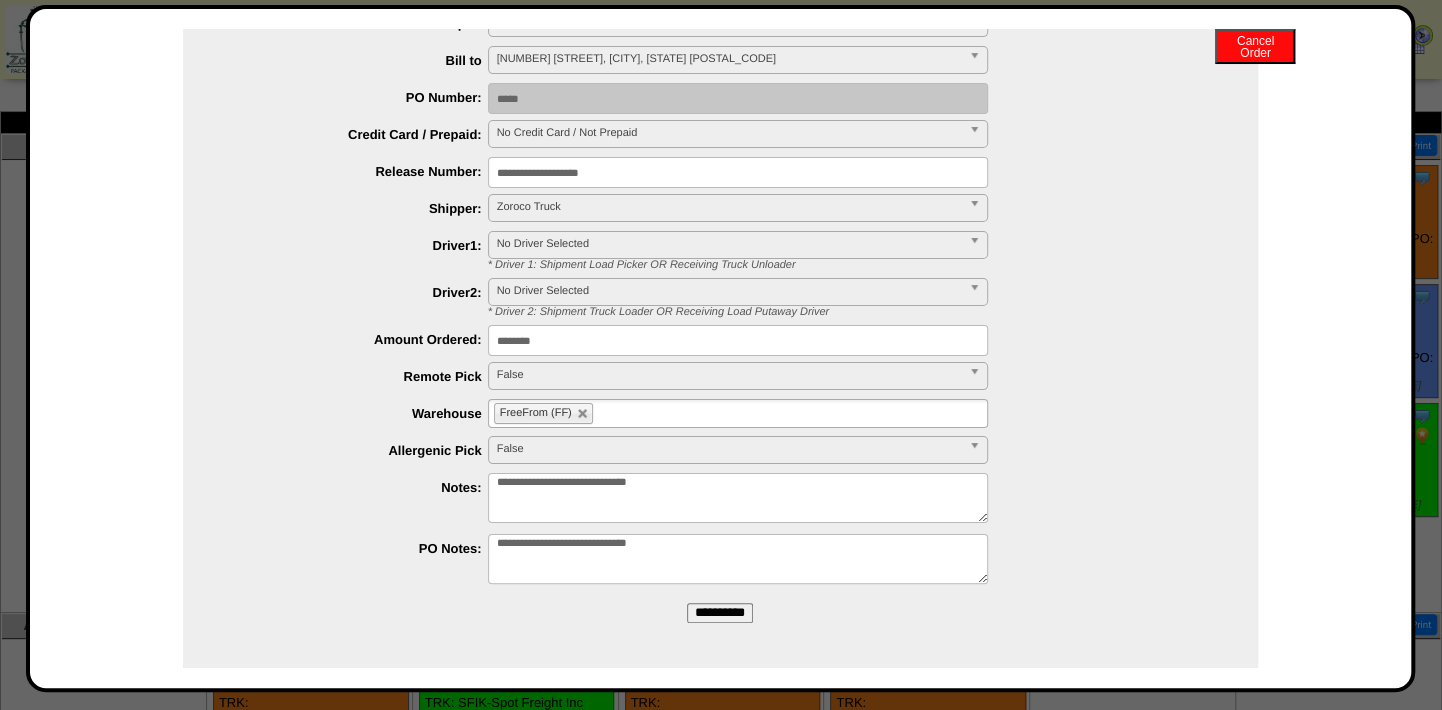 click on "**********" at bounding box center (720, 613) 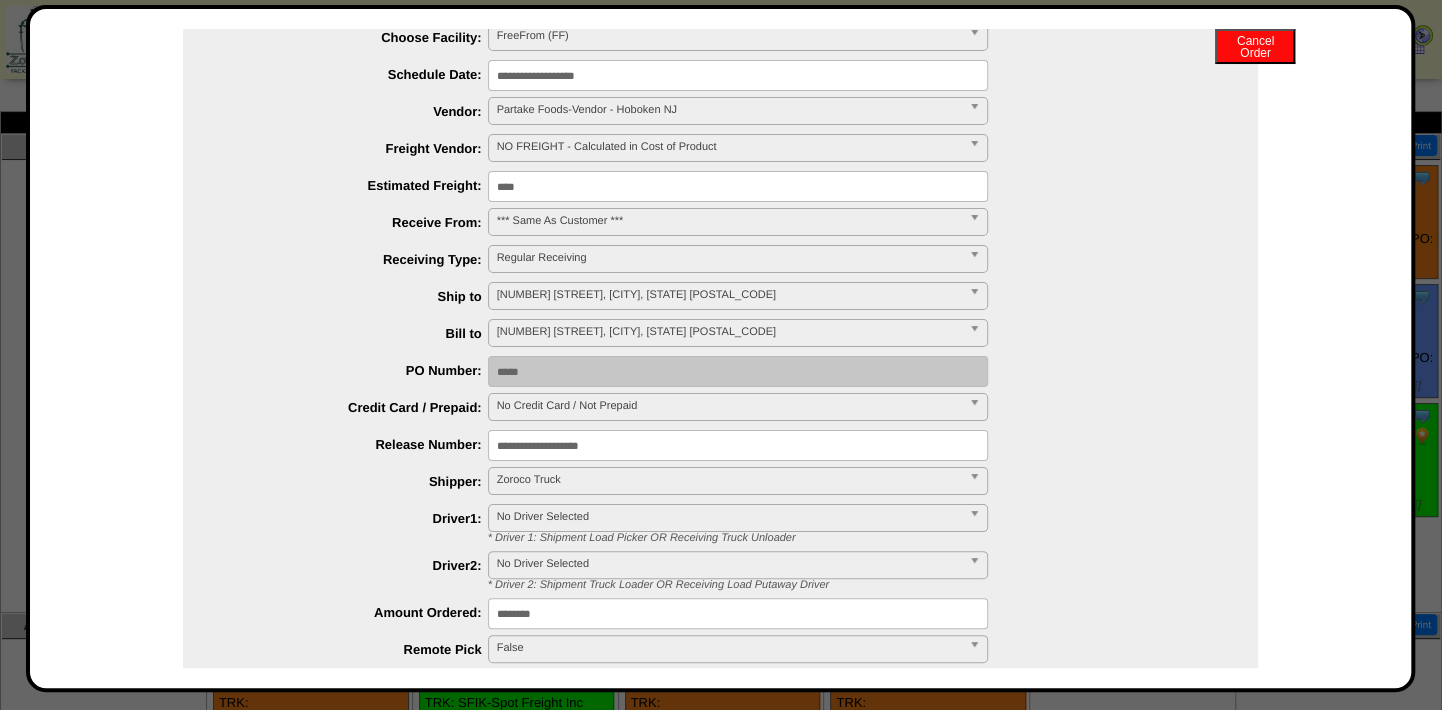 scroll, scrollTop: 0, scrollLeft: 0, axis: both 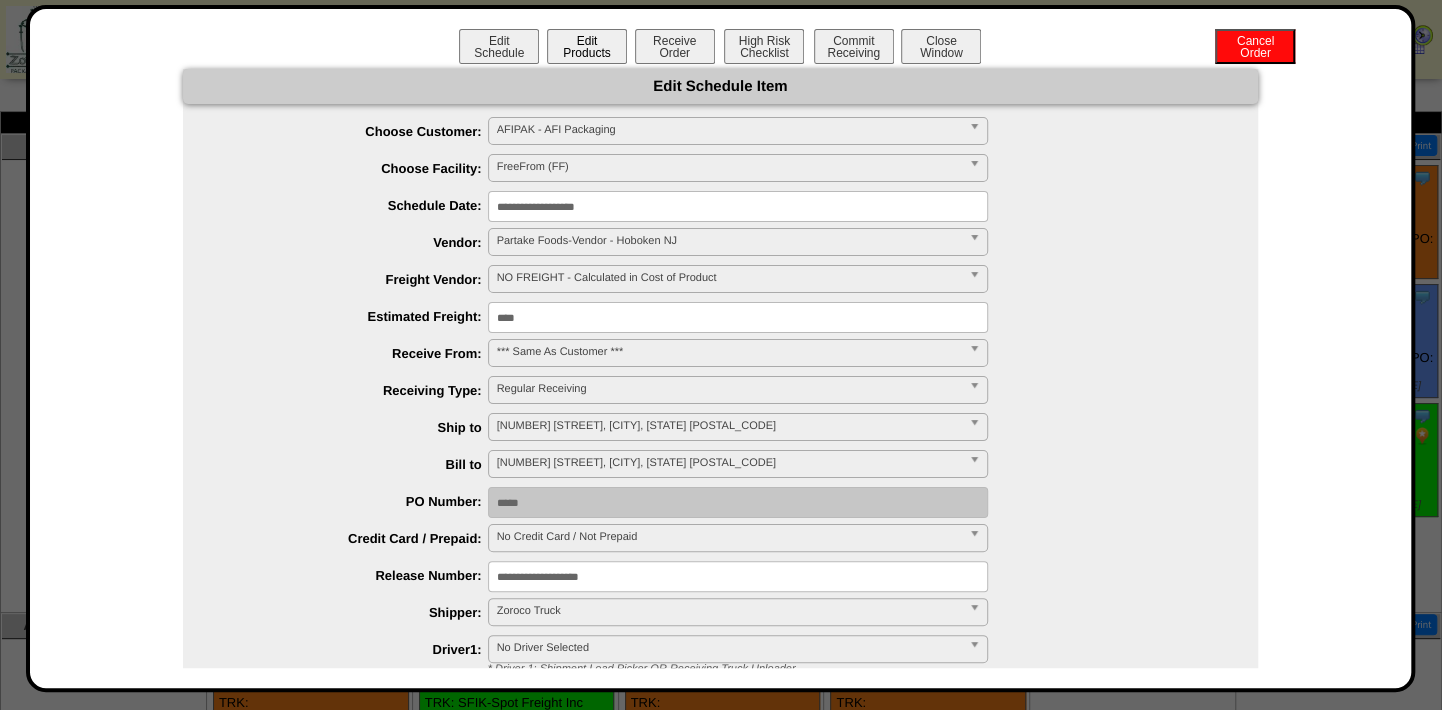 click on "Edit Products" at bounding box center [587, 46] 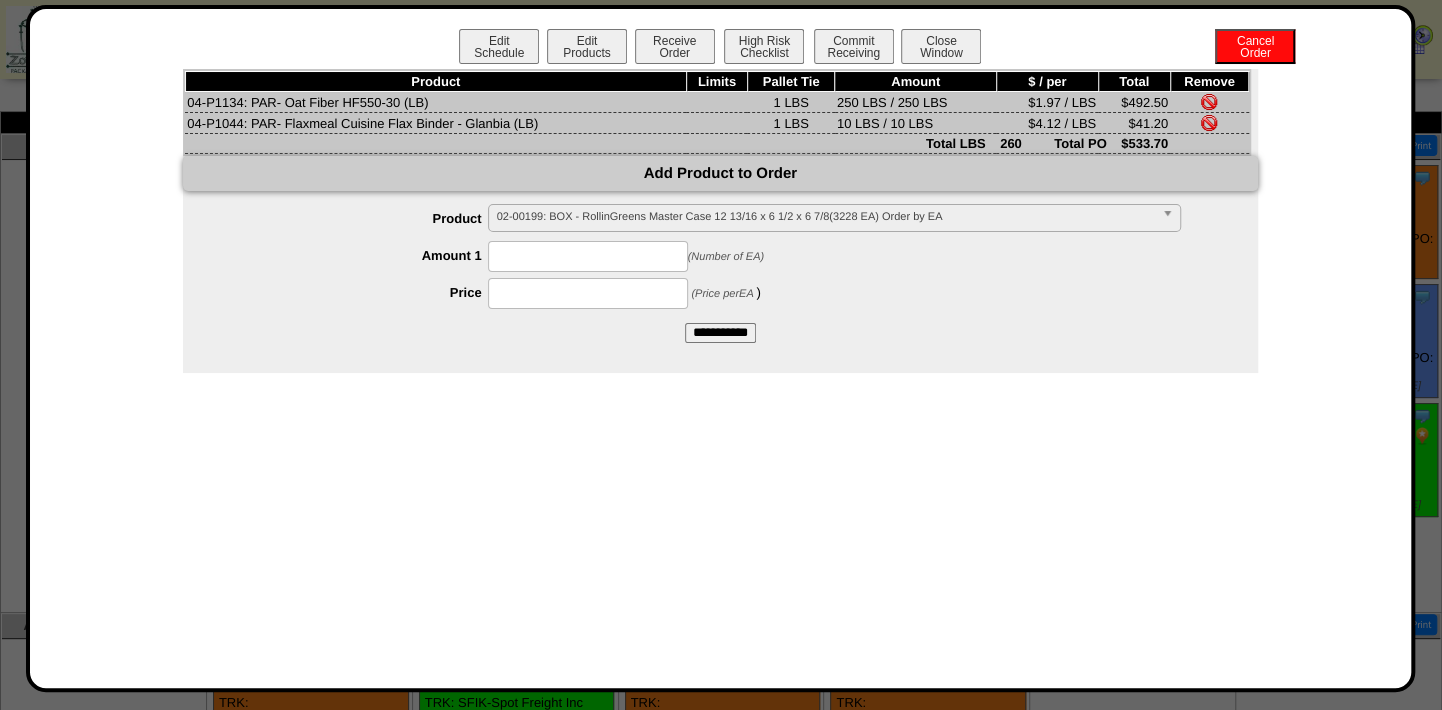 click on "02-00199: BOX - RollinGreens Master Case 12 13/16 x 6 1/2 x 6 7/8(3228 EA) Order by EA" at bounding box center (825, 217) 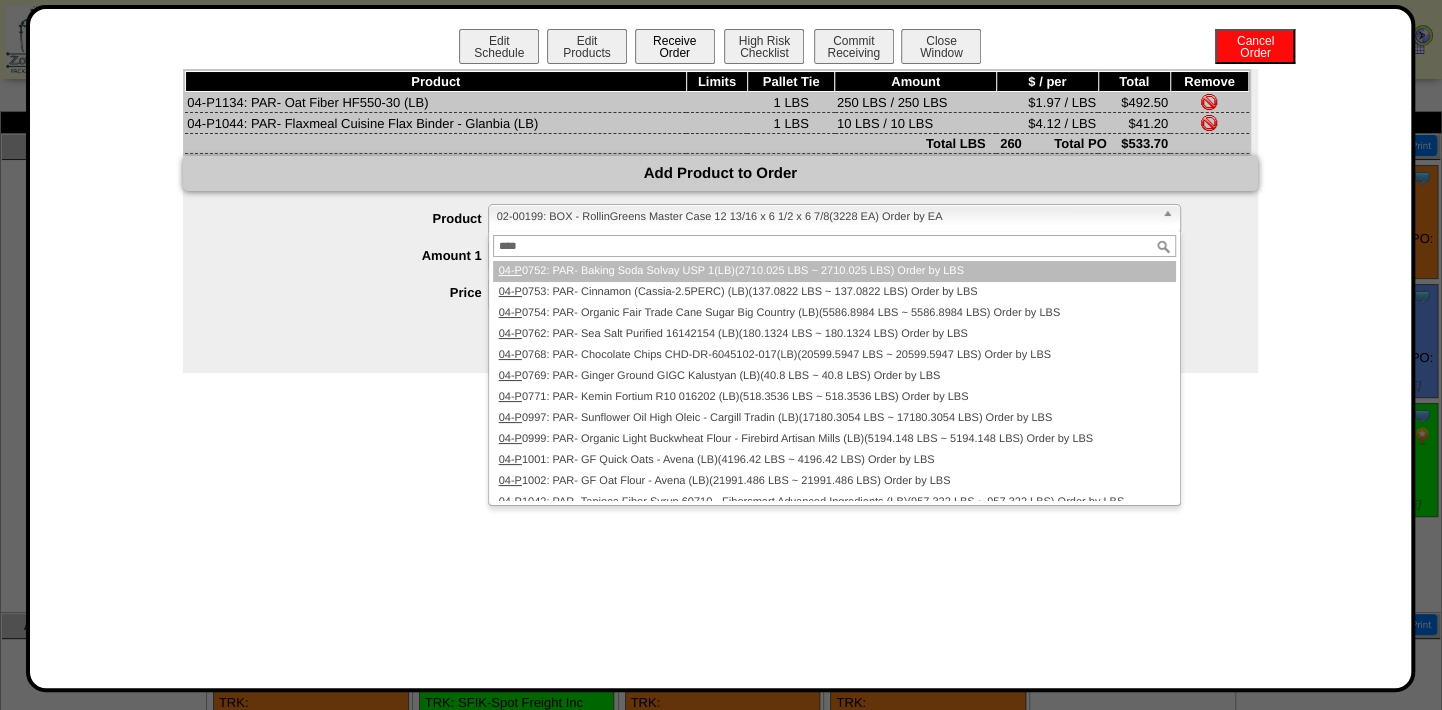 type on "****" 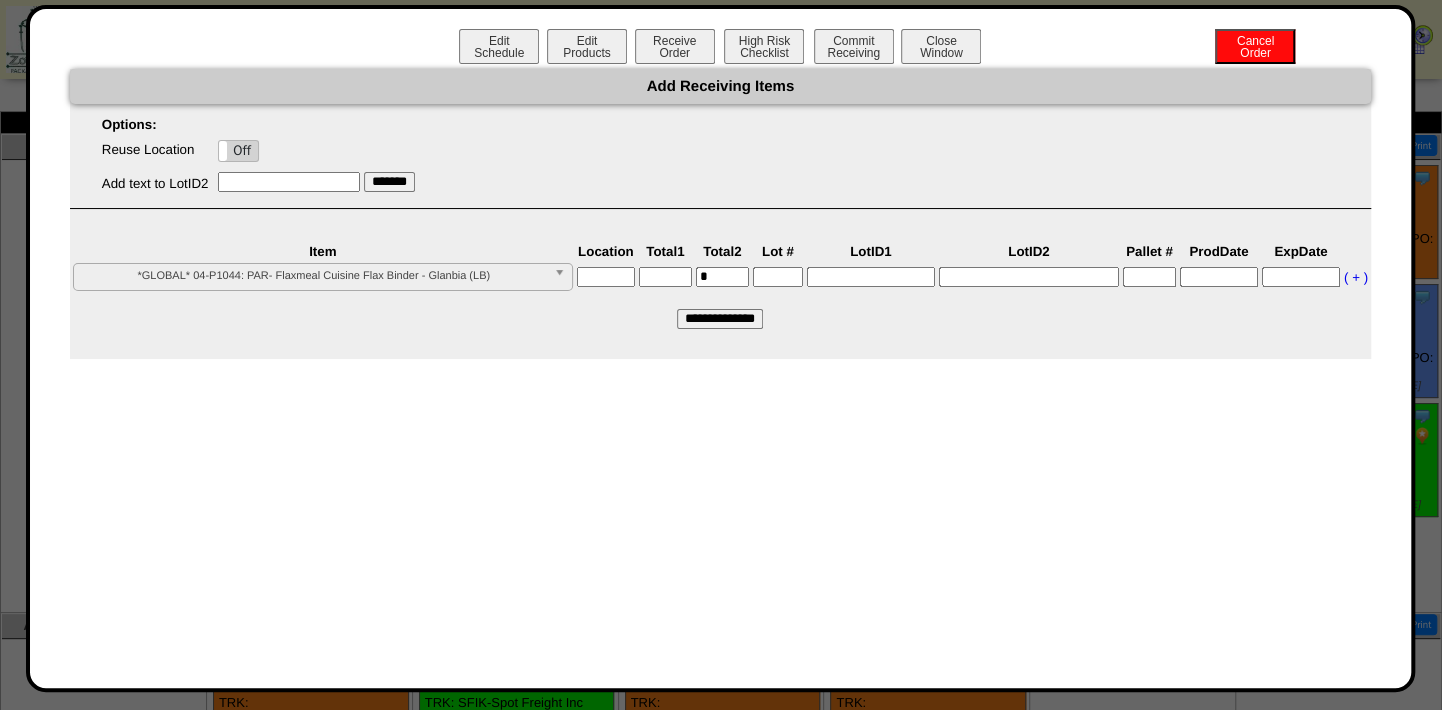 click at bounding box center (606, 277) 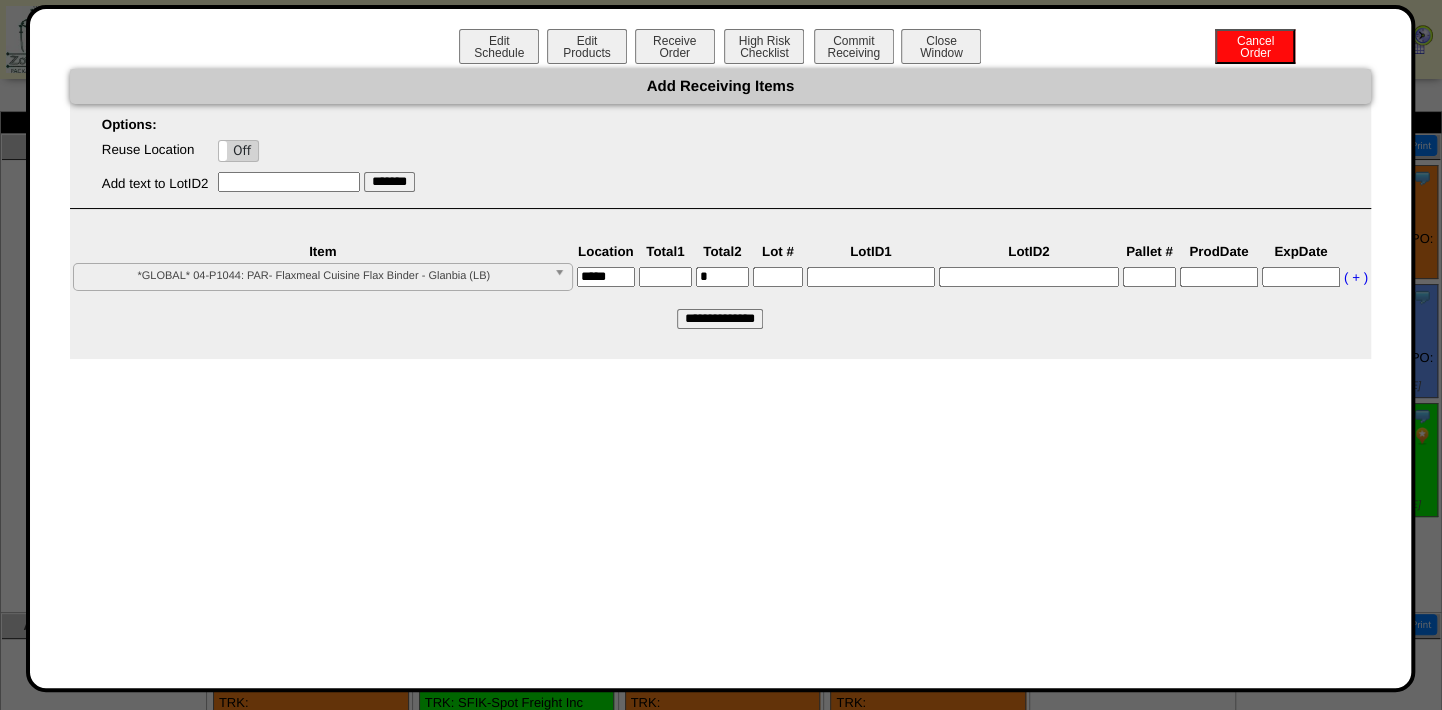 type on "*****" 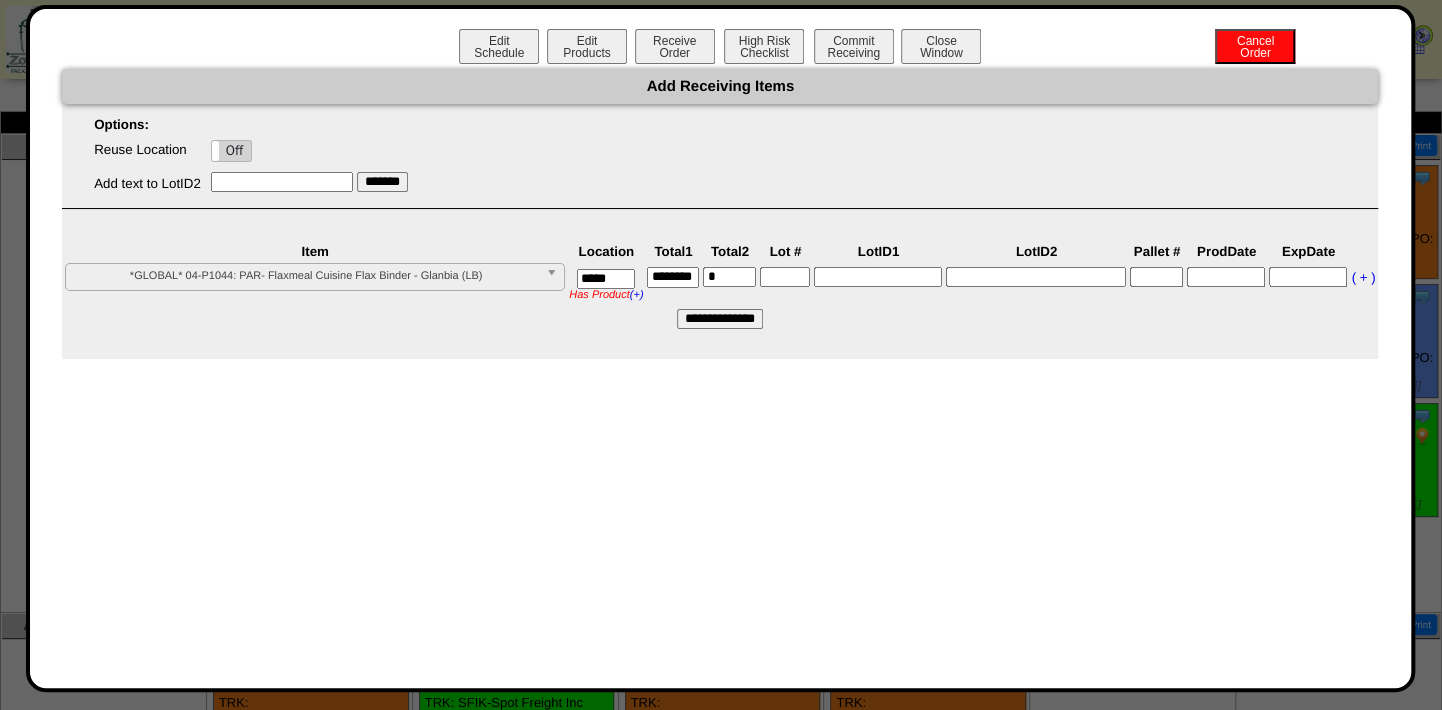 scroll, scrollTop: 0, scrollLeft: 10, axis: horizontal 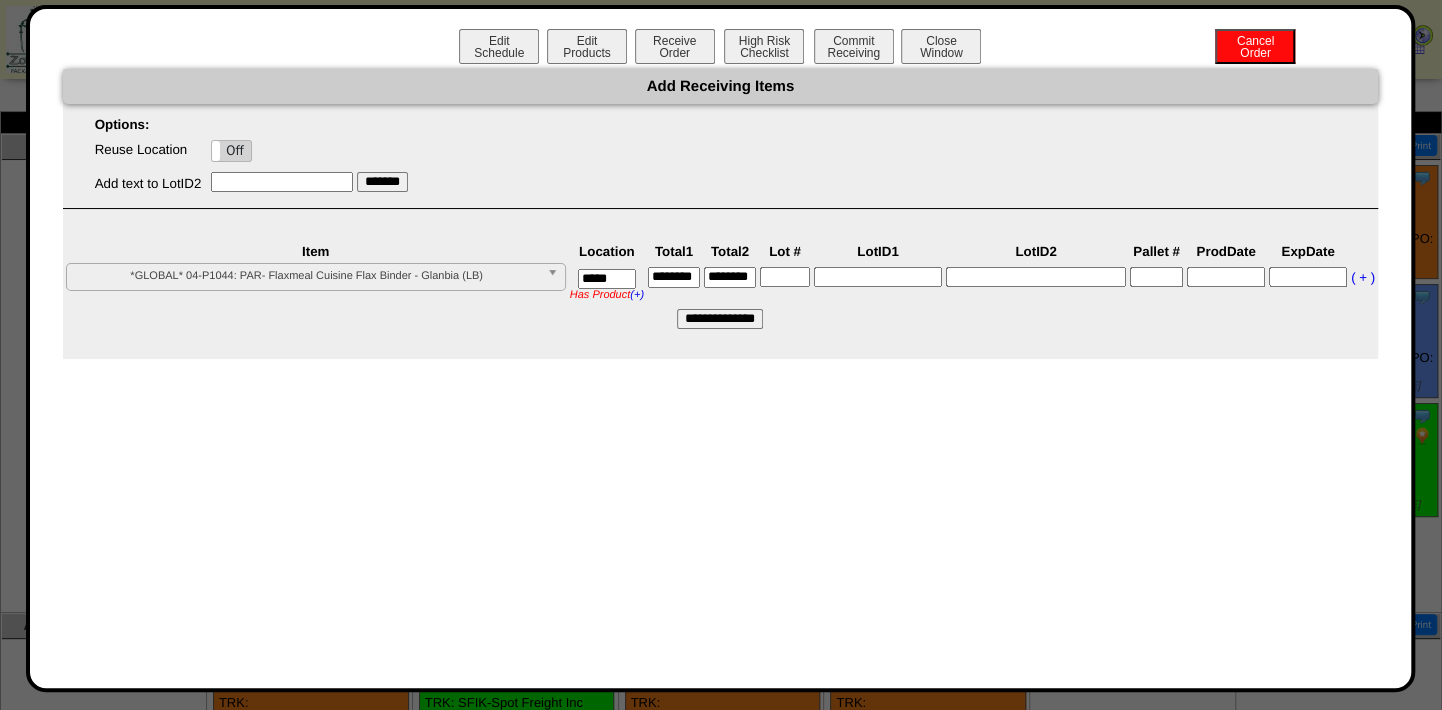 type on "********" 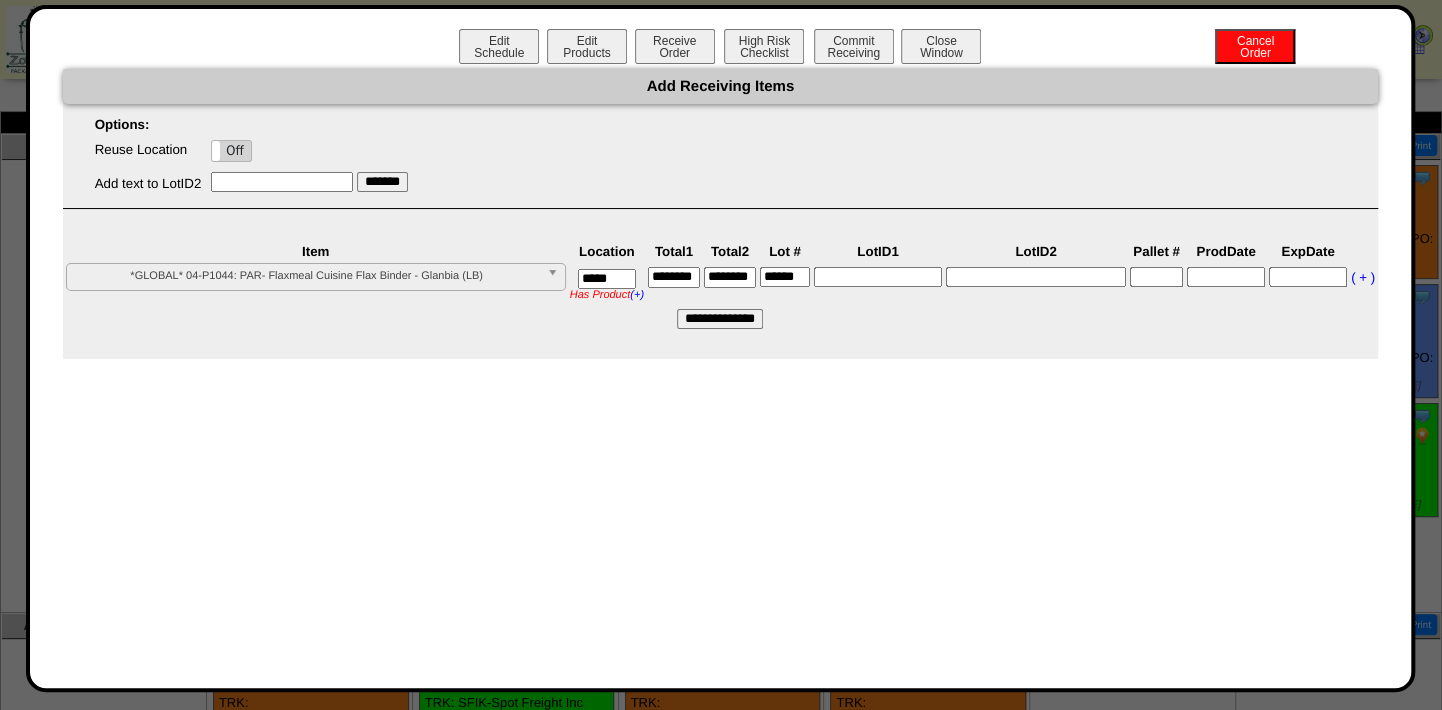 scroll, scrollTop: 0, scrollLeft: 4, axis: horizontal 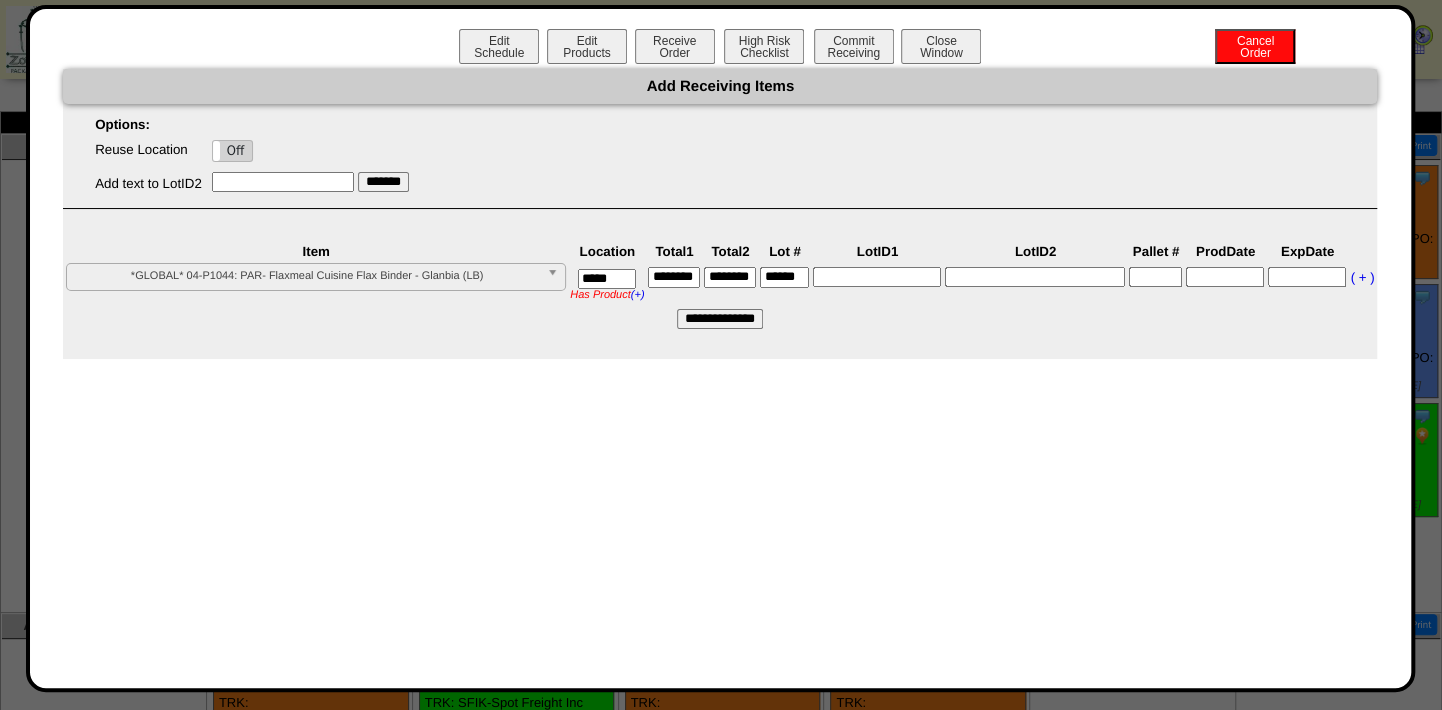type on "******" 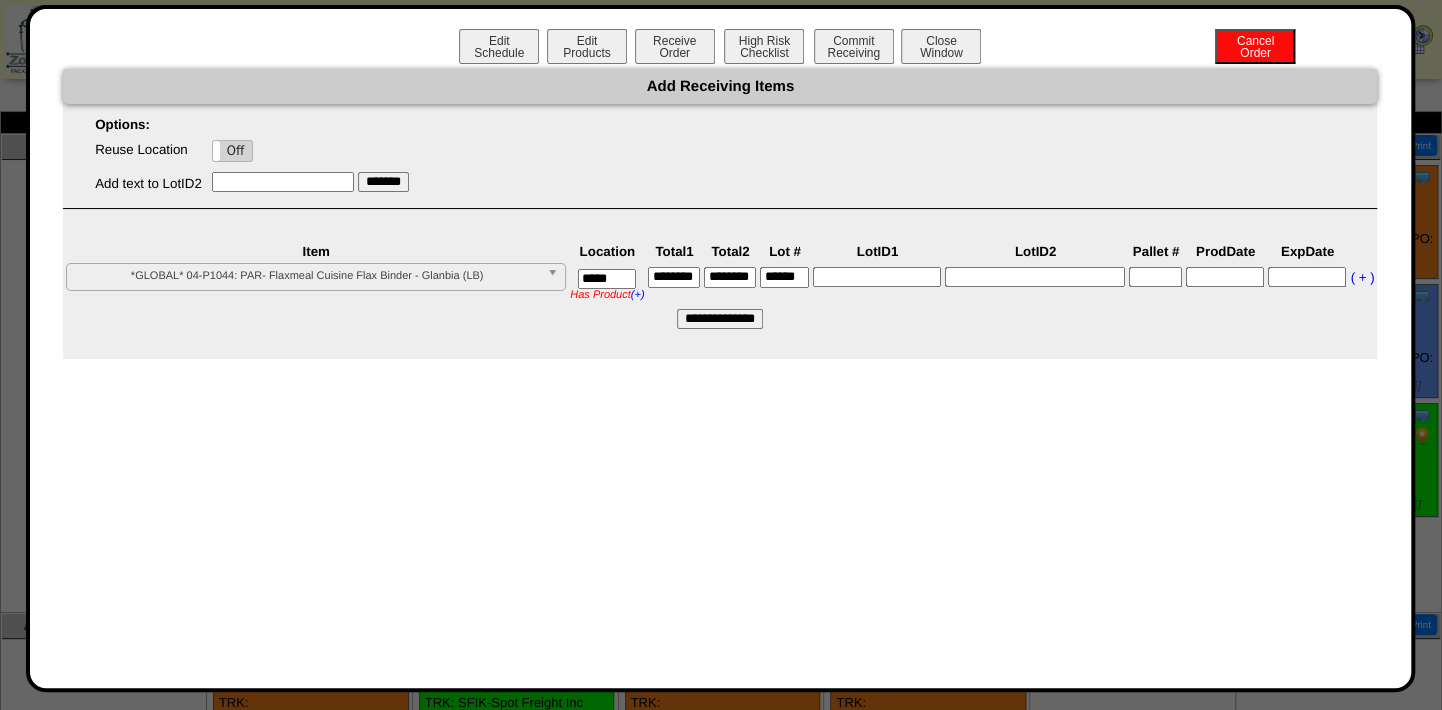 scroll, scrollTop: 0, scrollLeft: 0, axis: both 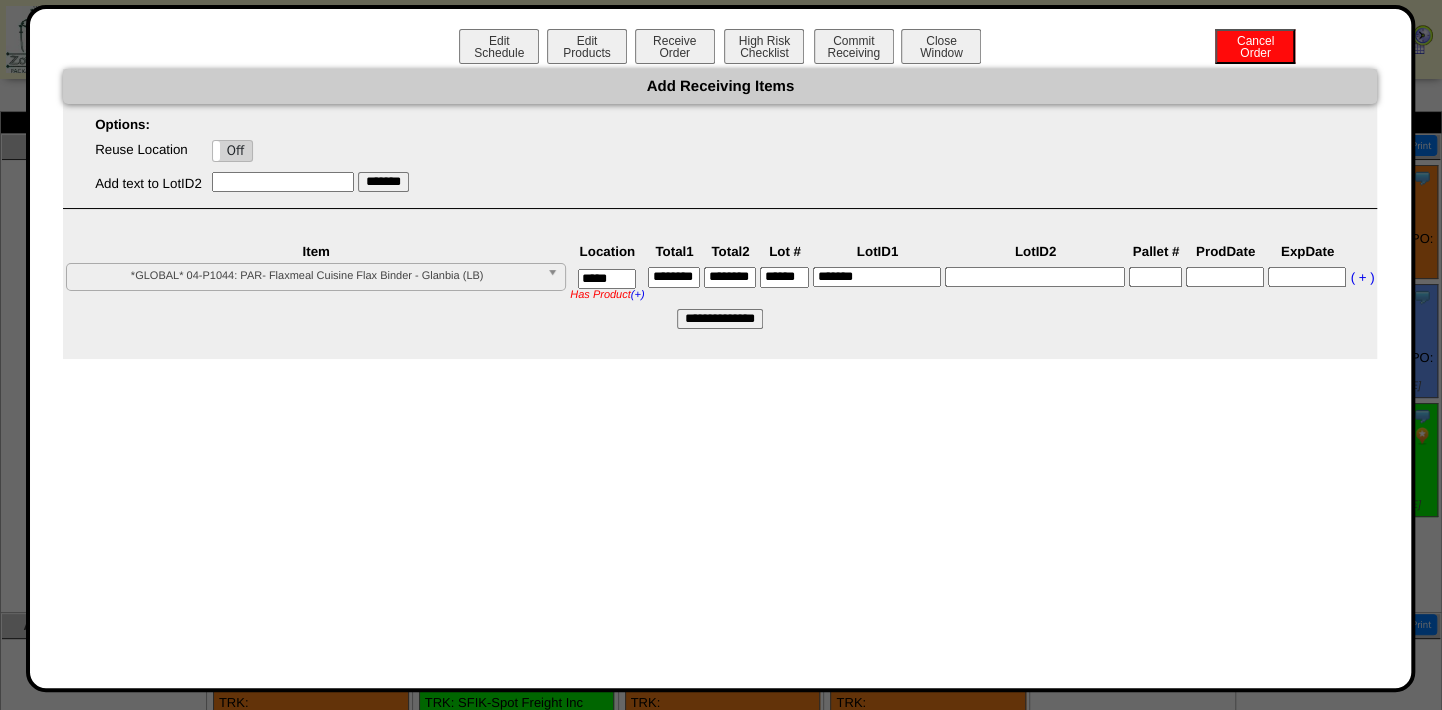 type on "*******" 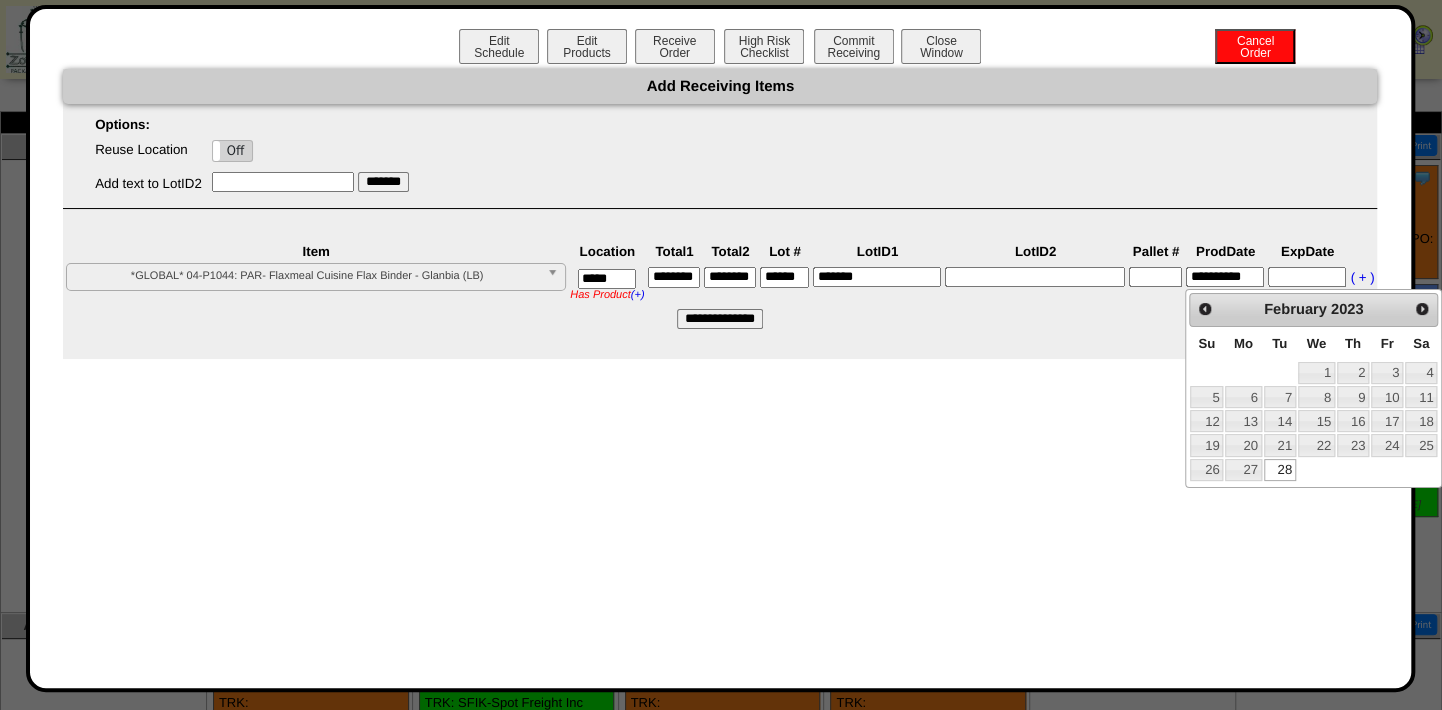 type on "**********" 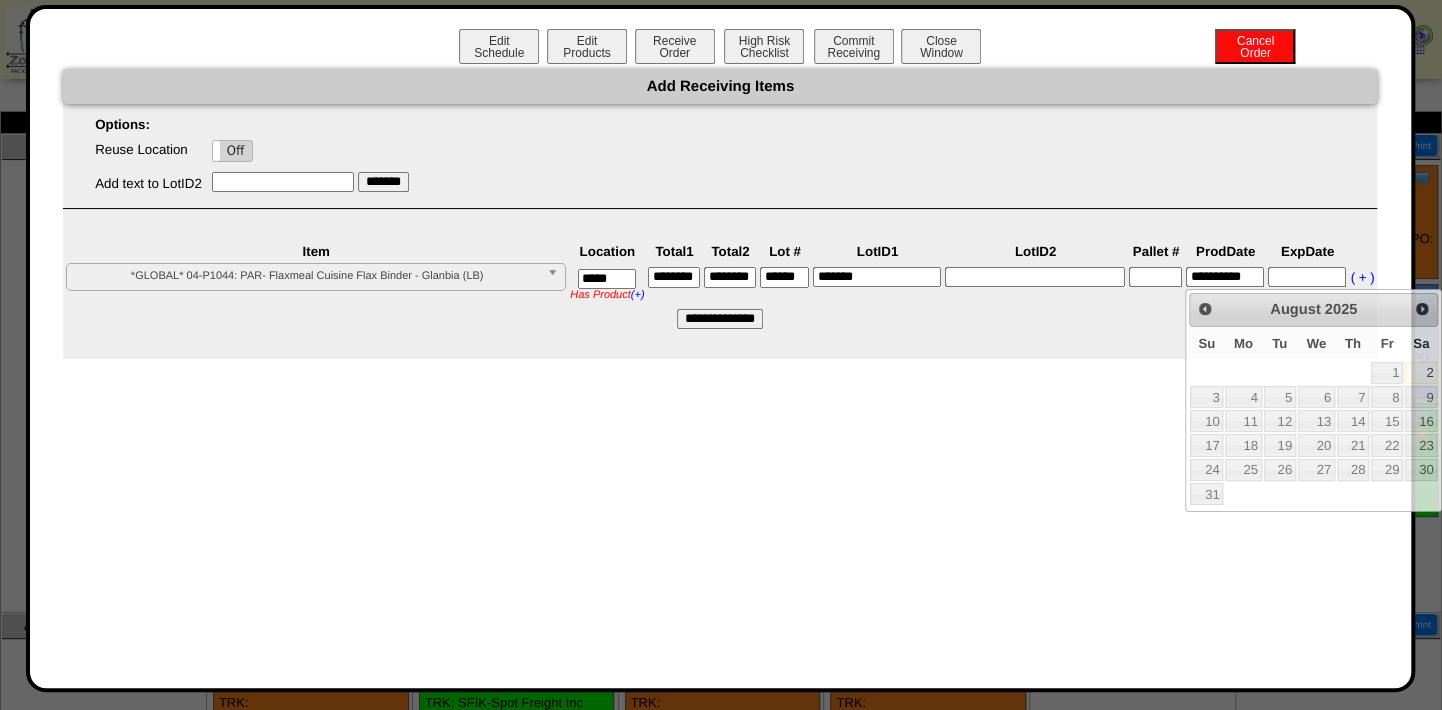 click at bounding box center [1307, 277] 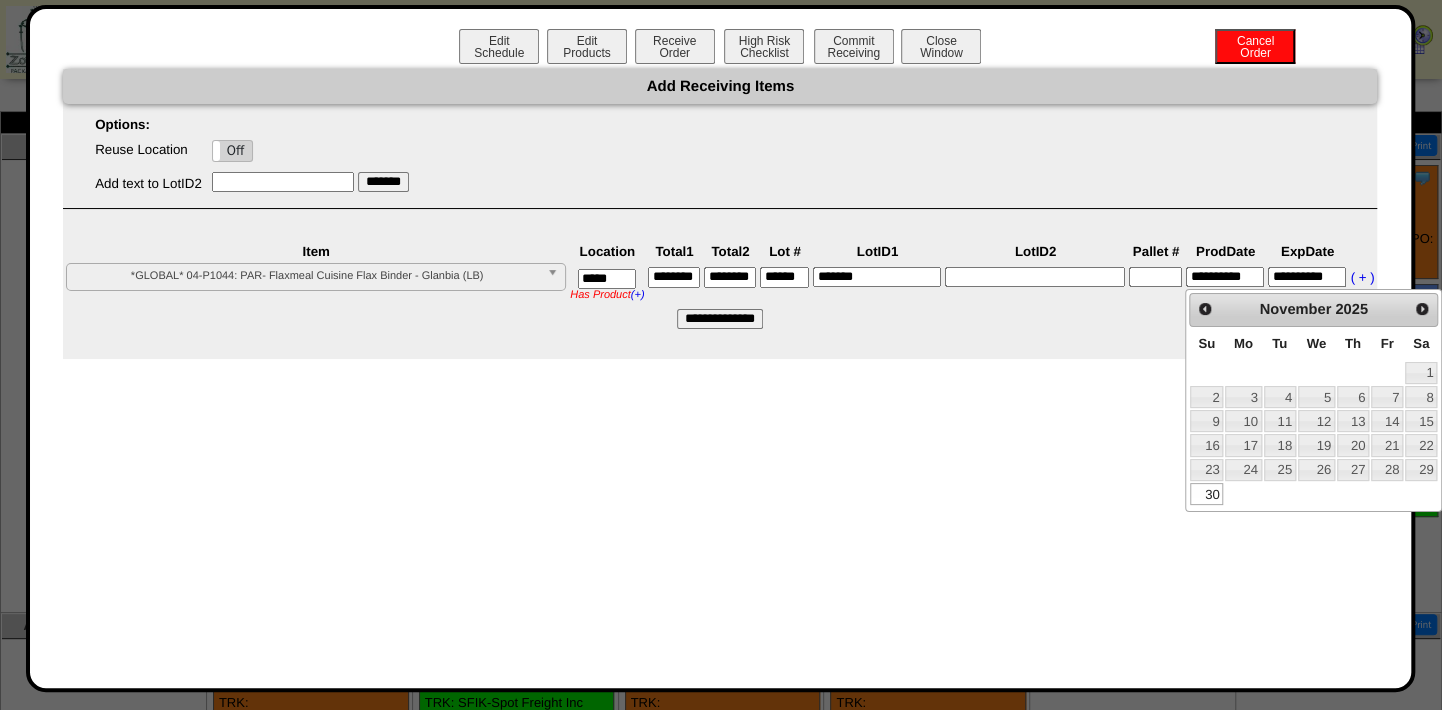 type on "**********" 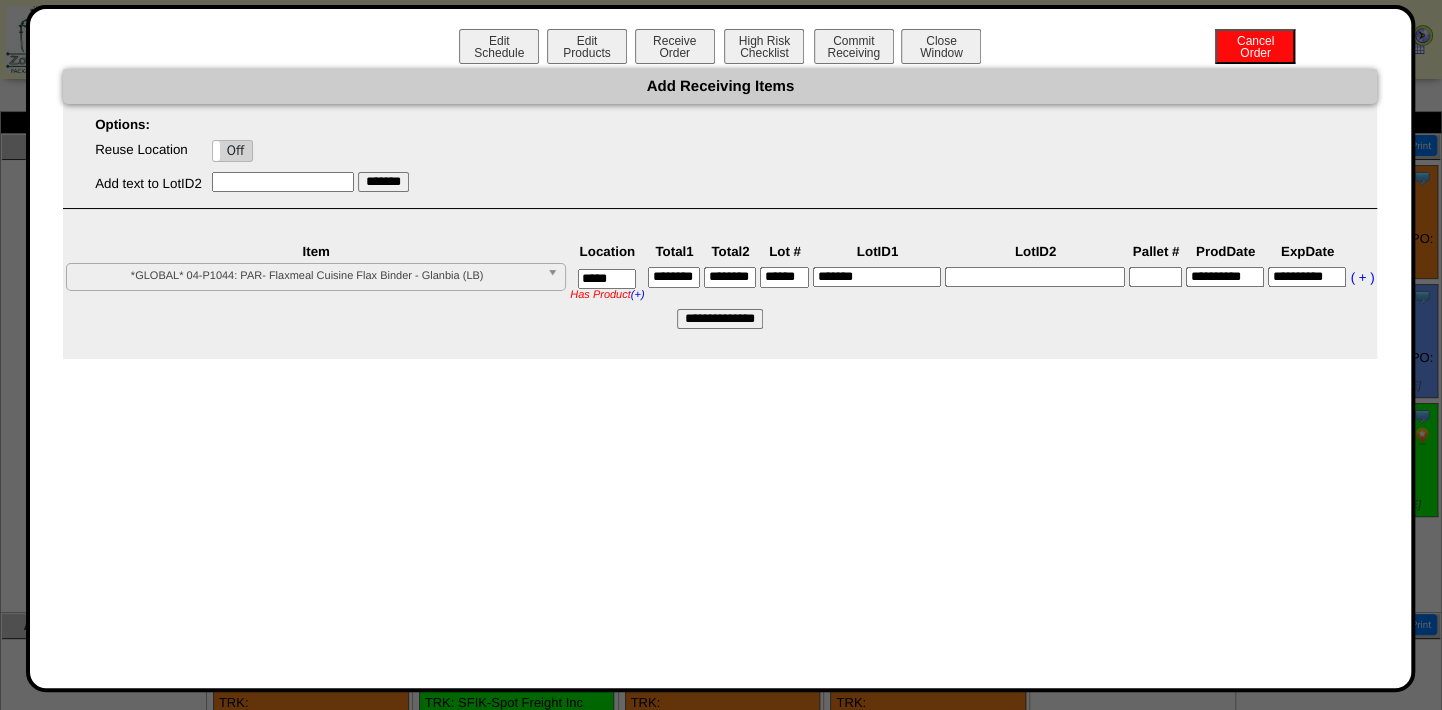 click on "**********" at bounding box center [720, 319] 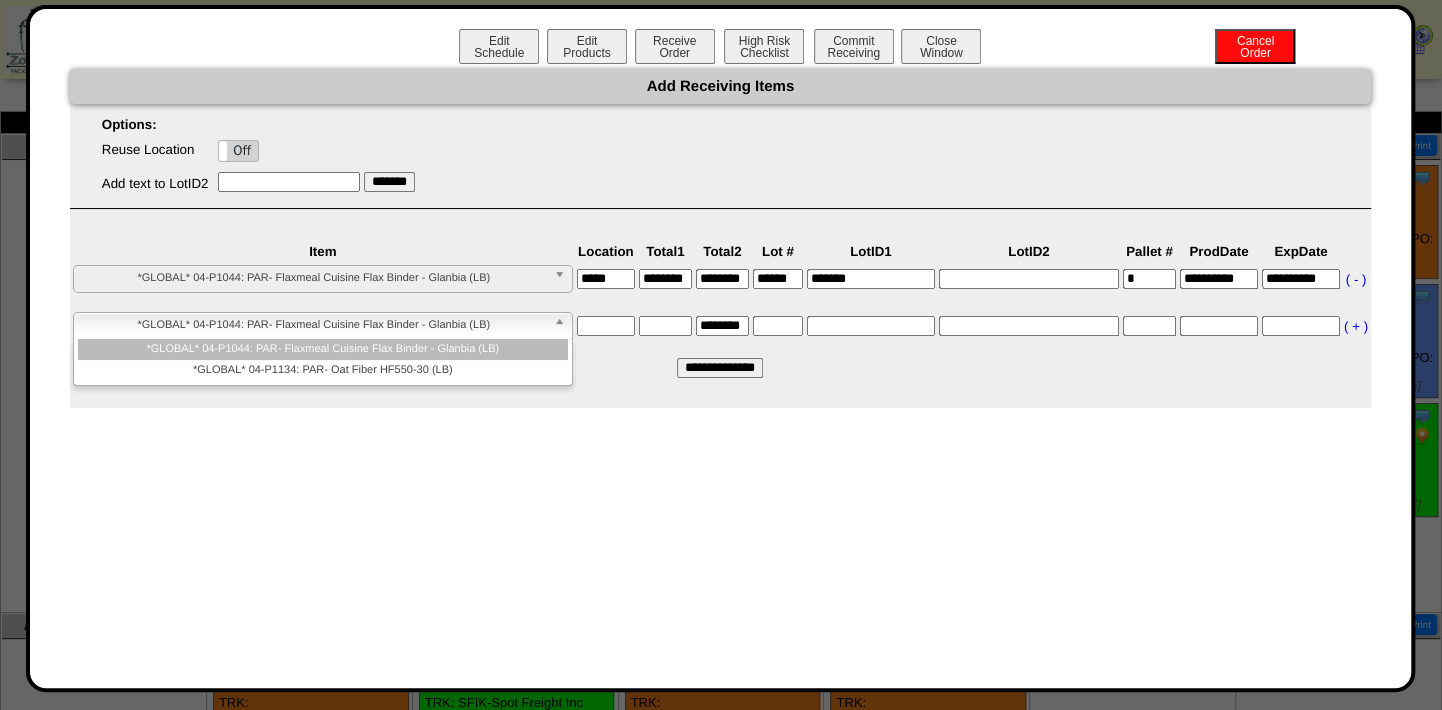 click at bounding box center [563, 326] 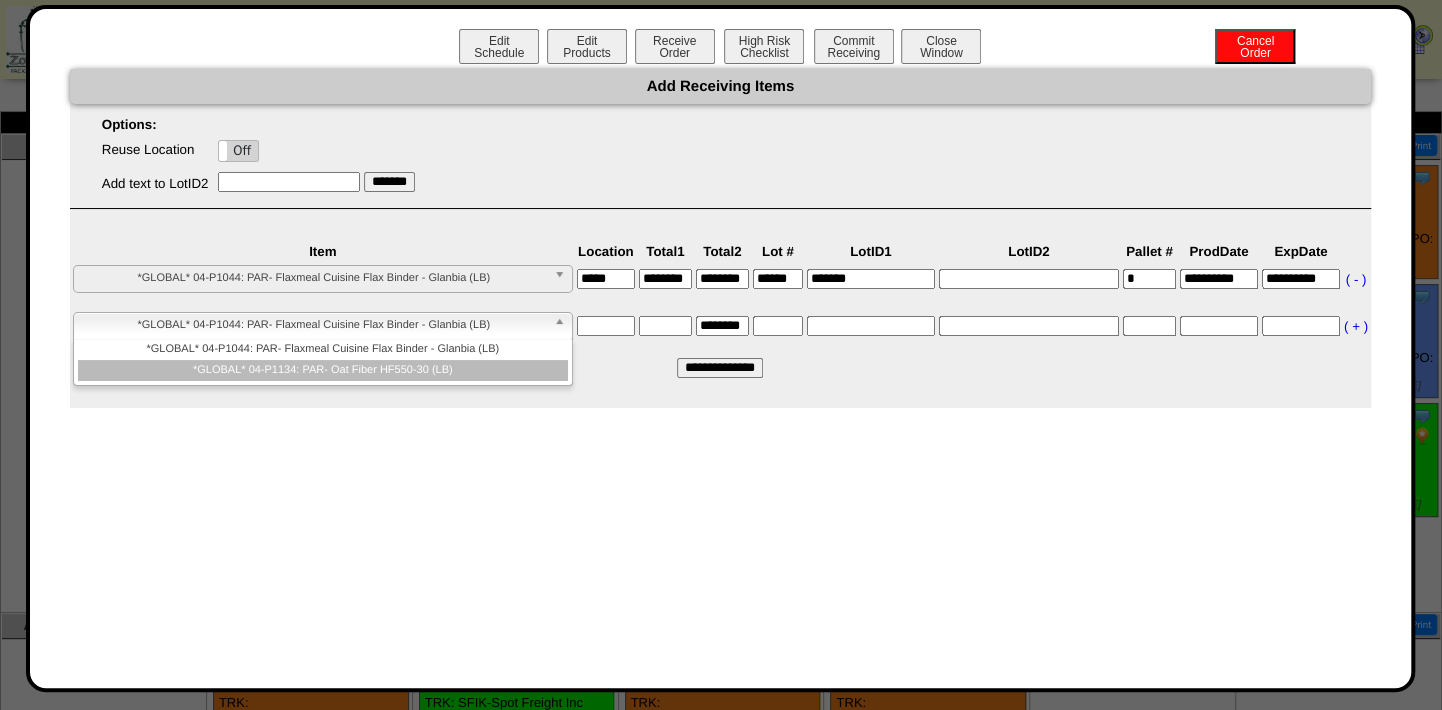 click on "*GLOBAL*  04-P1134: PAR- Oat Fiber HF550-30 (LB)" at bounding box center (323, 370) 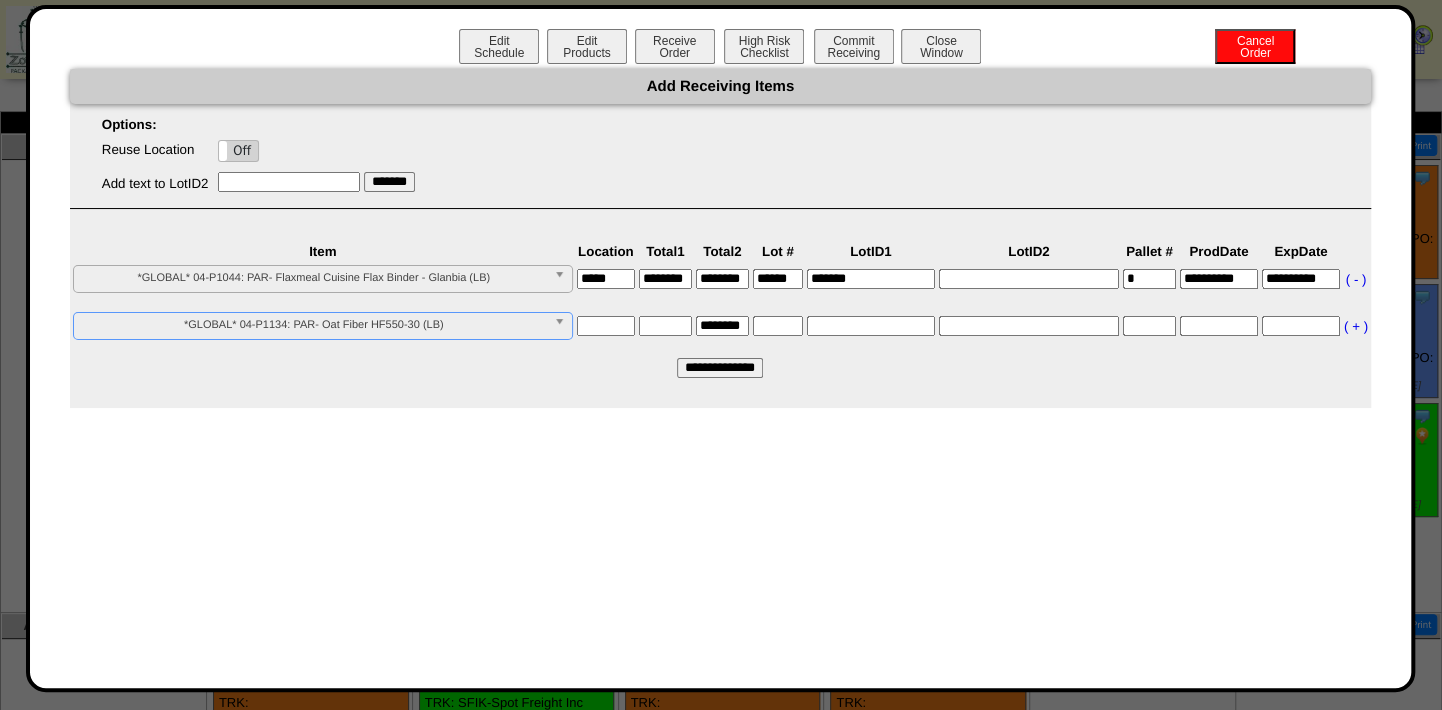 click at bounding box center (606, 326) 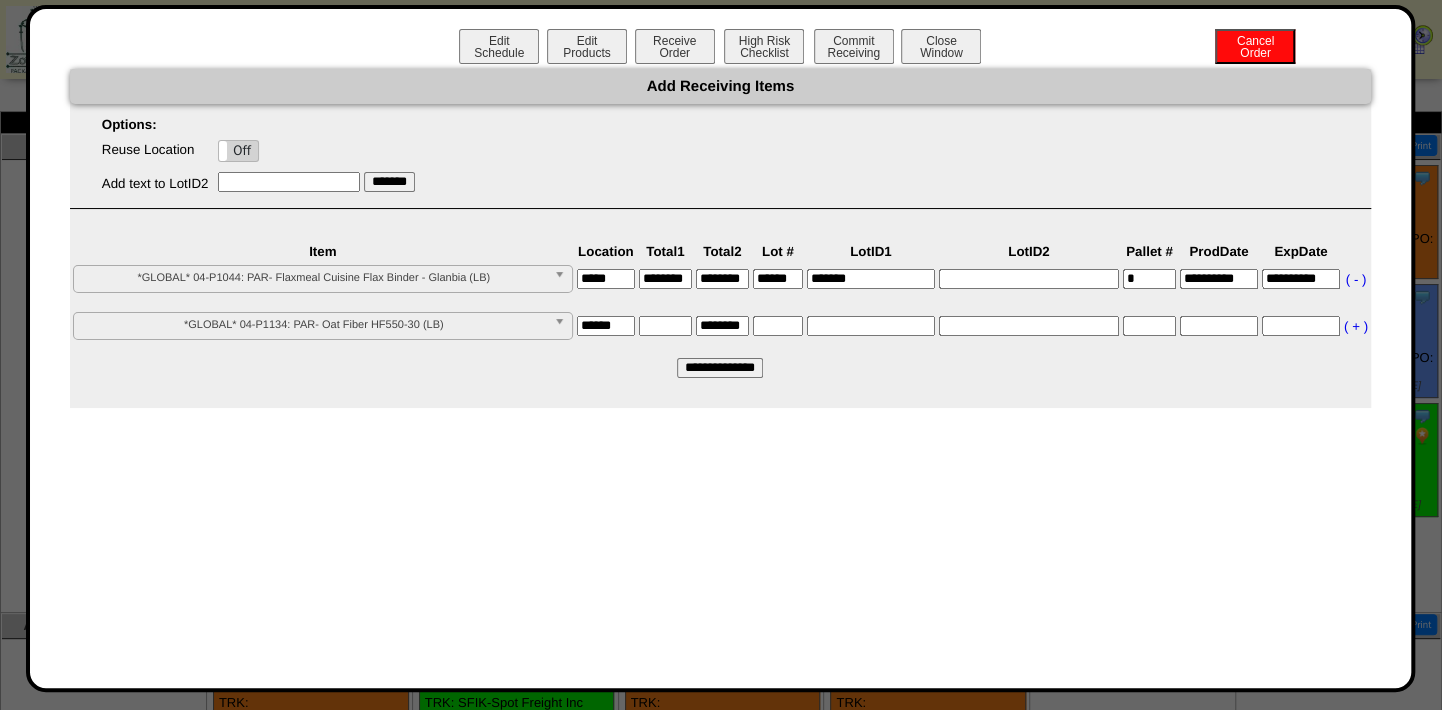 type on "******" 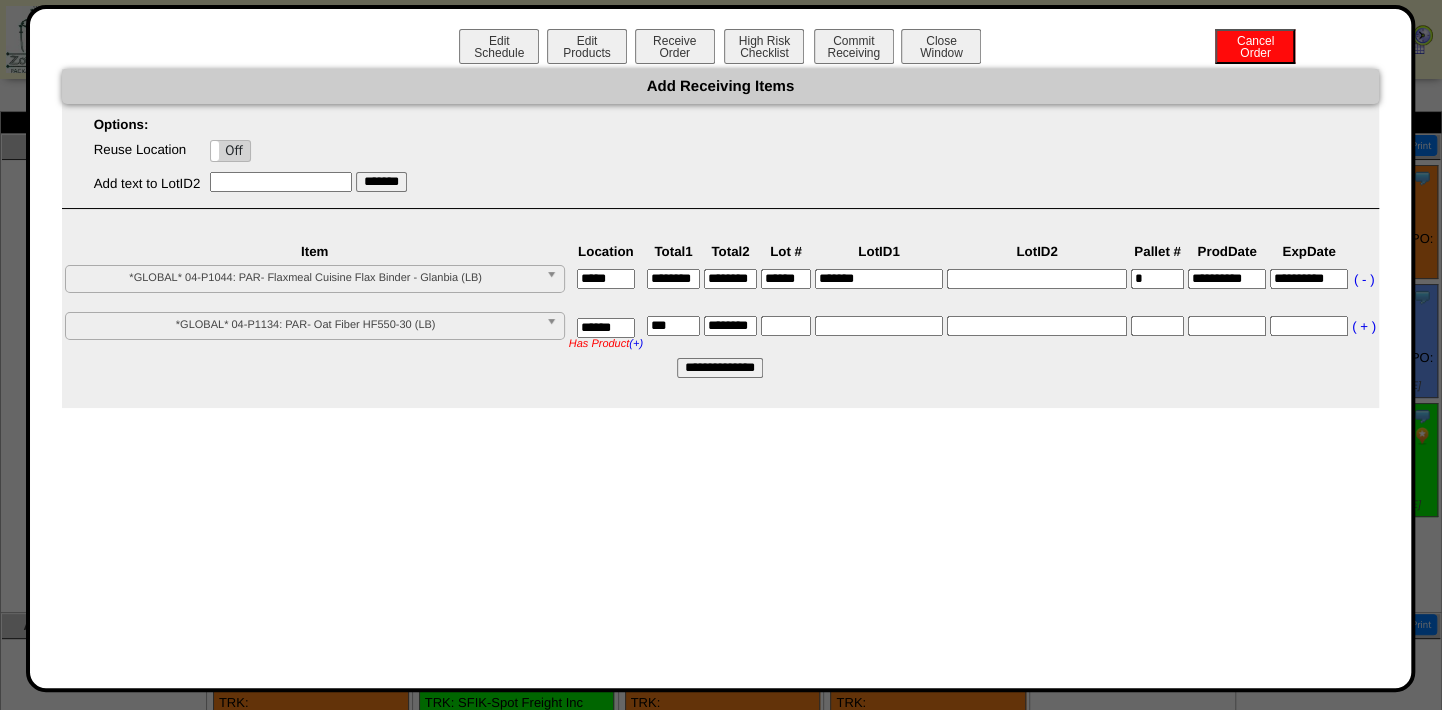 type on "***" 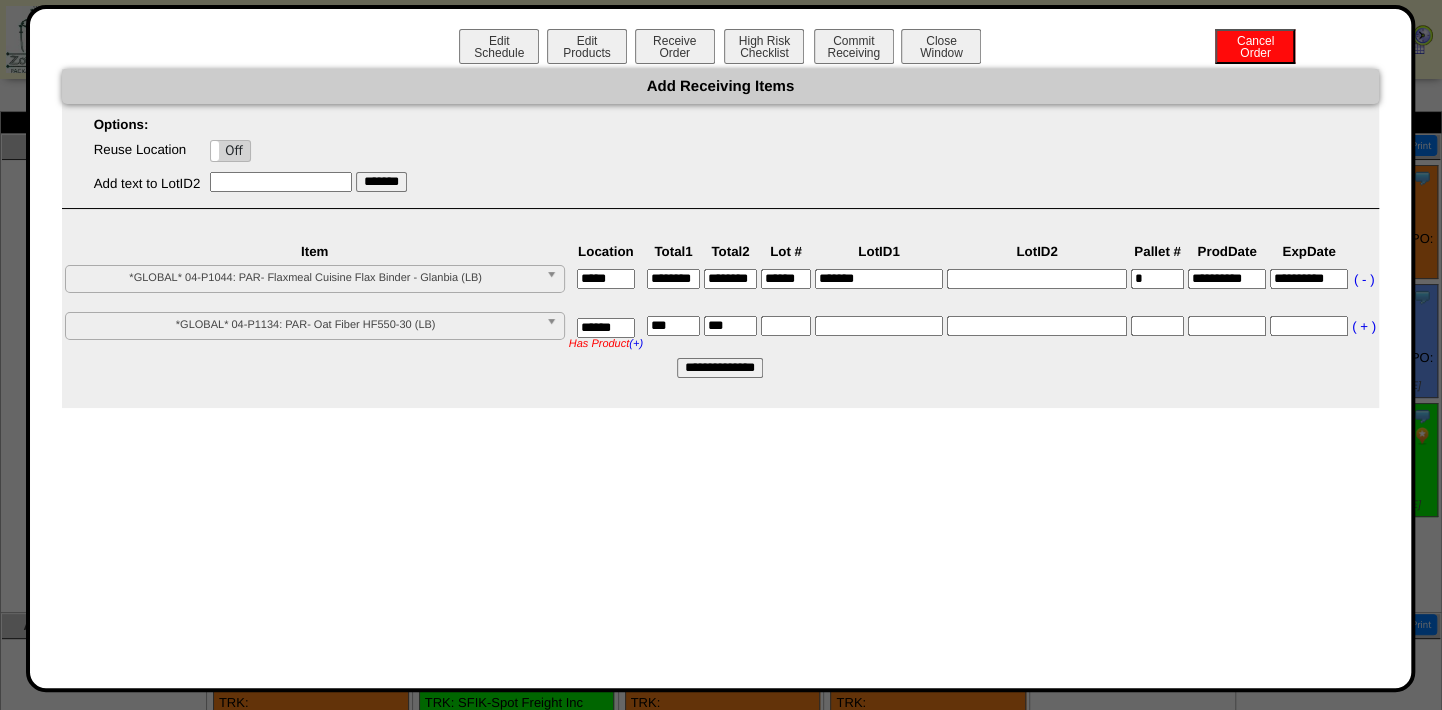 type on "***" 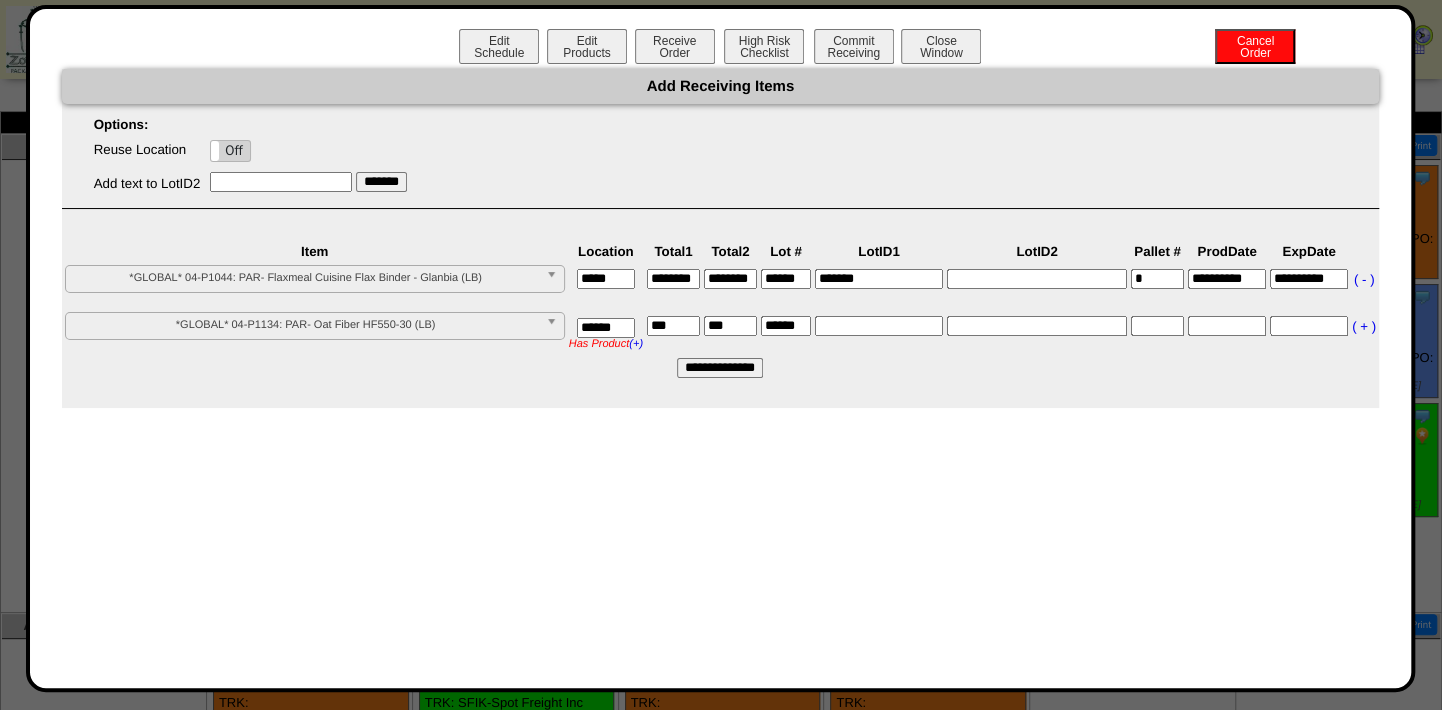scroll, scrollTop: 0, scrollLeft: 3, axis: horizontal 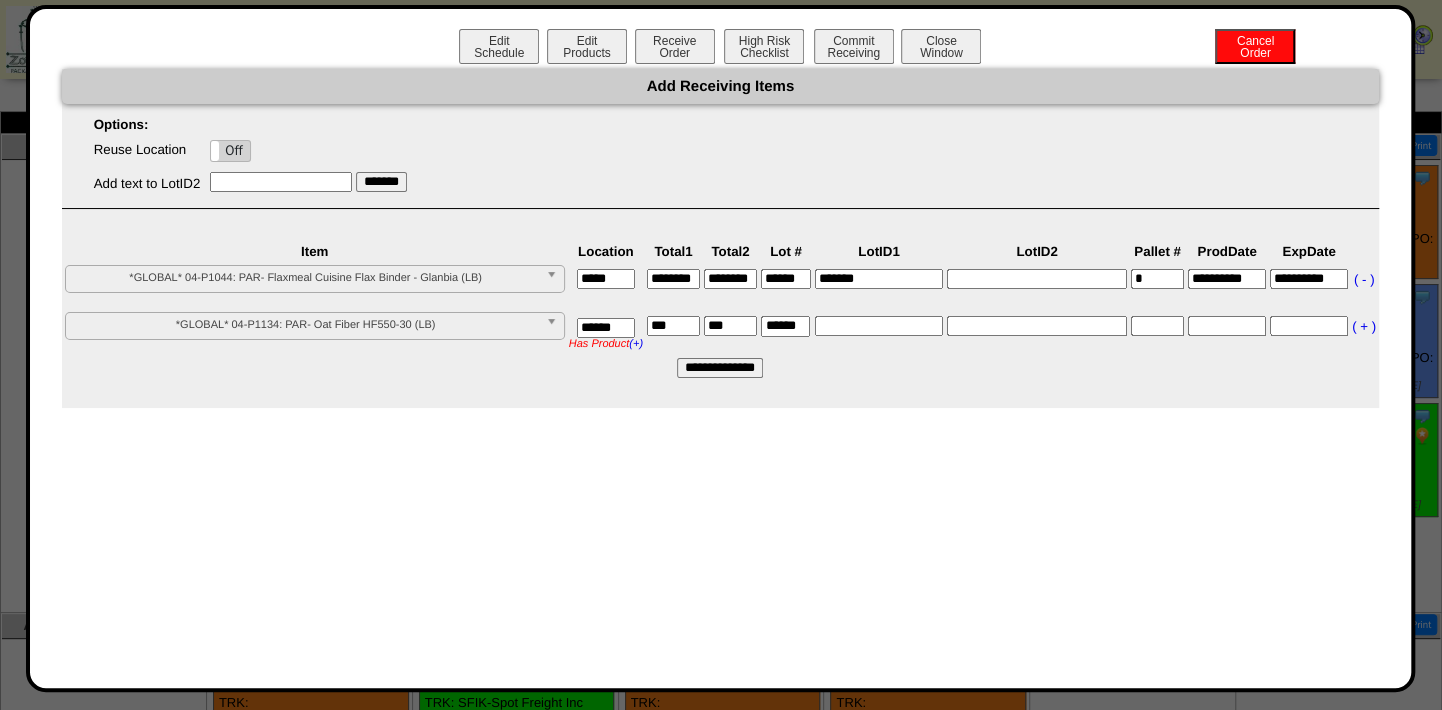 type on "******" 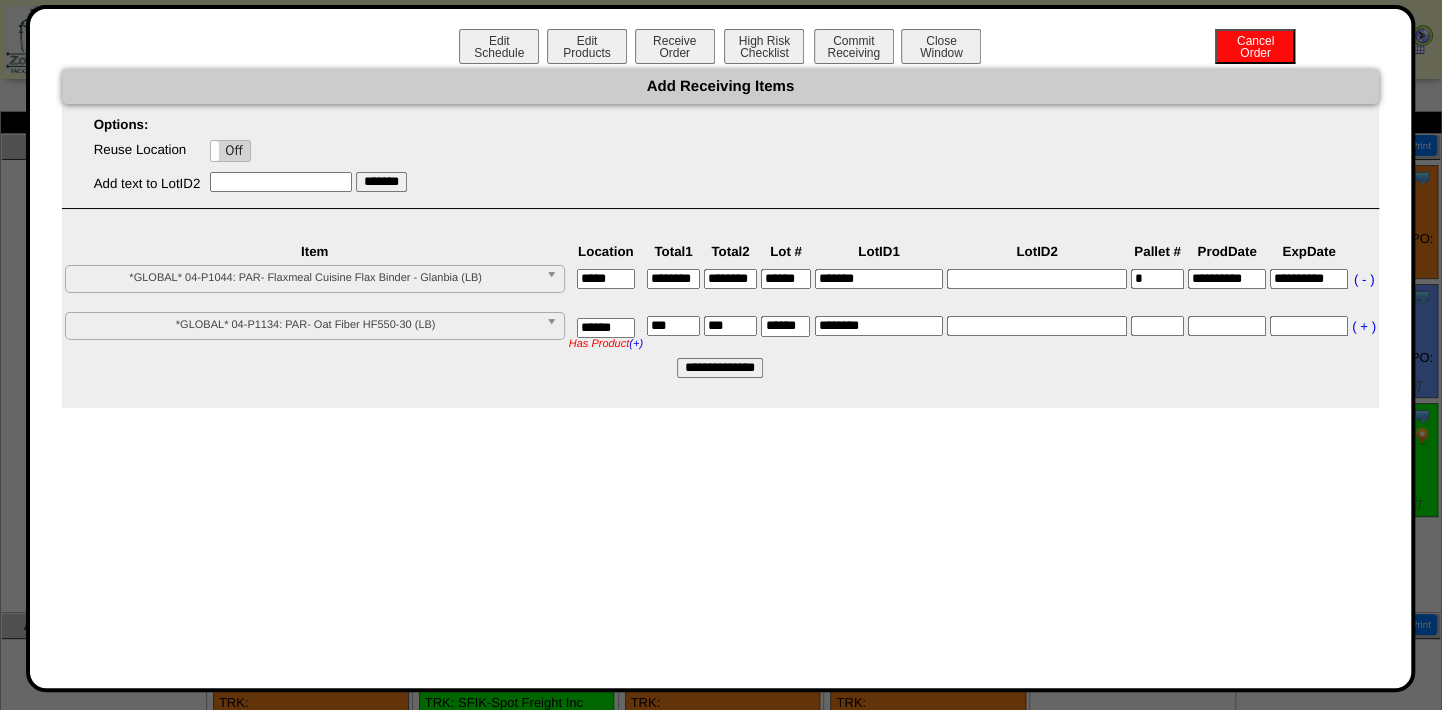 type on "********" 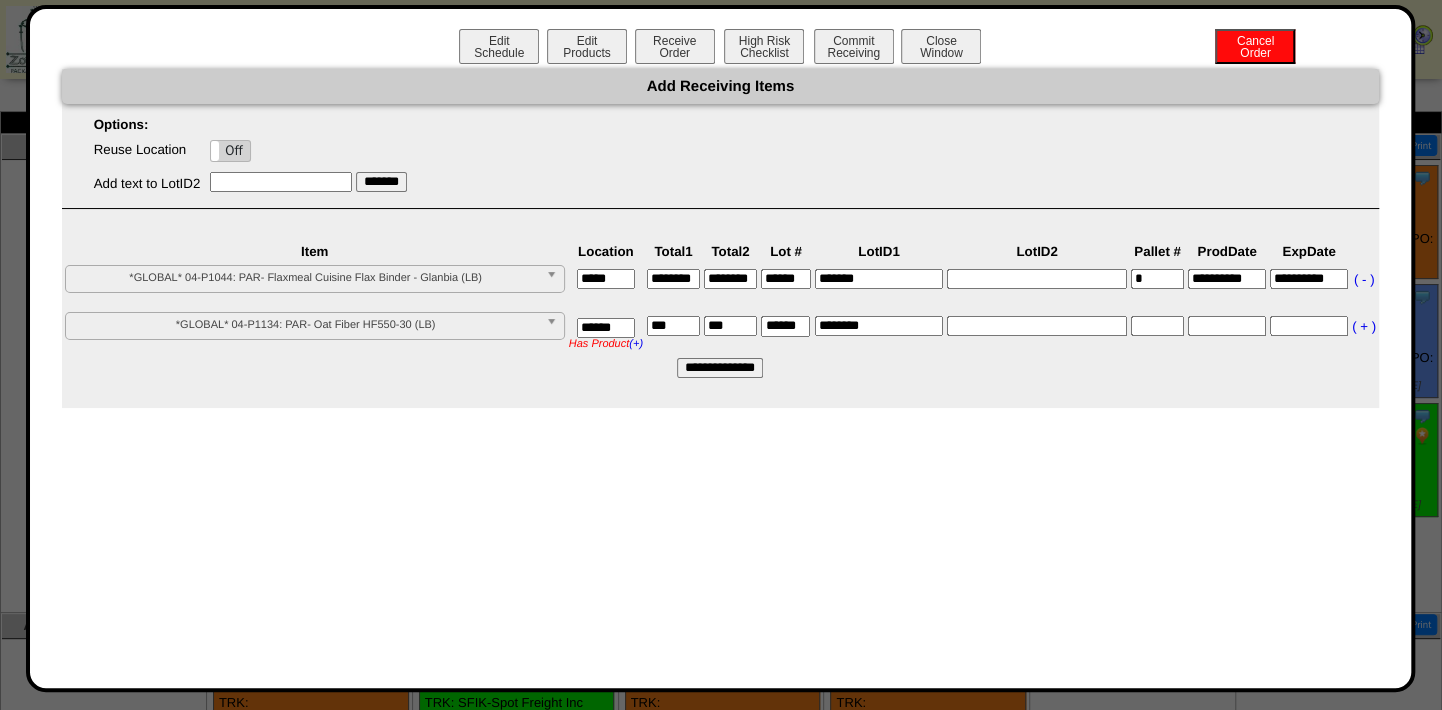 scroll, scrollTop: 0, scrollLeft: 3, axis: horizontal 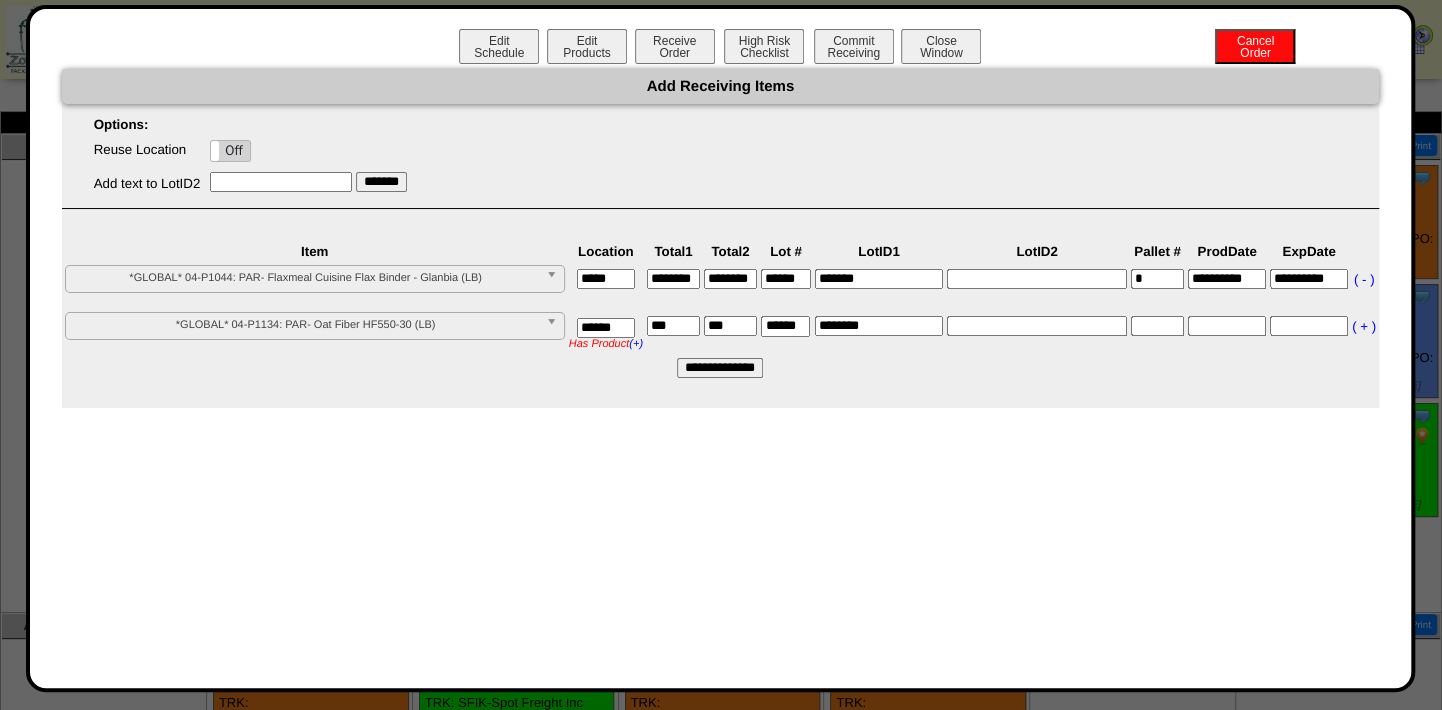 type on "*******" 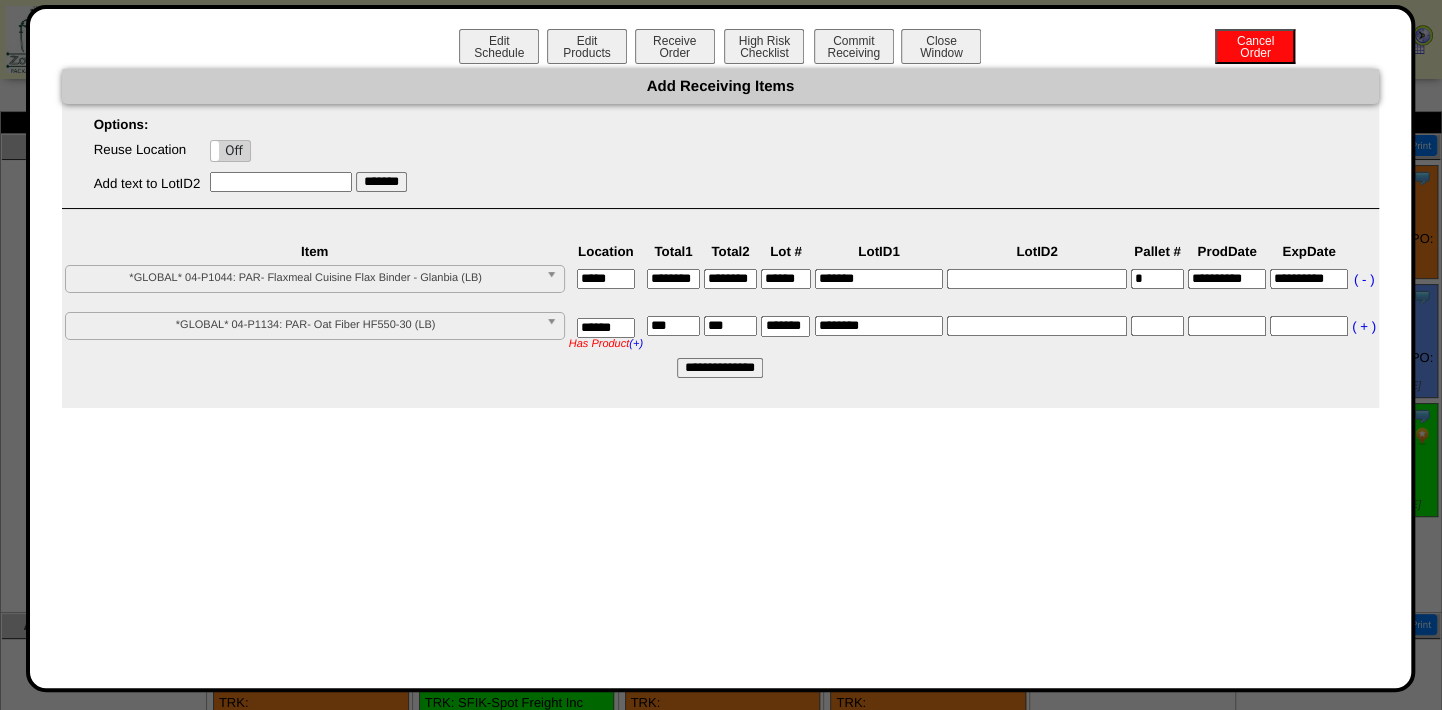 click at bounding box center (1227, 326) 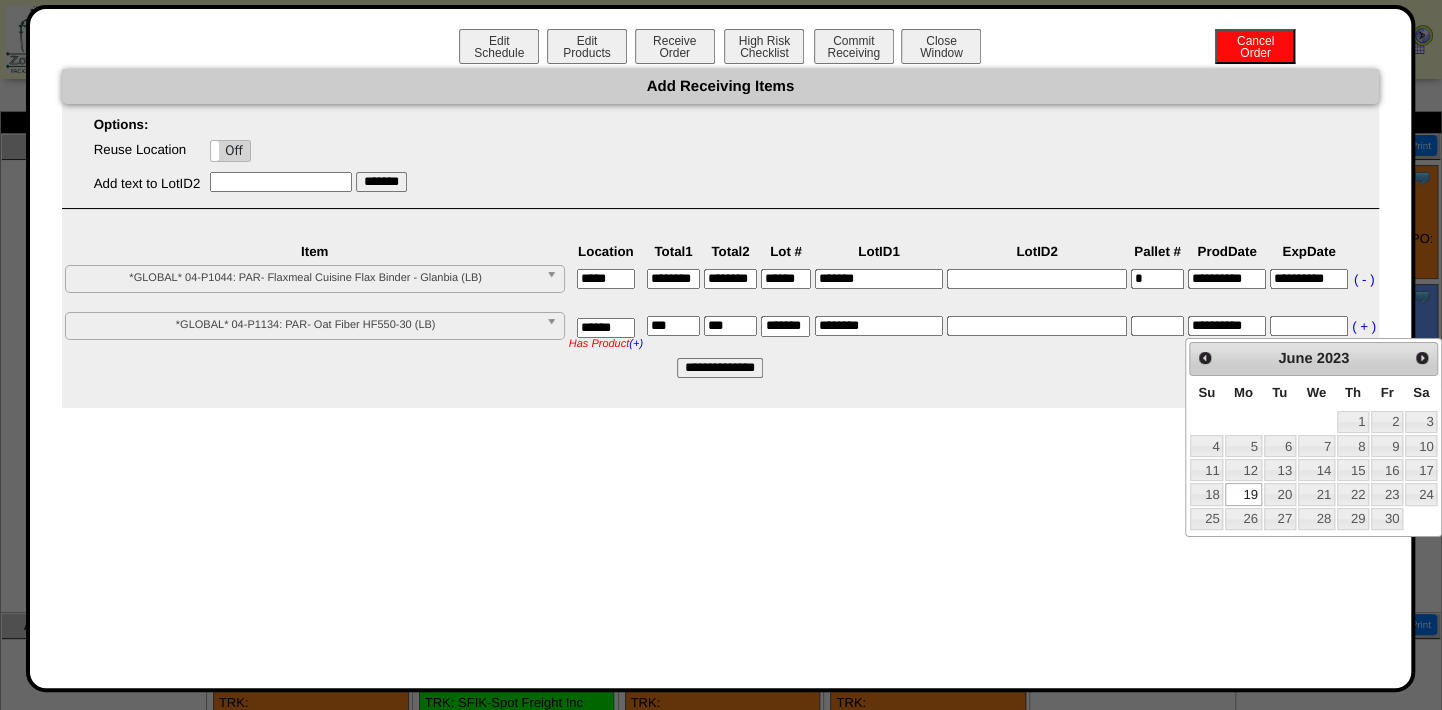 type on "**********" 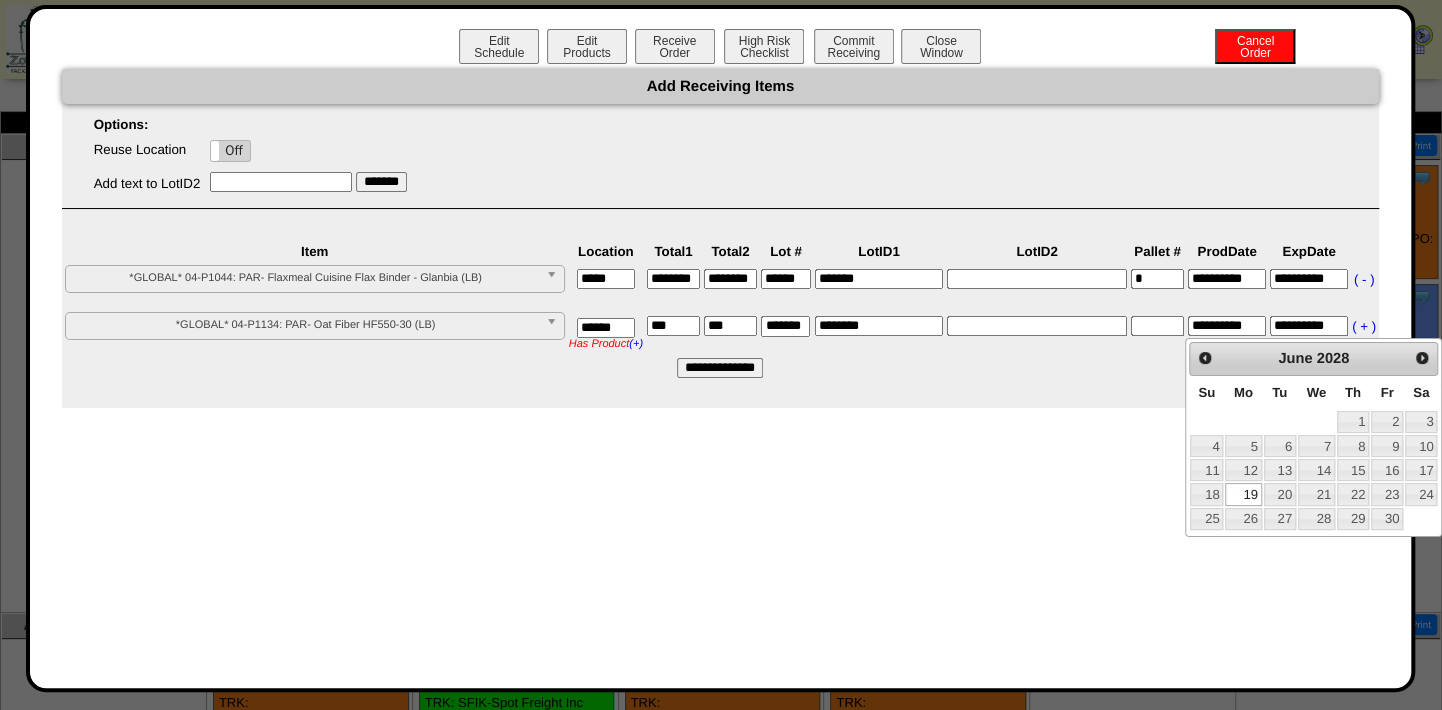 type on "**********" 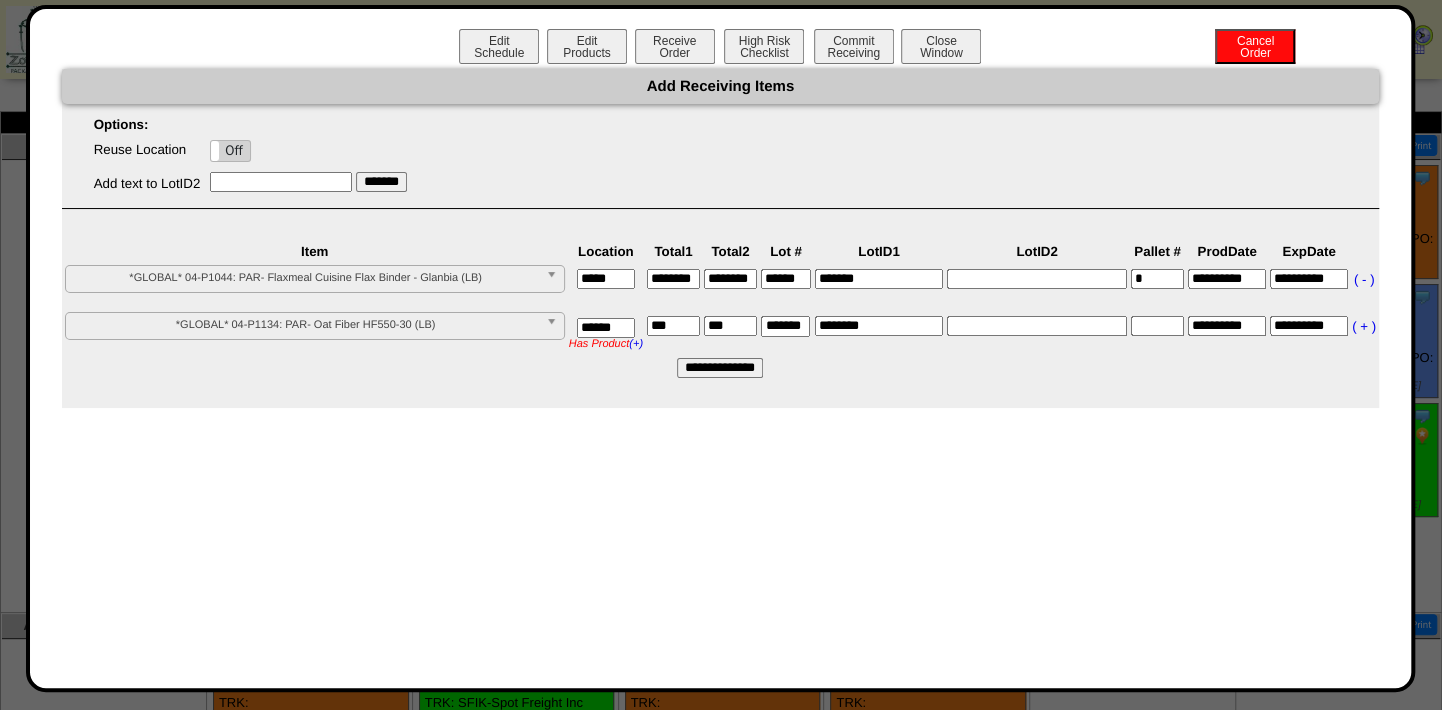 click on "**********" at bounding box center (720, 368) 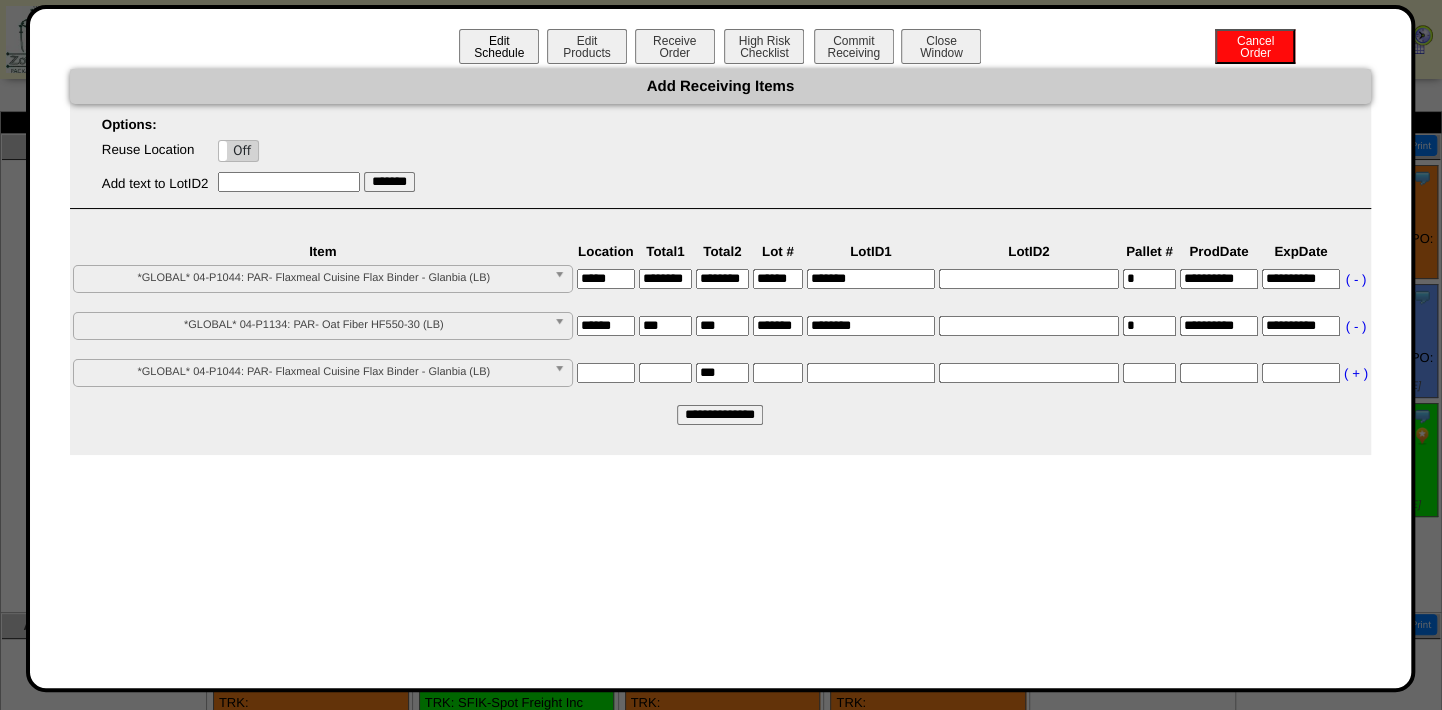 click on "Edit Schedule" at bounding box center (499, 46) 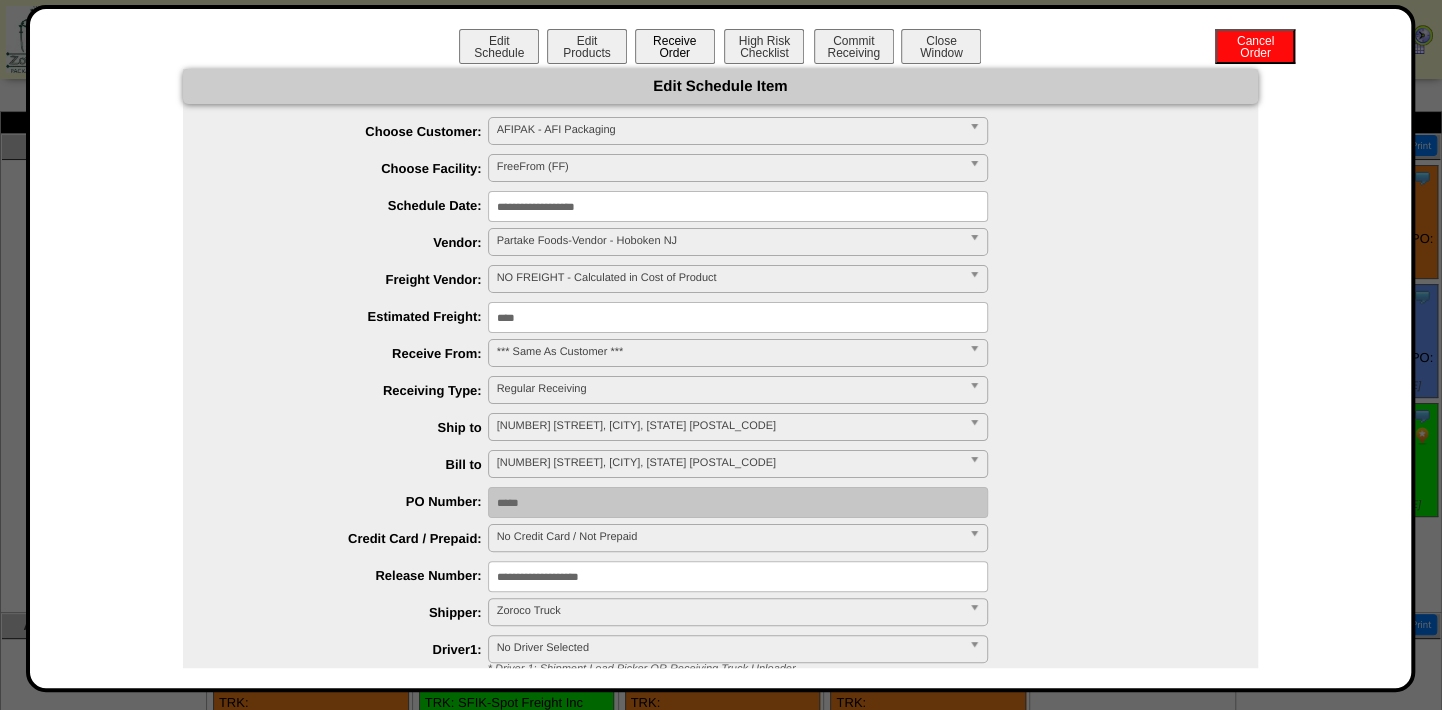 click on "Receive Order" at bounding box center (675, 46) 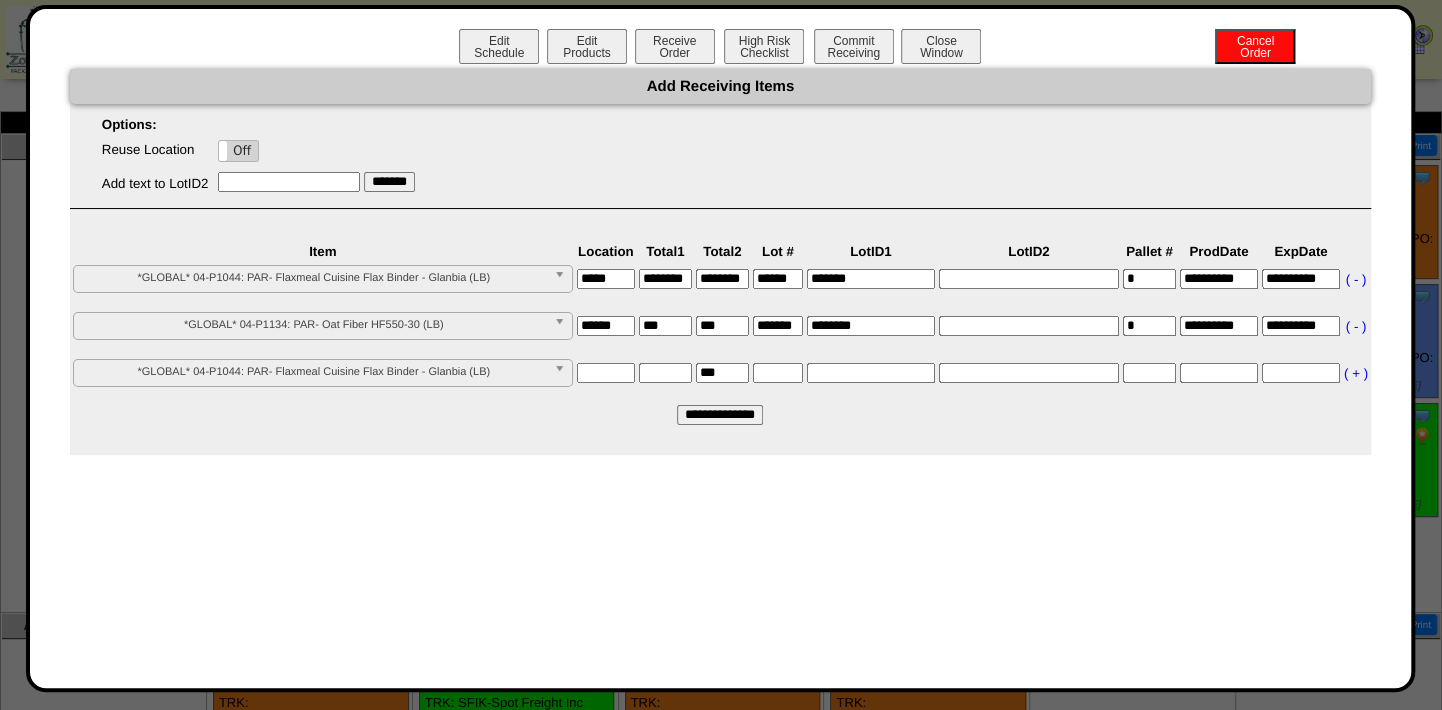 click on "**********" at bounding box center (720, 415) 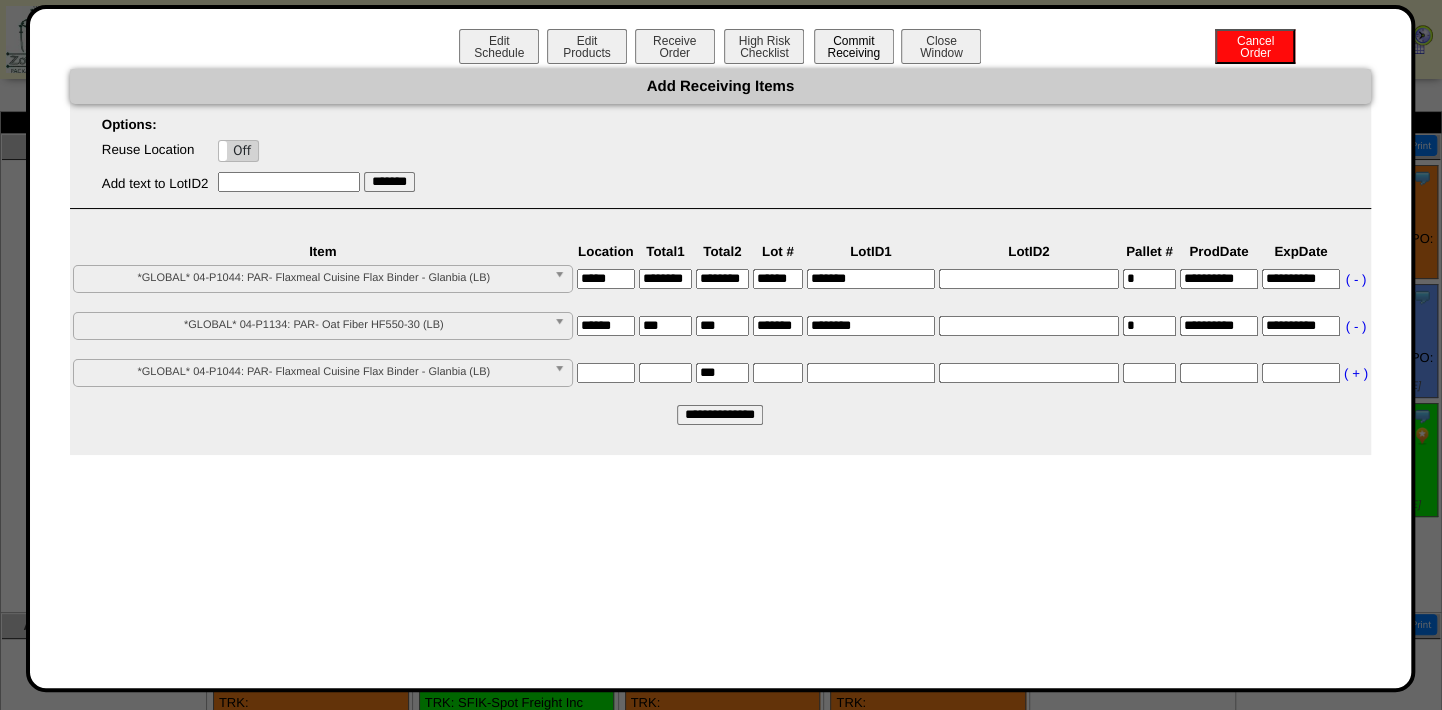 click on "Commit Receiving" at bounding box center (854, 46) 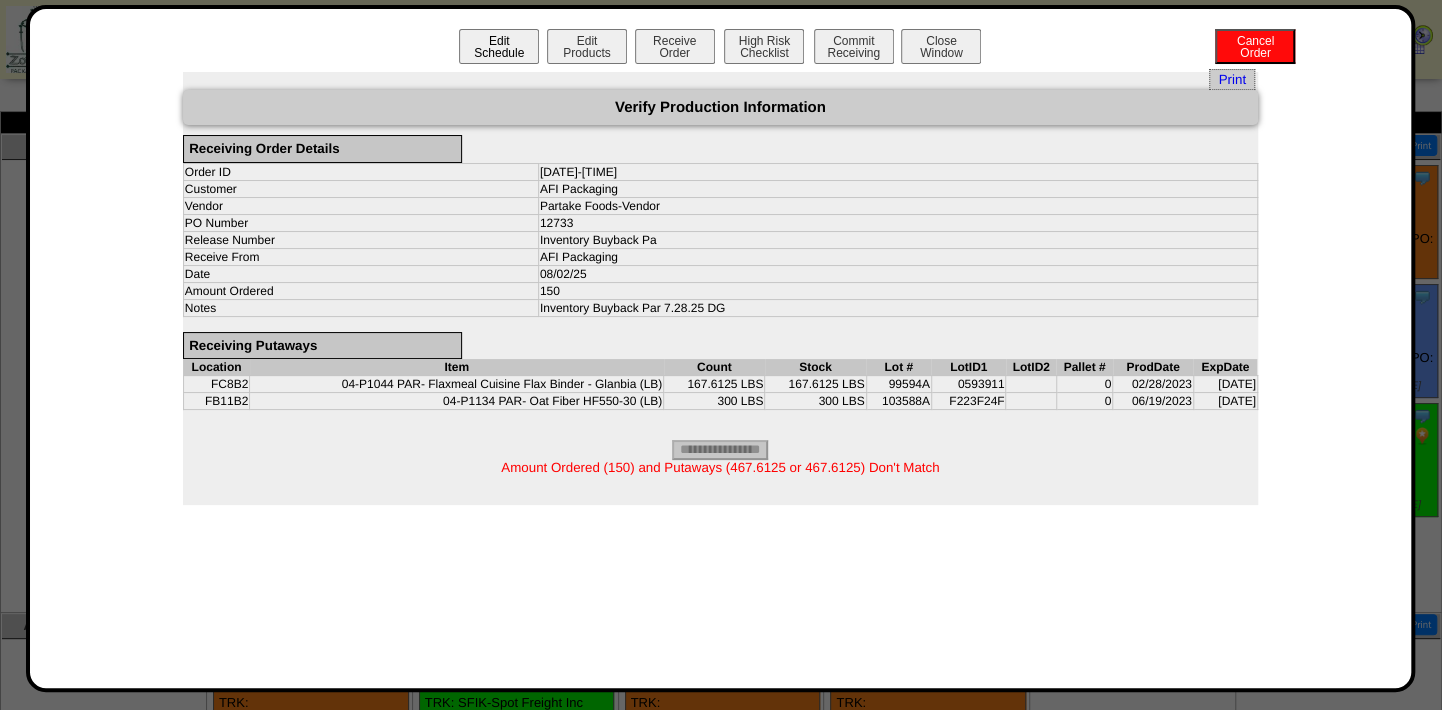 click on "Edit Schedule" at bounding box center [499, 46] 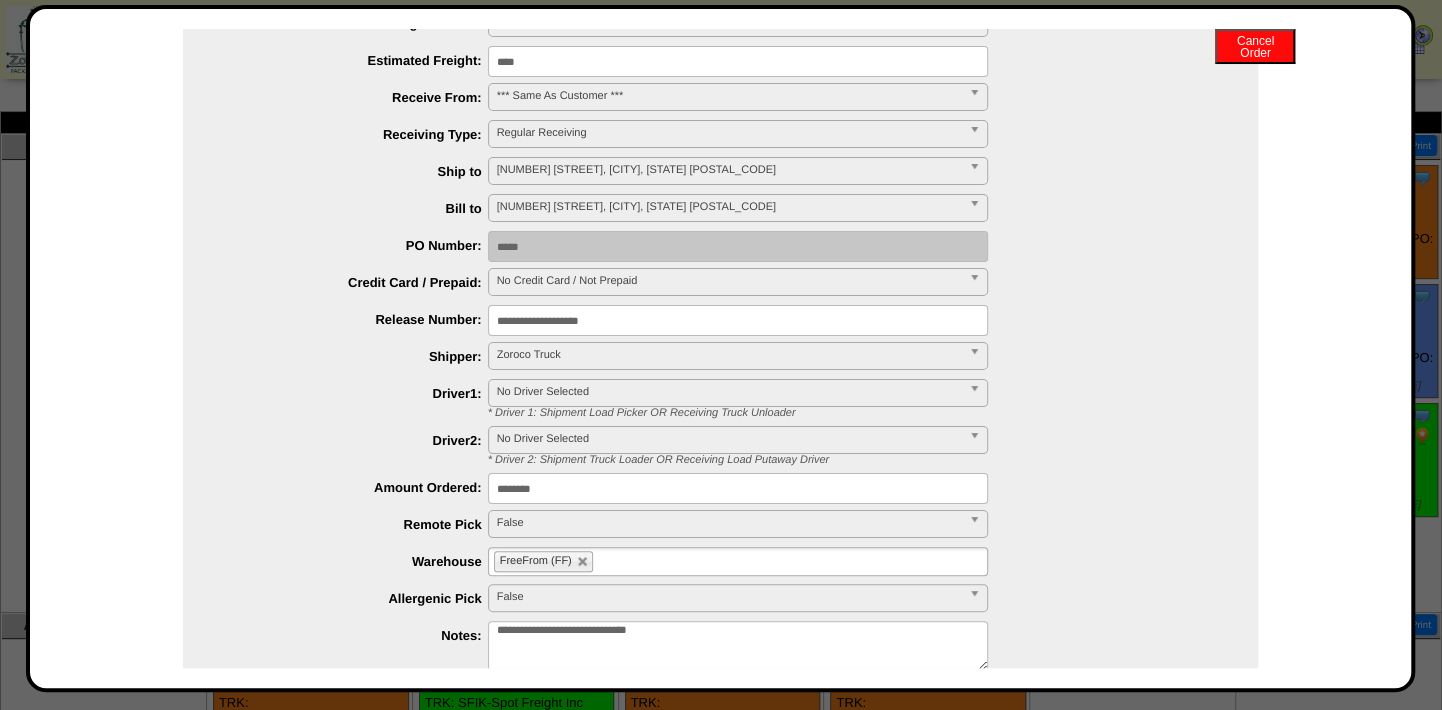 scroll, scrollTop: 272, scrollLeft: 0, axis: vertical 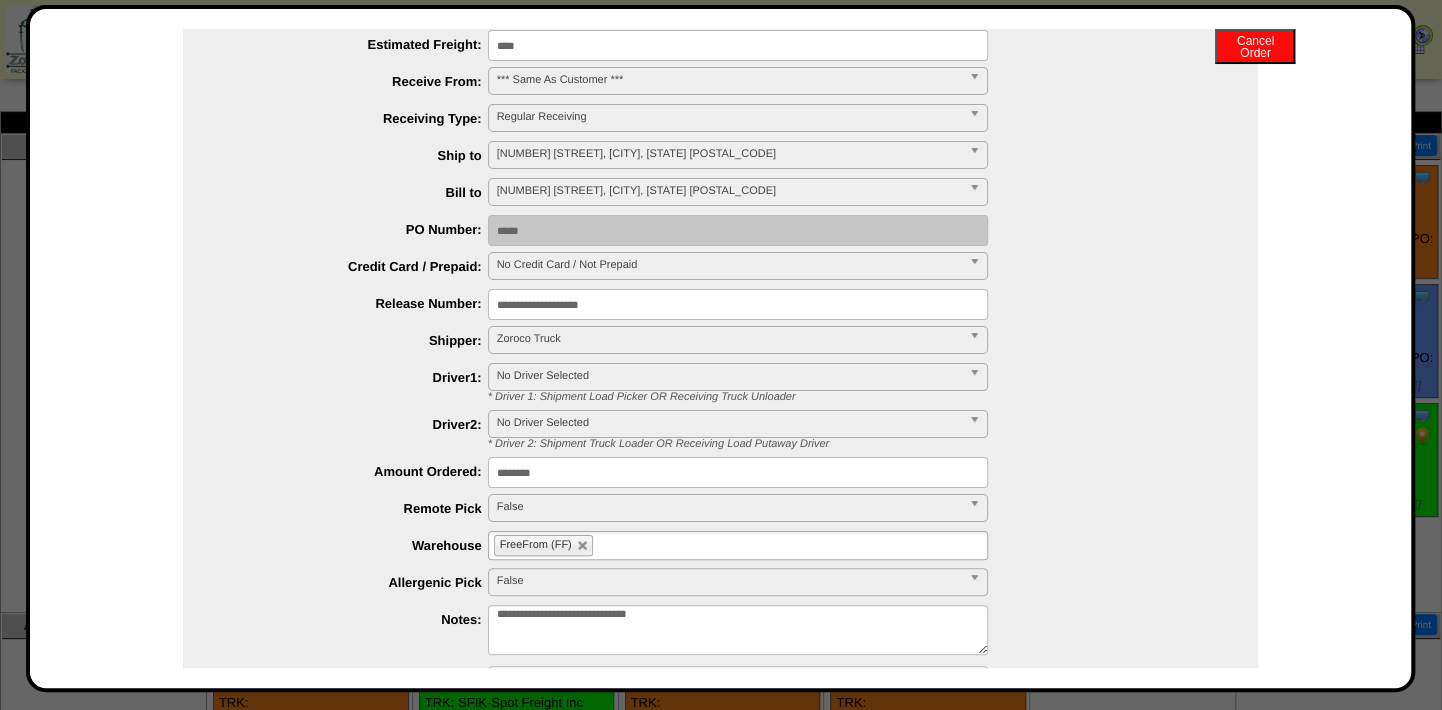 drag, startPoint x: 552, startPoint y: 474, endPoint x: 377, endPoint y: 457, distance: 175.82378 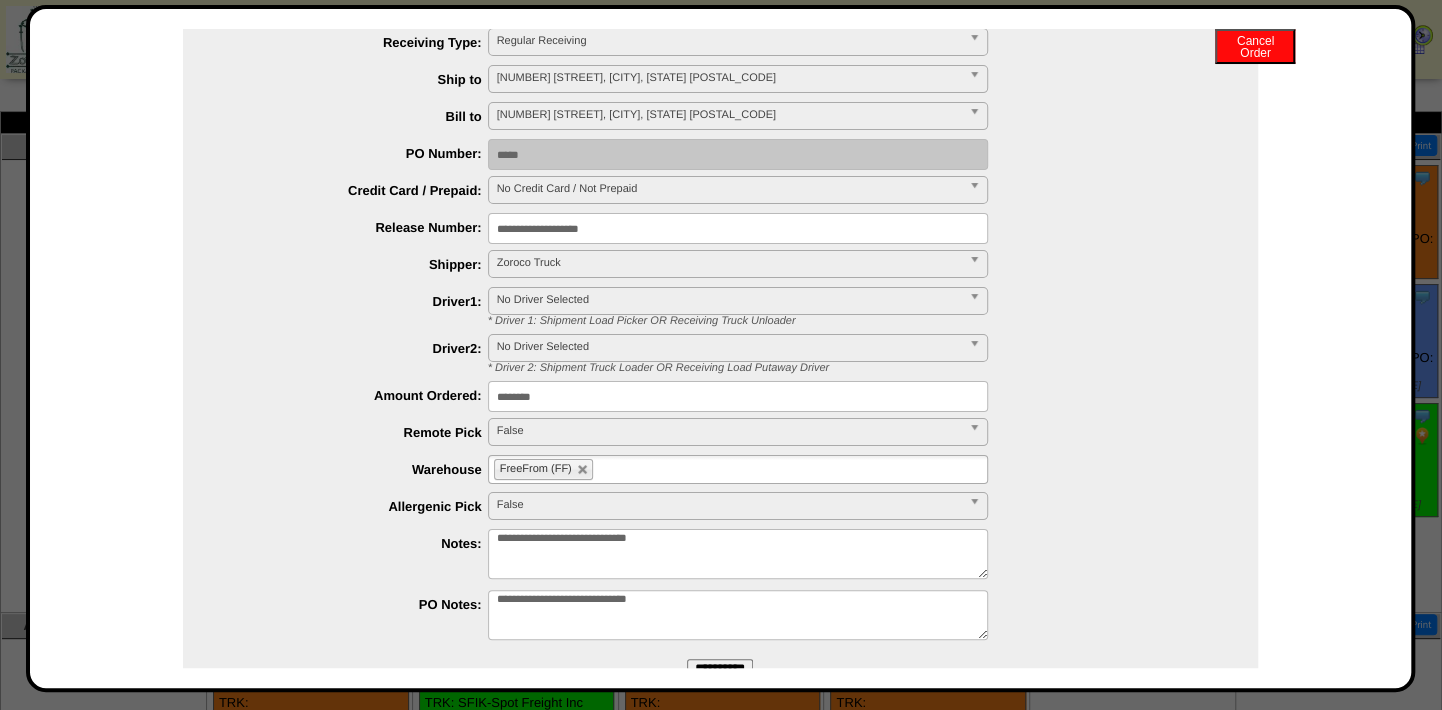 scroll, scrollTop: 405, scrollLeft: 0, axis: vertical 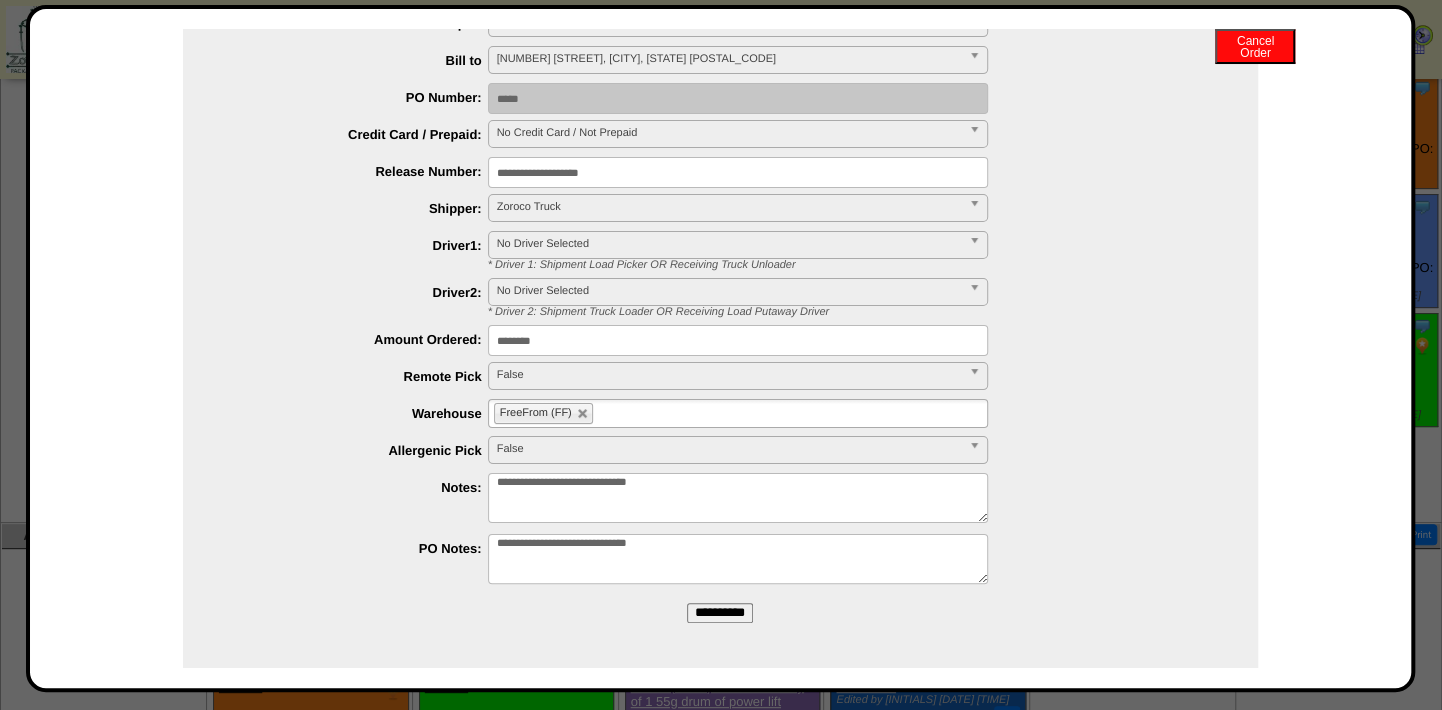 click on "**********" at bounding box center [720, 613] 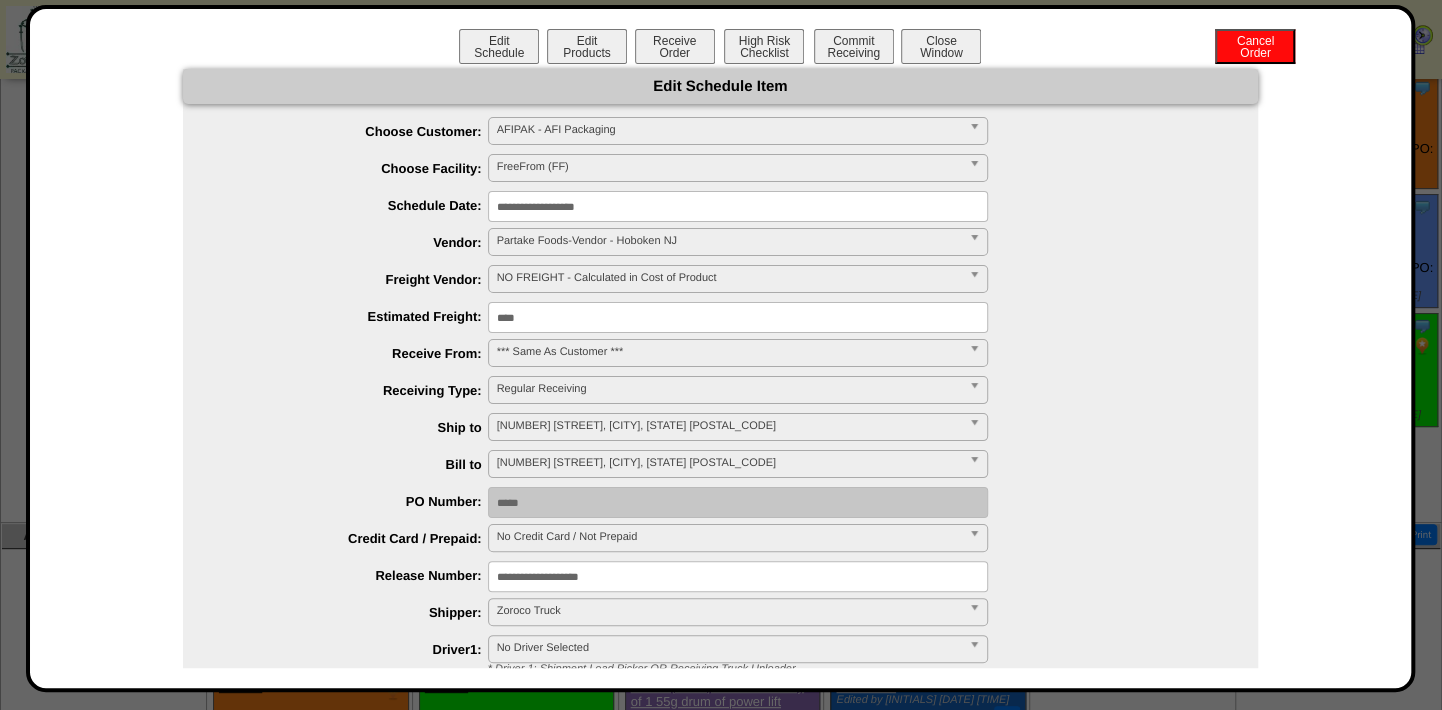 scroll, scrollTop: 0, scrollLeft: 0, axis: both 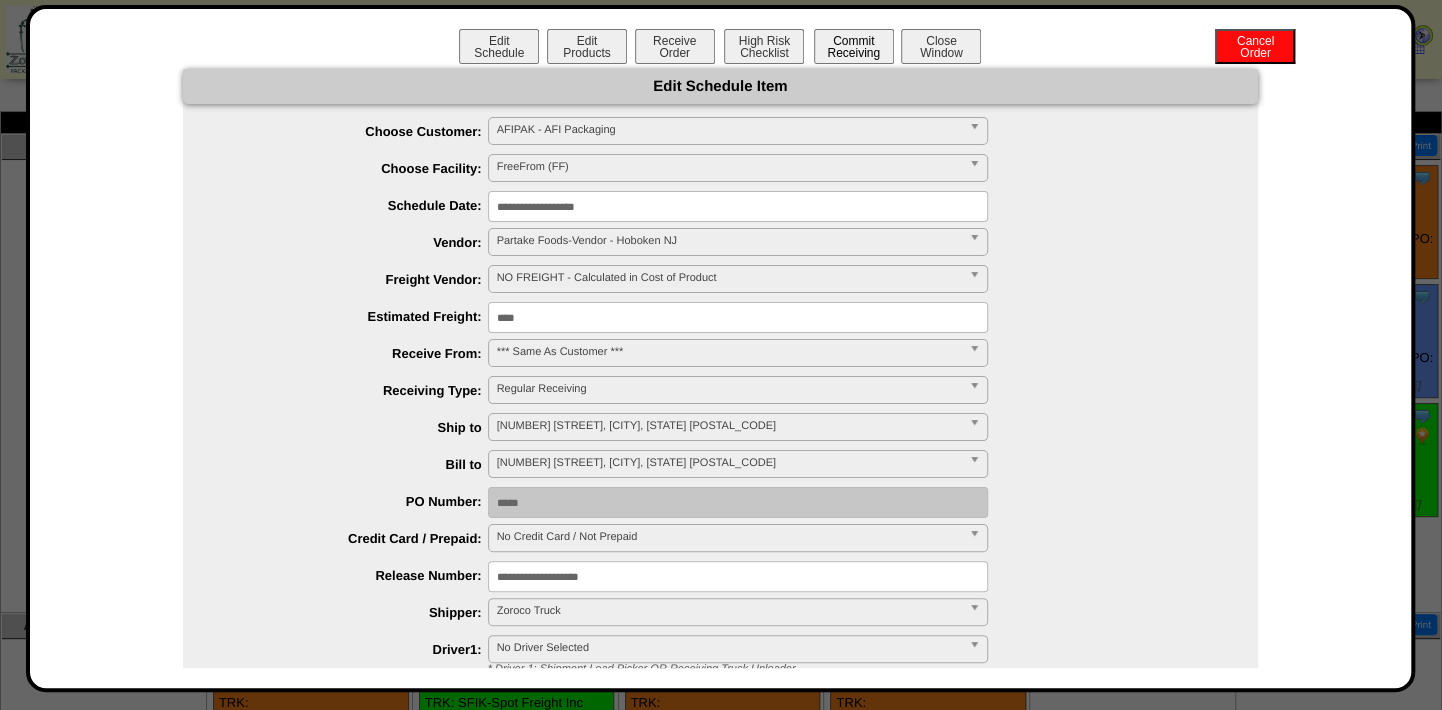 click on "Commit Receiving" at bounding box center [854, 46] 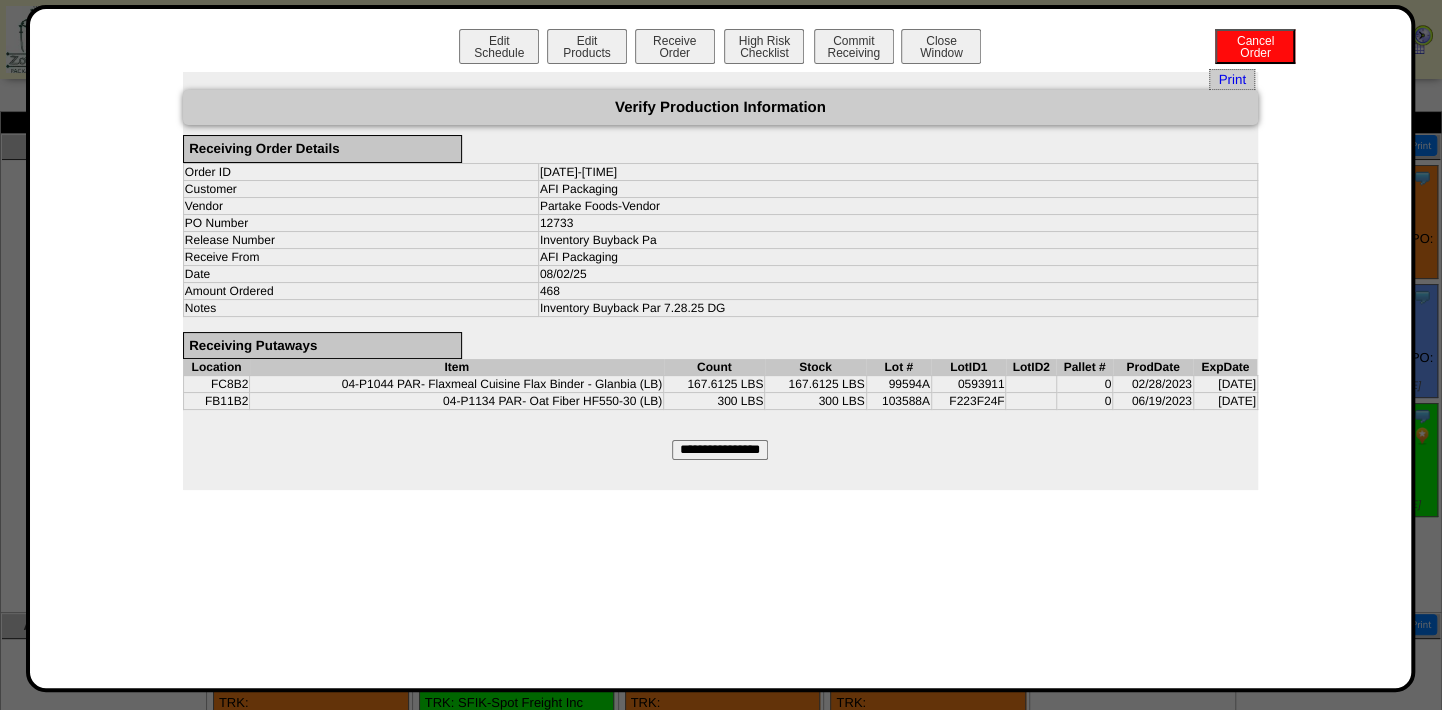 click on "**********" at bounding box center (720, 450) 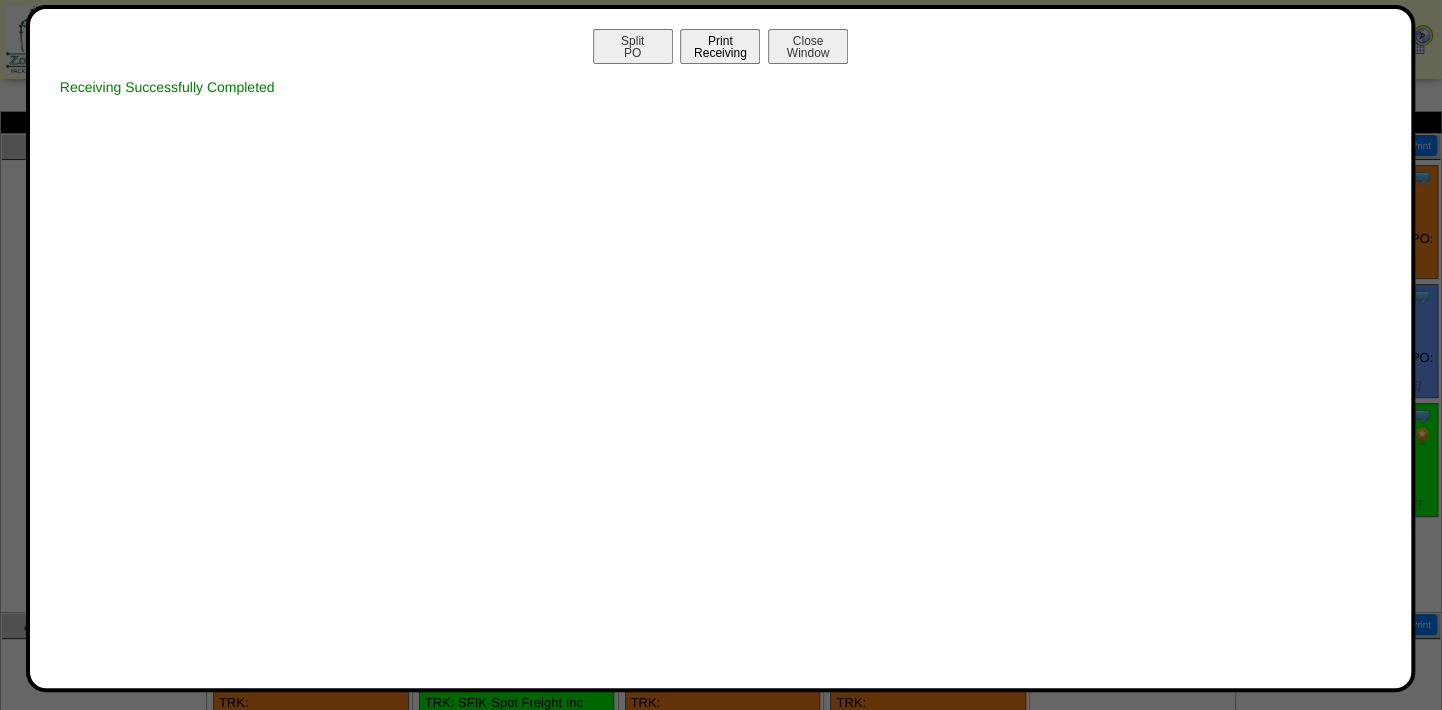 click on "Print Receiving" at bounding box center (720, 46) 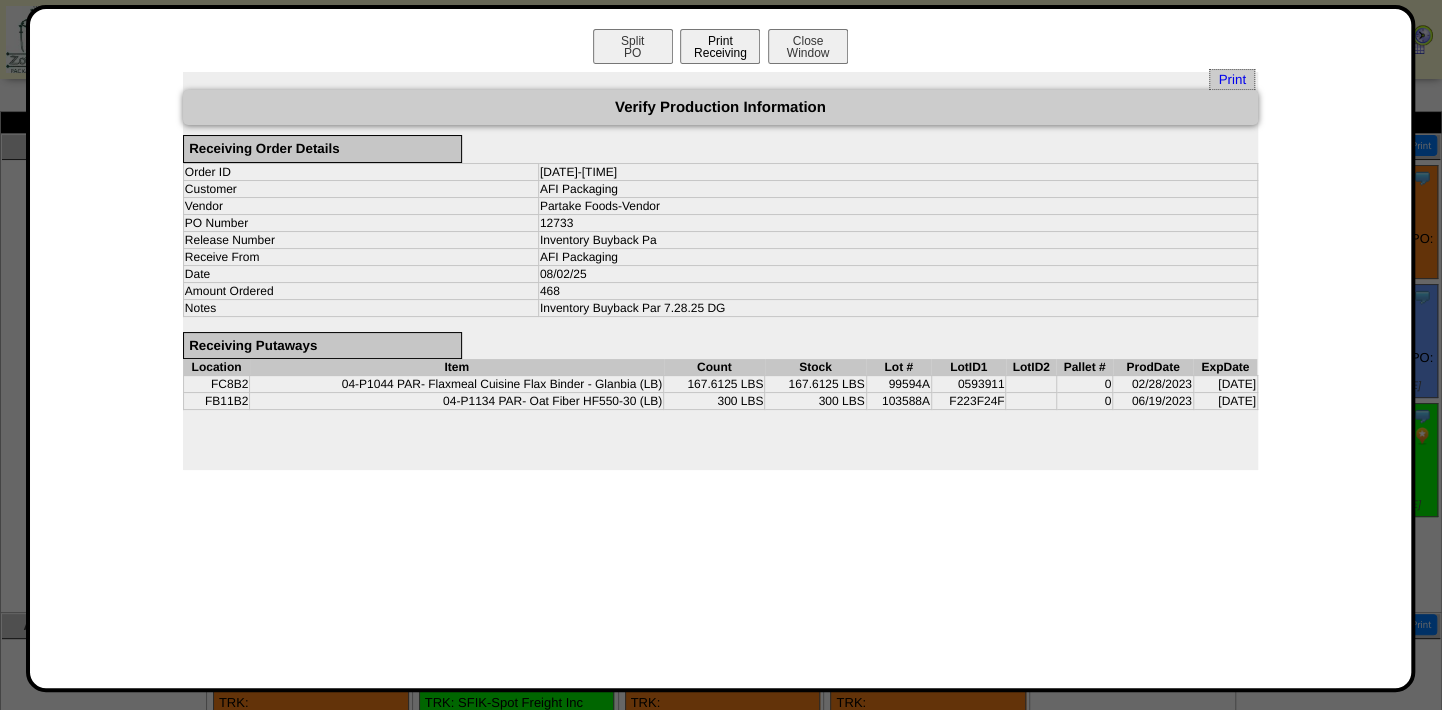 click on "Print Receiving" at bounding box center (720, 46) 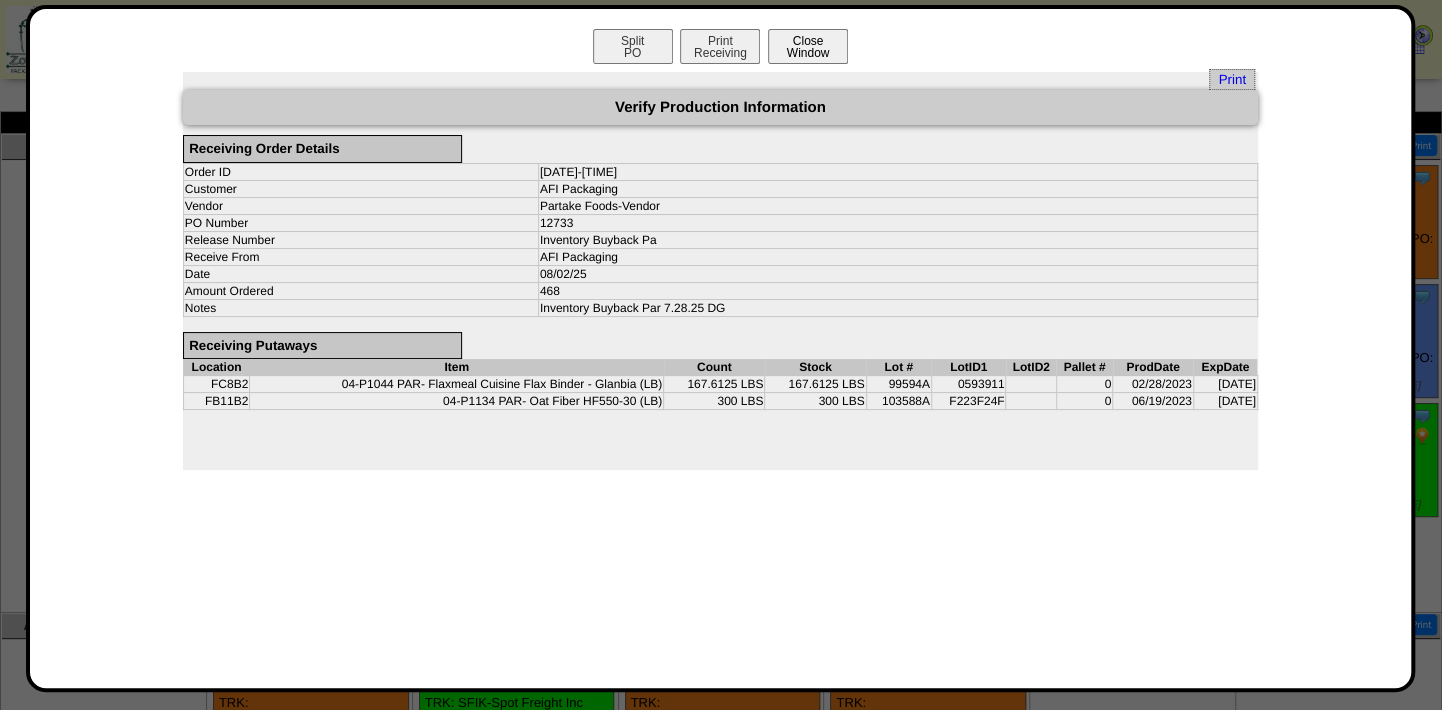 click on "Close Window" at bounding box center [808, 46] 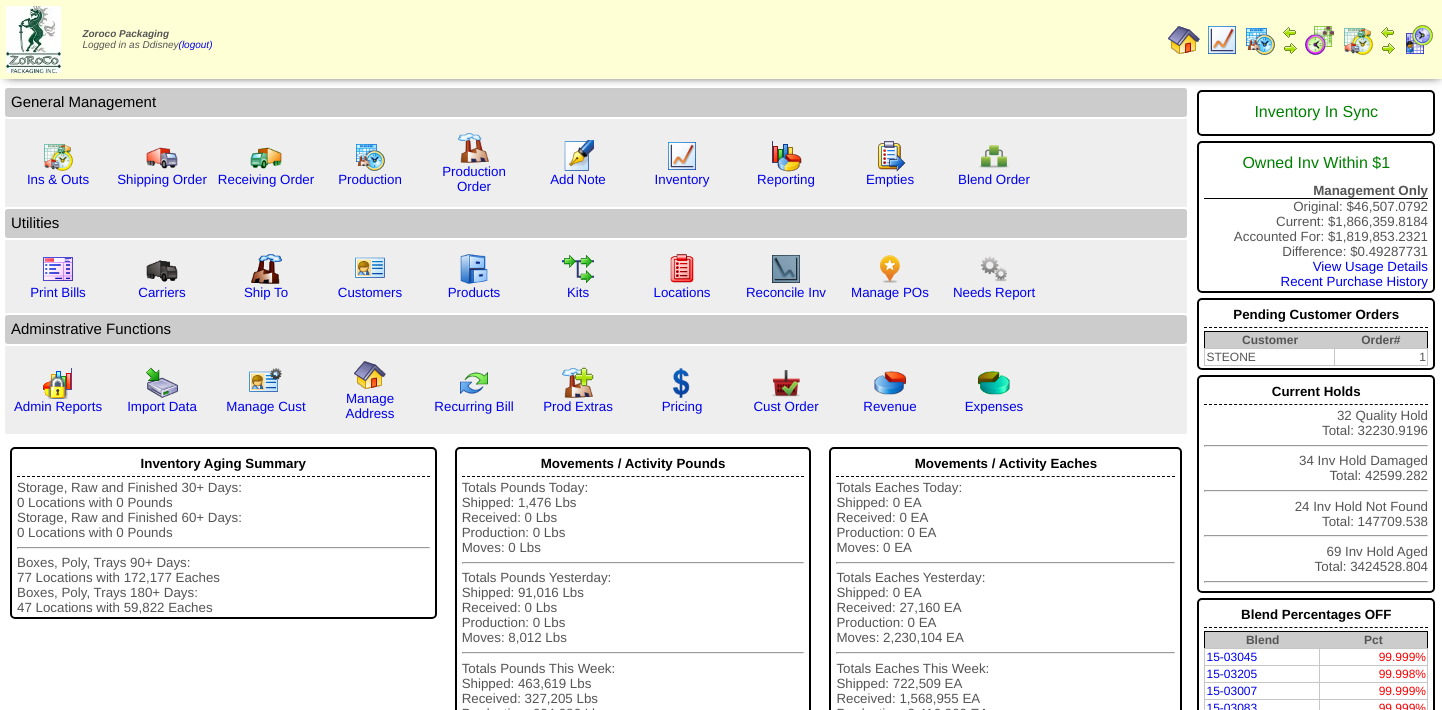 scroll, scrollTop: 0, scrollLeft: 0, axis: both 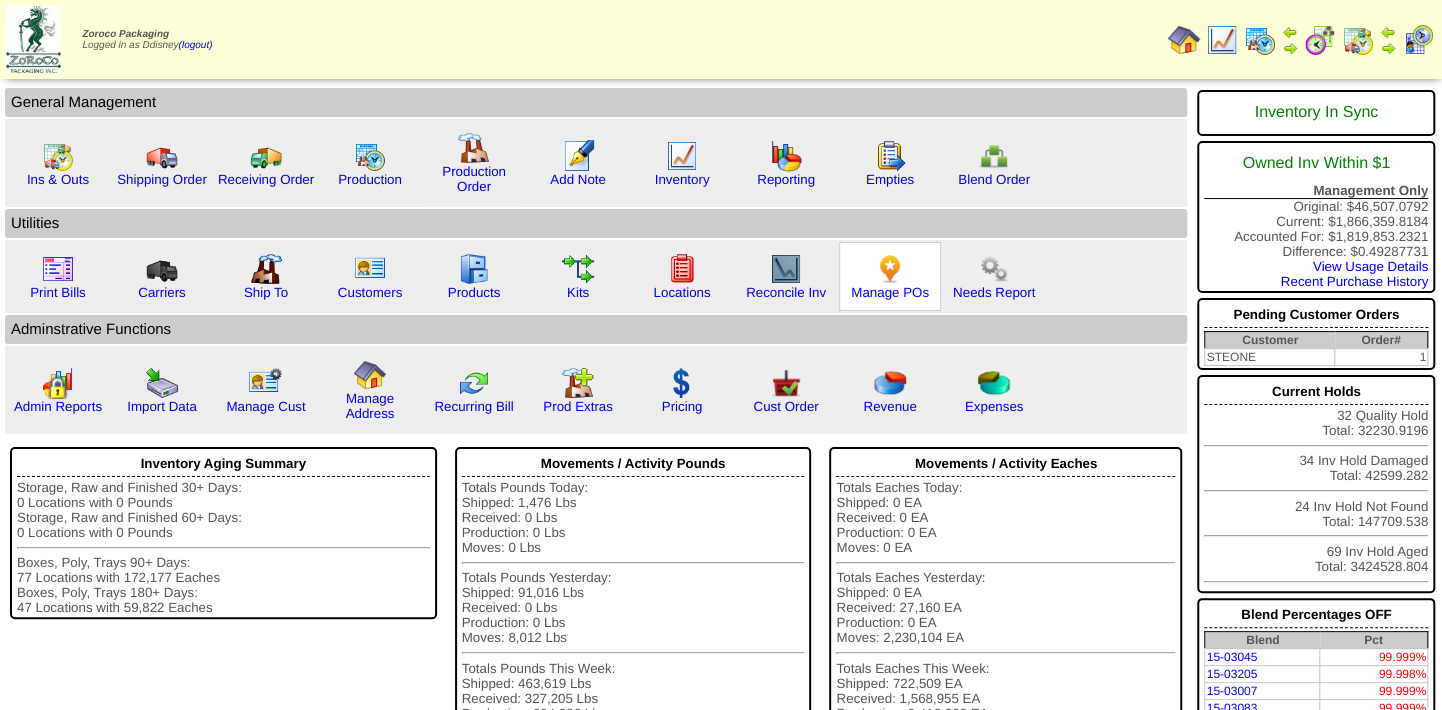 click on "Manage POs" at bounding box center (890, 276) 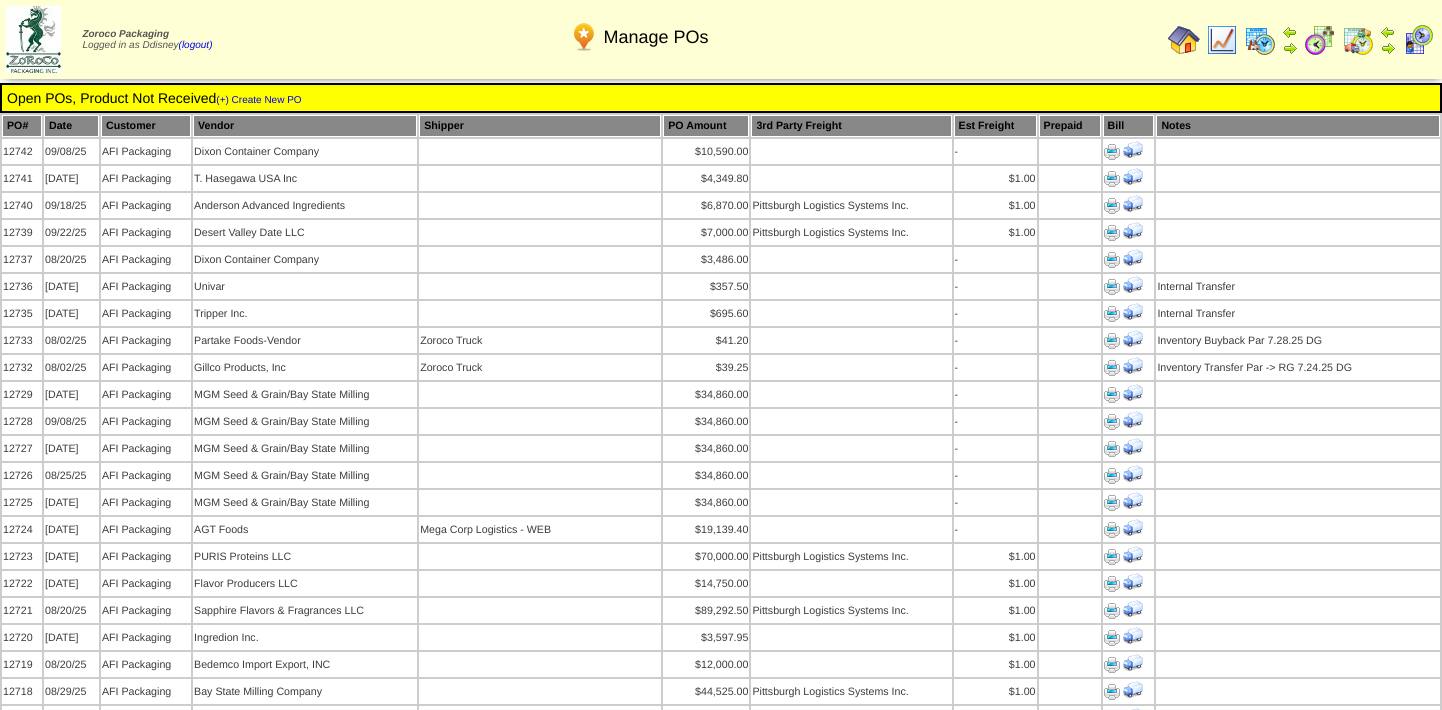 scroll, scrollTop: 0, scrollLeft: 0, axis: both 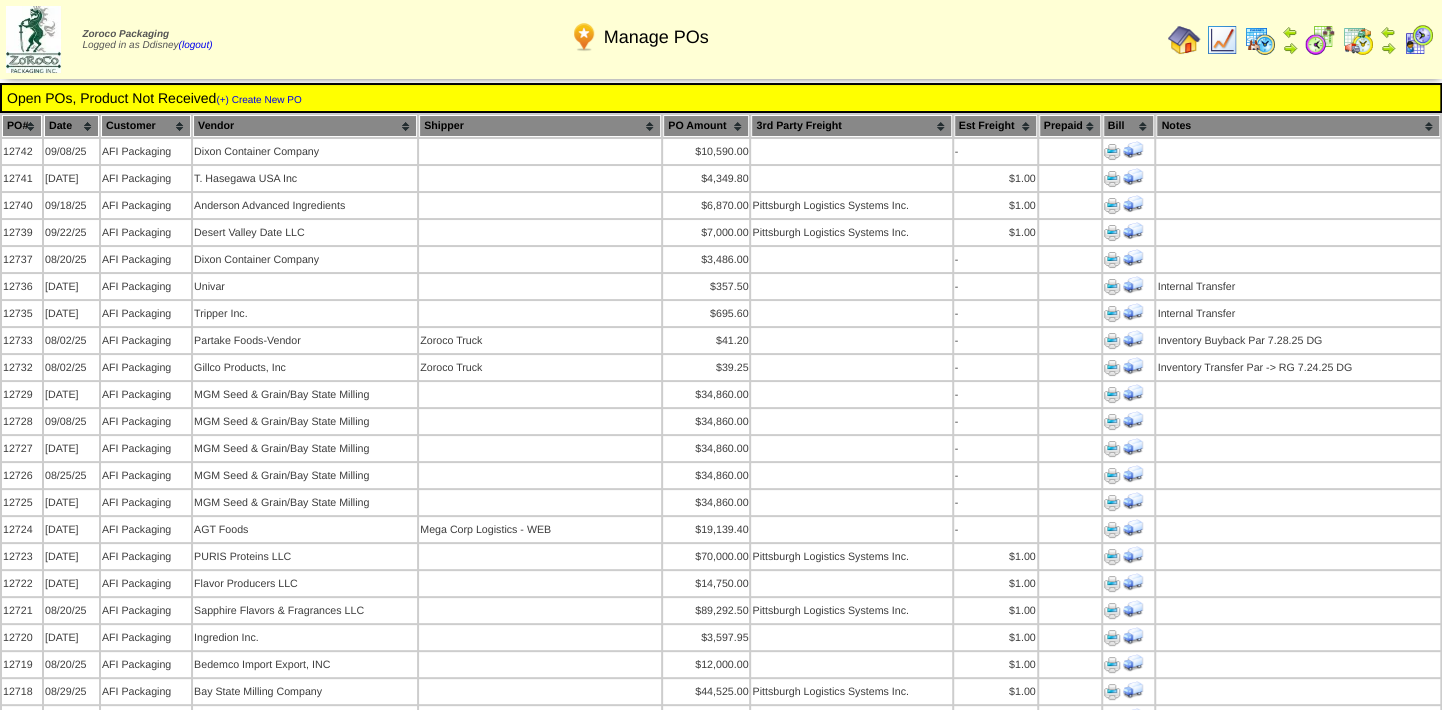 click at bounding box center (1222, 40) 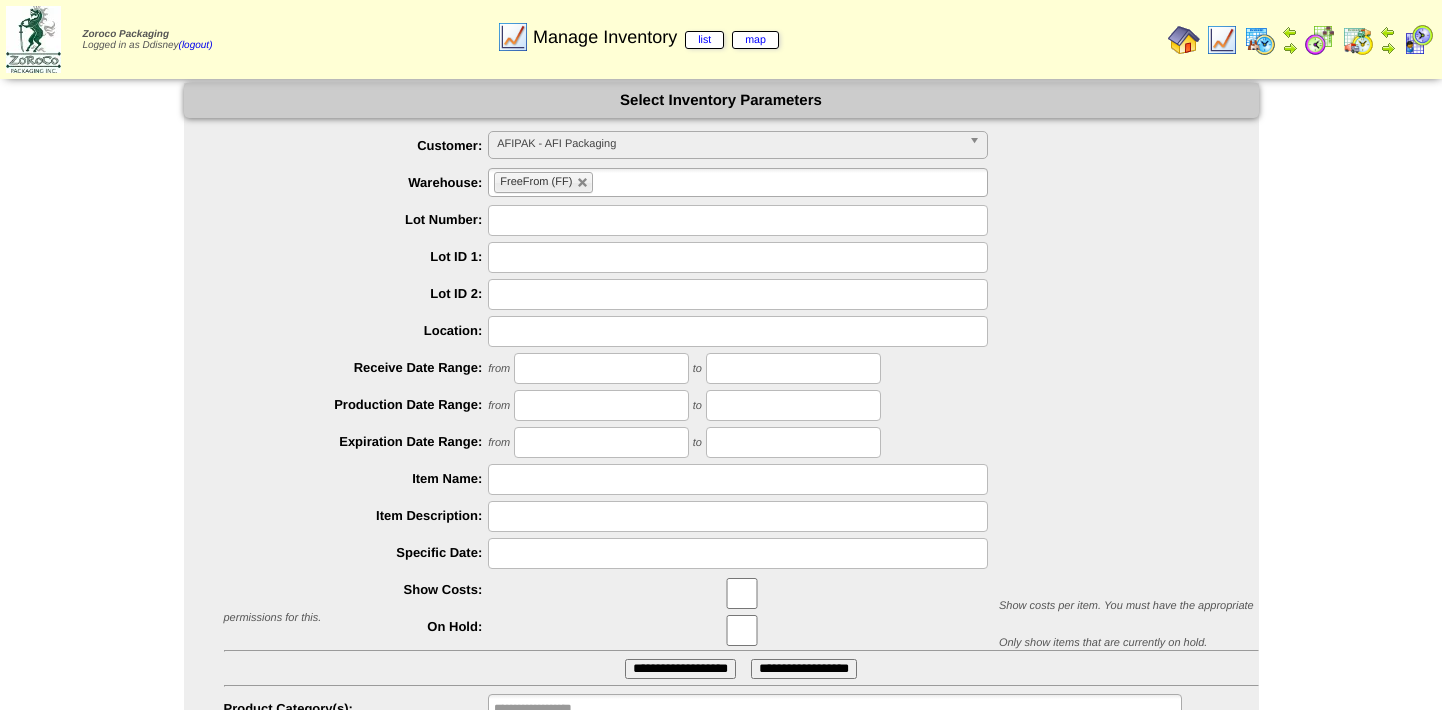 scroll, scrollTop: 0, scrollLeft: 0, axis: both 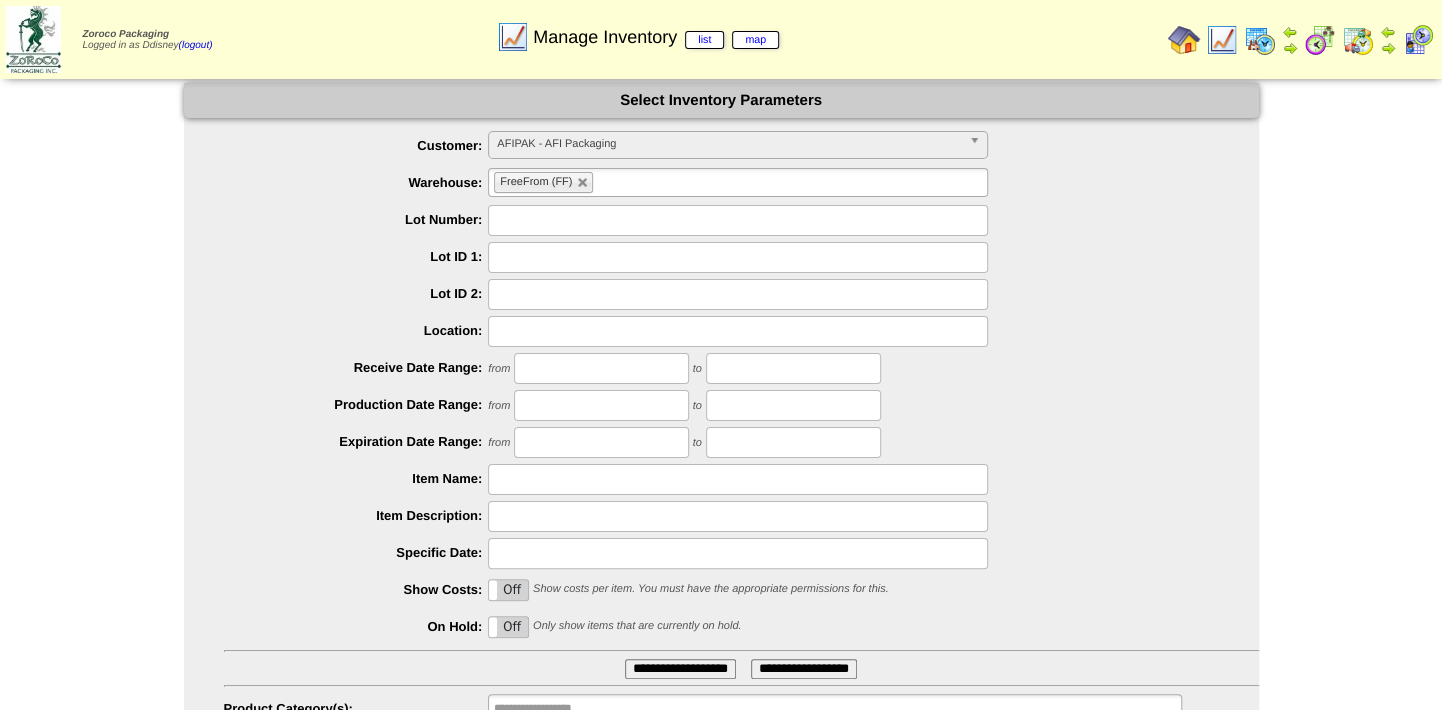 click on "AFIPAK - AFI Packaging" at bounding box center (729, 144) 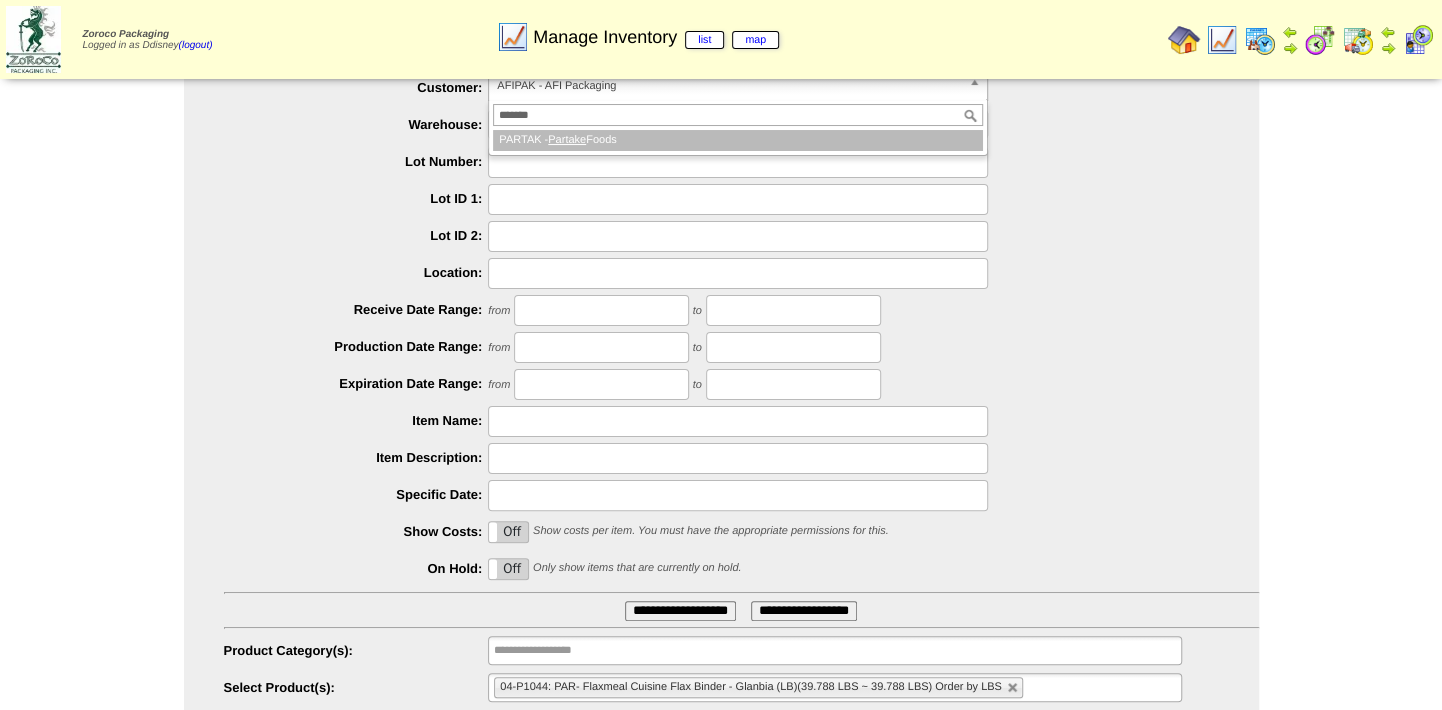 scroll, scrollTop: 90, scrollLeft: 0, axis: vertical 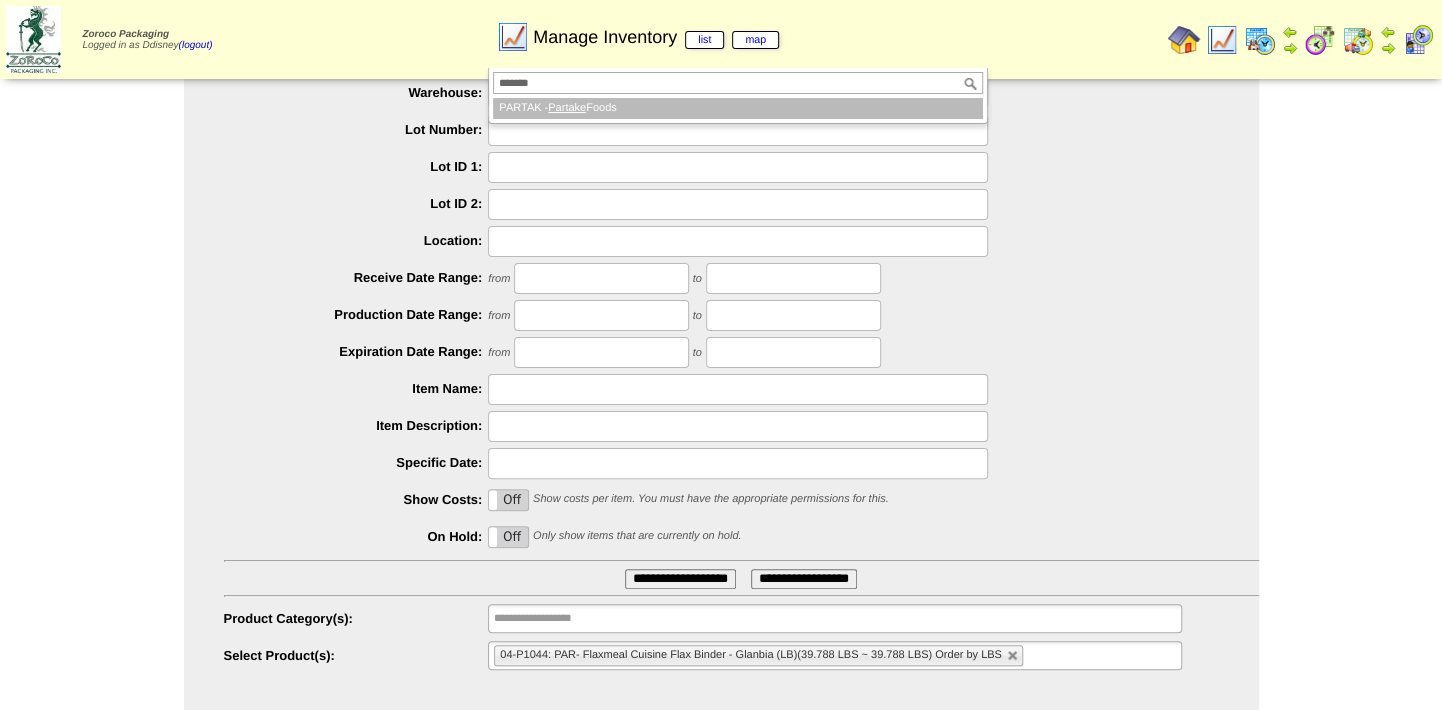 type on "*******" 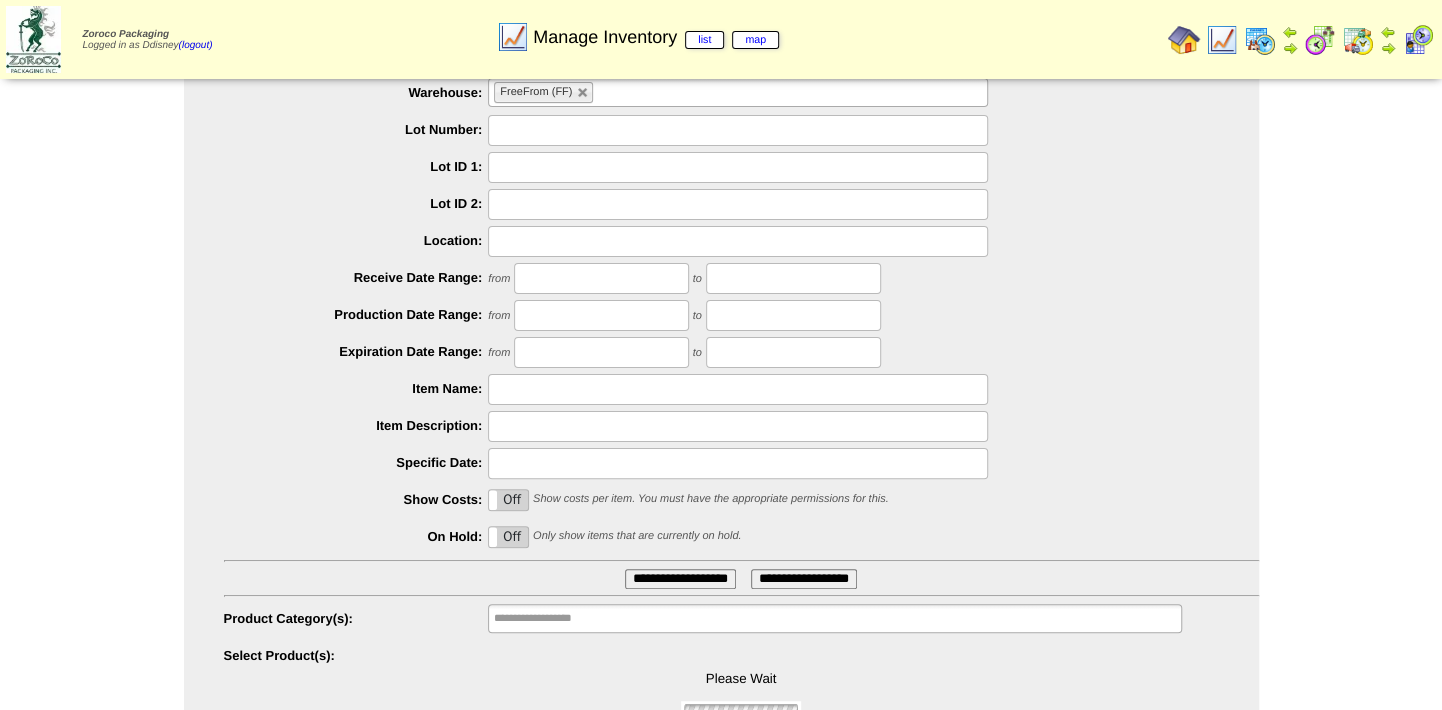 type 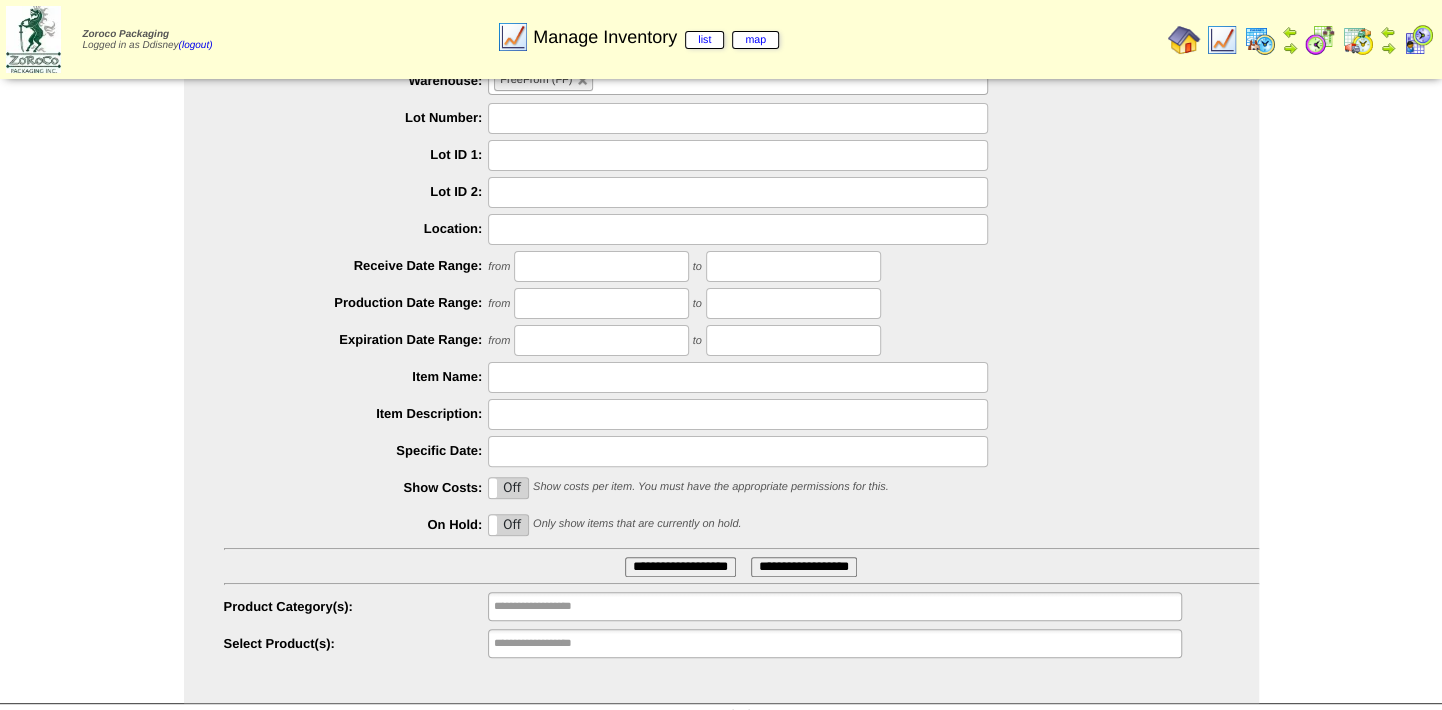 scroll, scrollTop: 123, scrollLeft: 0, axis: vertical 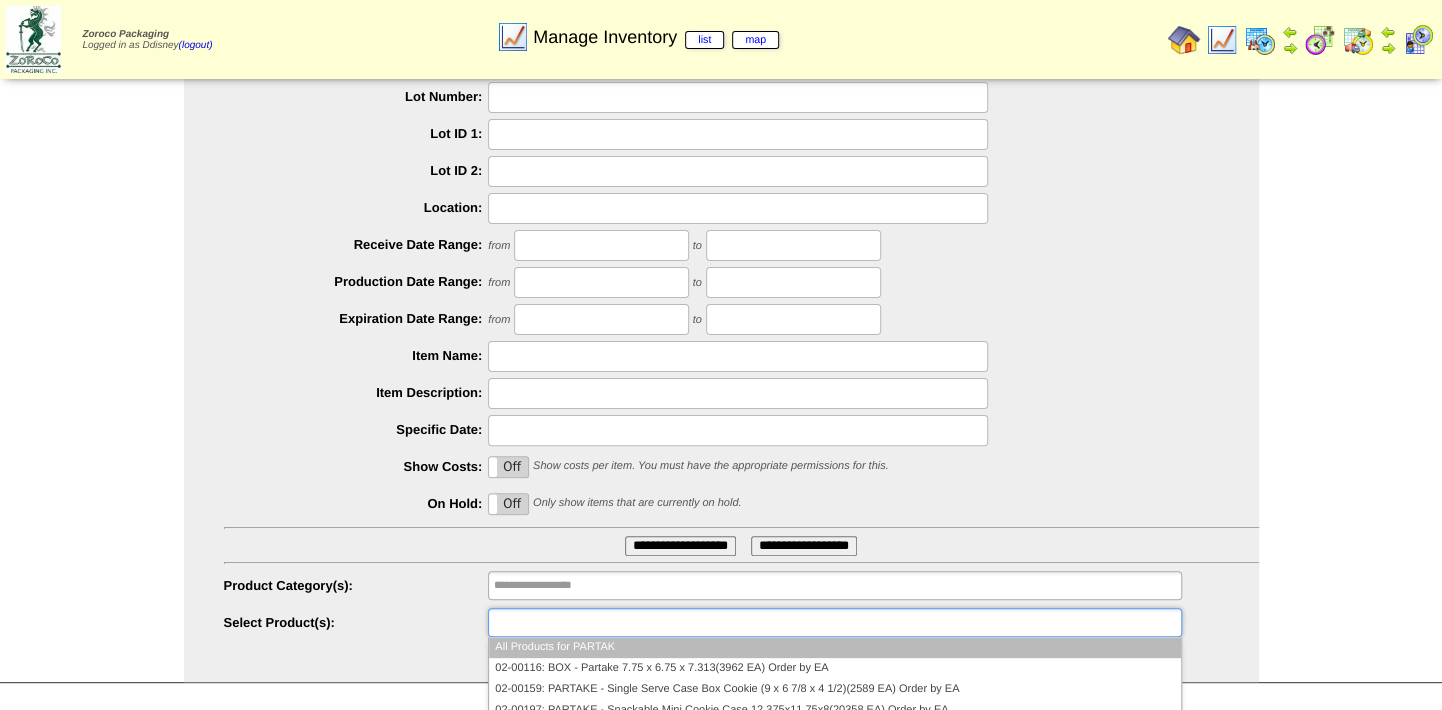 click at bounding box center (558, 622) 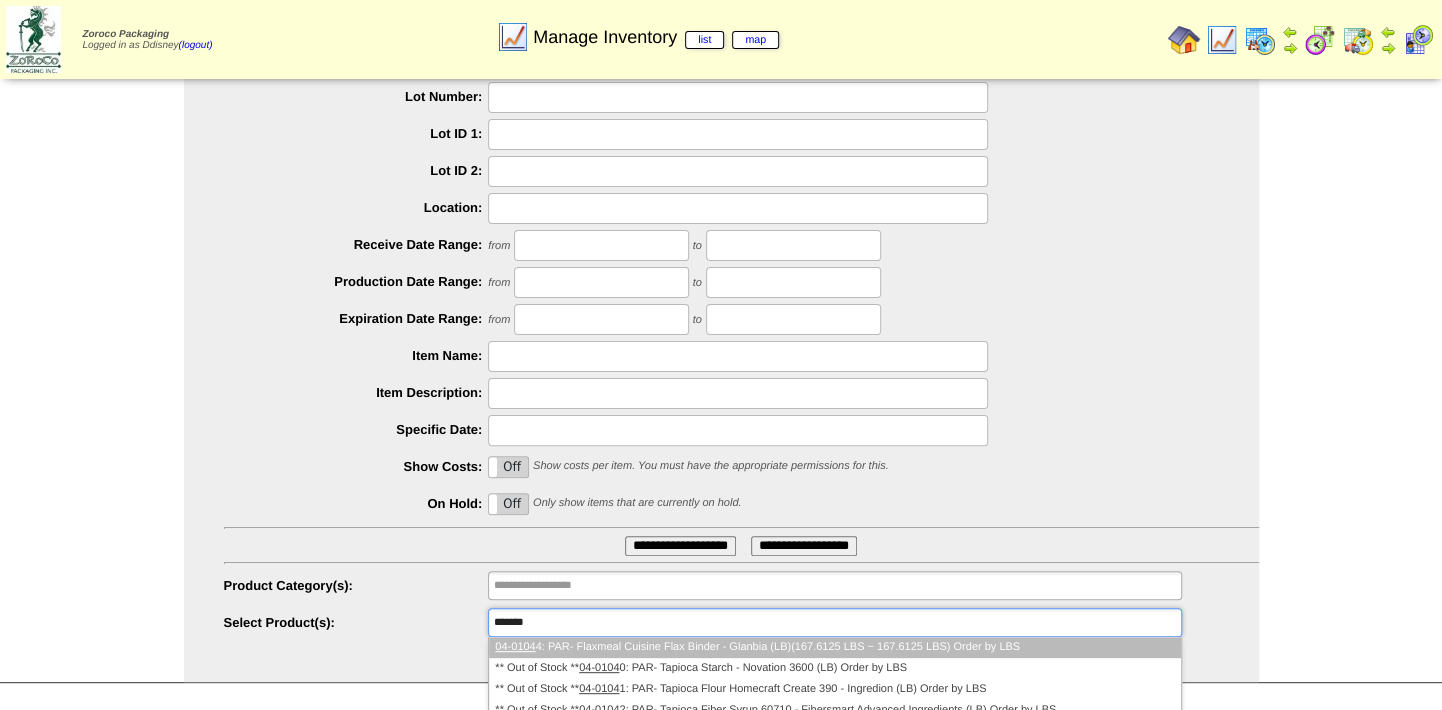 type on "********" 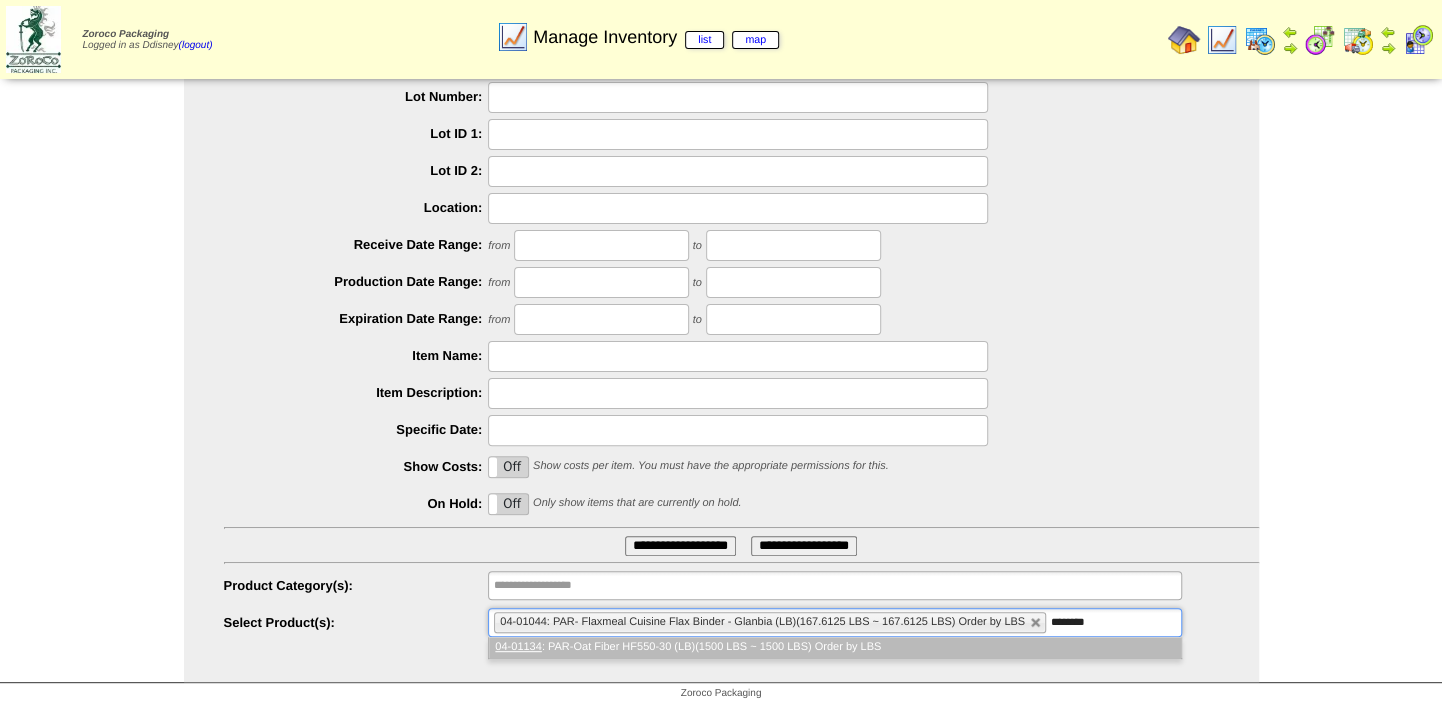 type on "********" 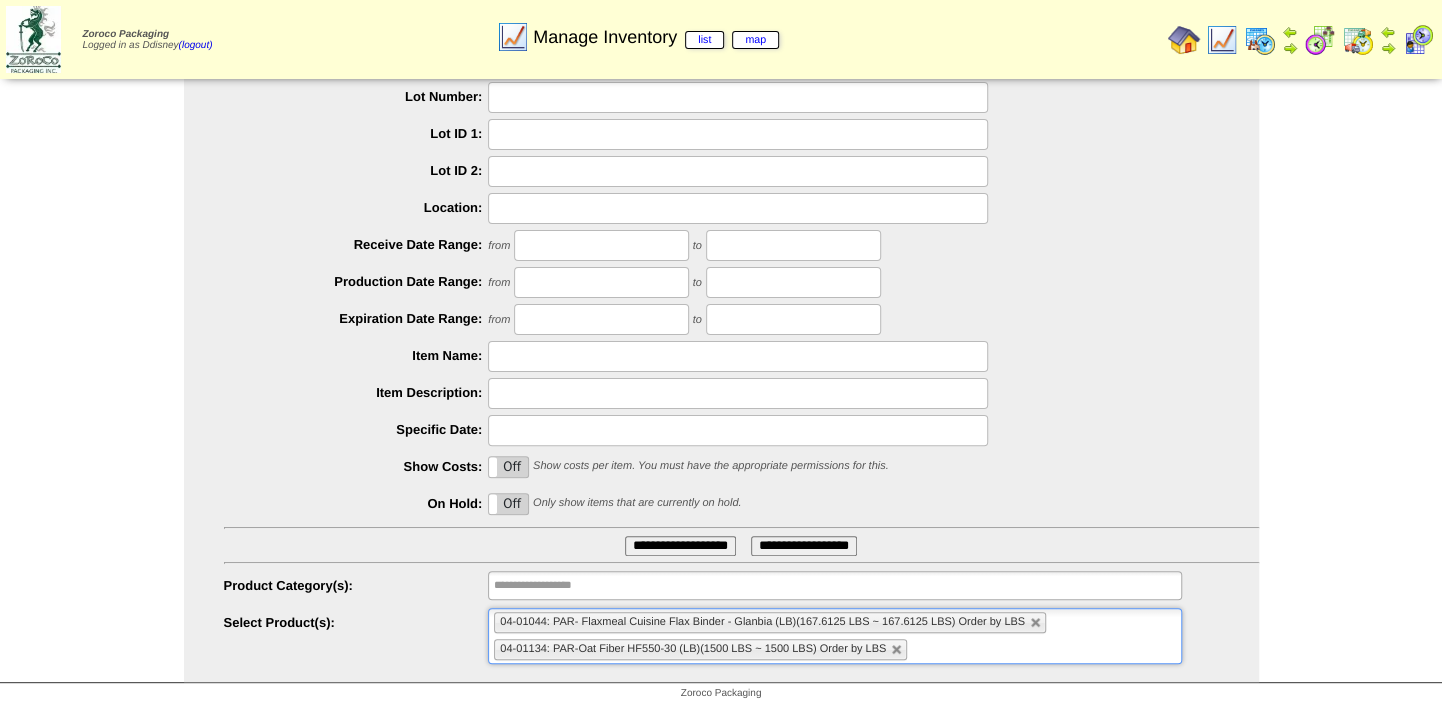 click on "**********" at bounding box center (680, 546) 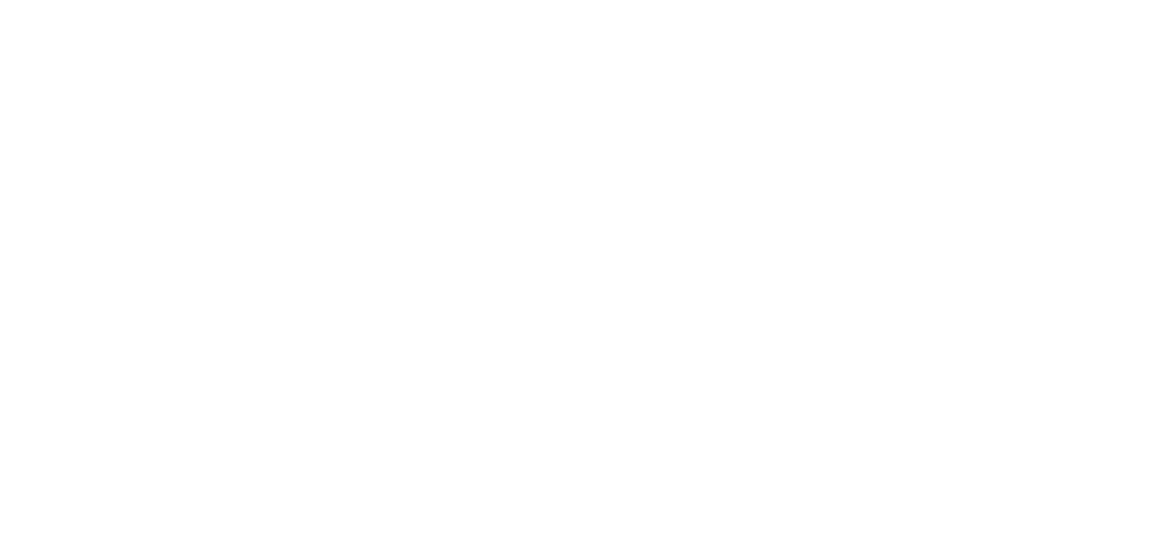scroll, scrollTop: 0, scrollLeft: 0, axis: both 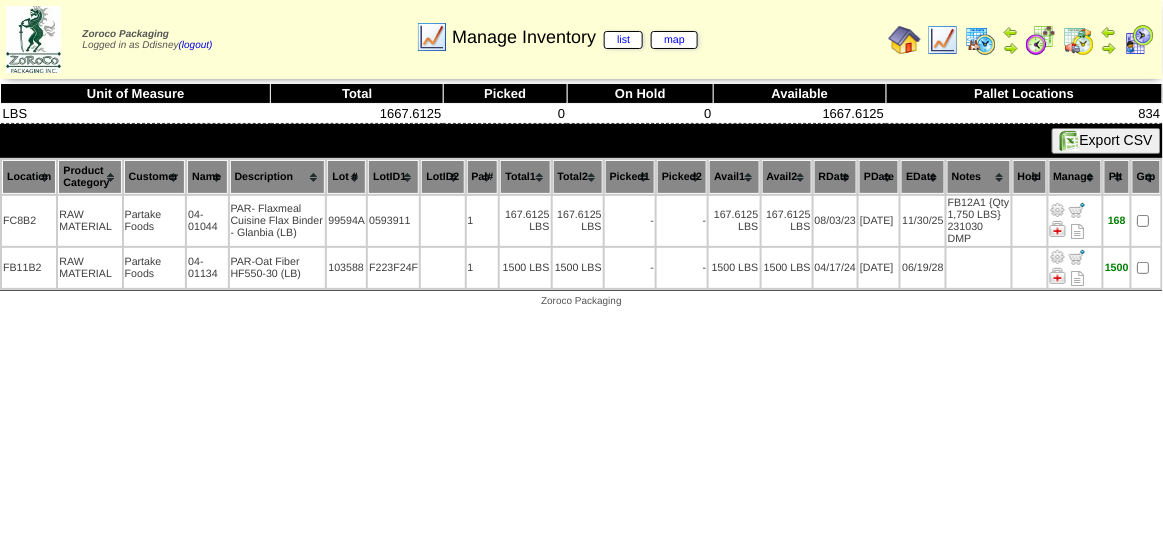 click at bounding box center (1079, 40) 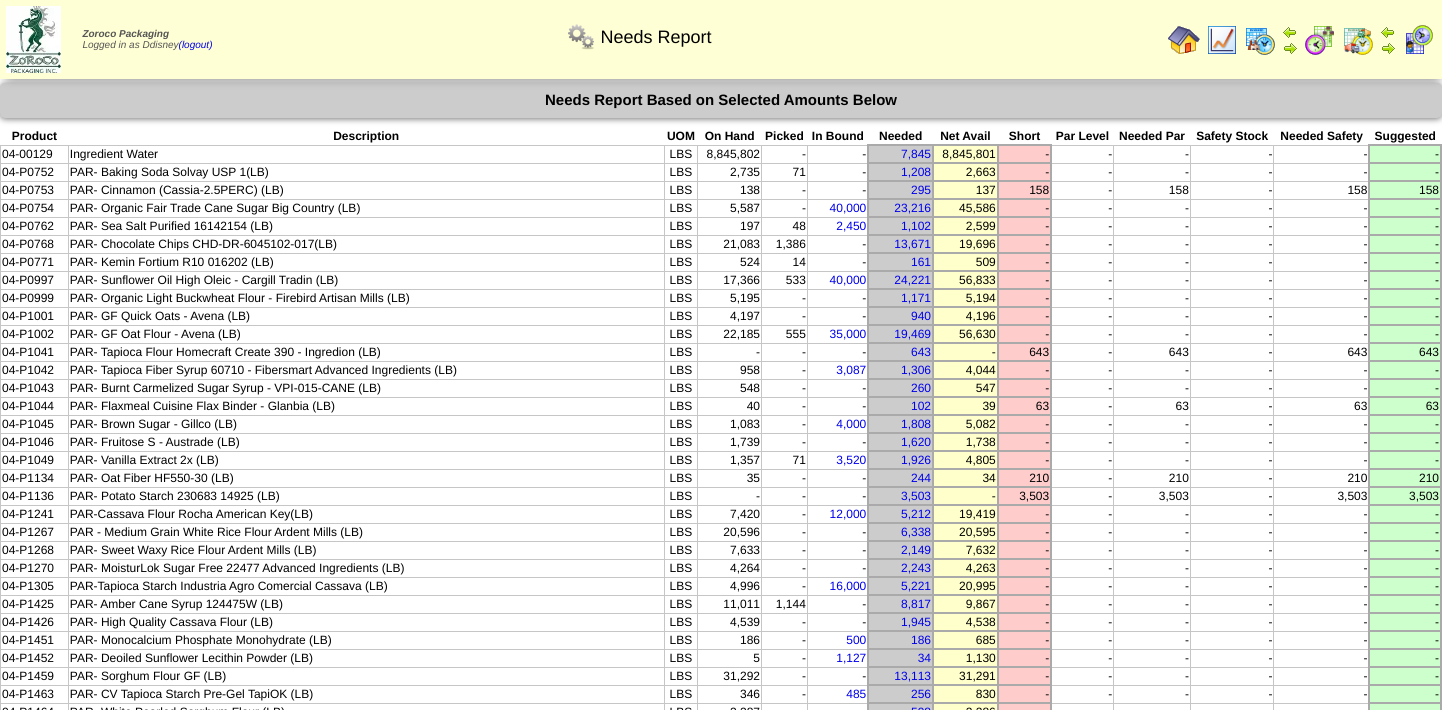 scroll, scrollTop: 636, scrollLeft: 0, axis: vertical 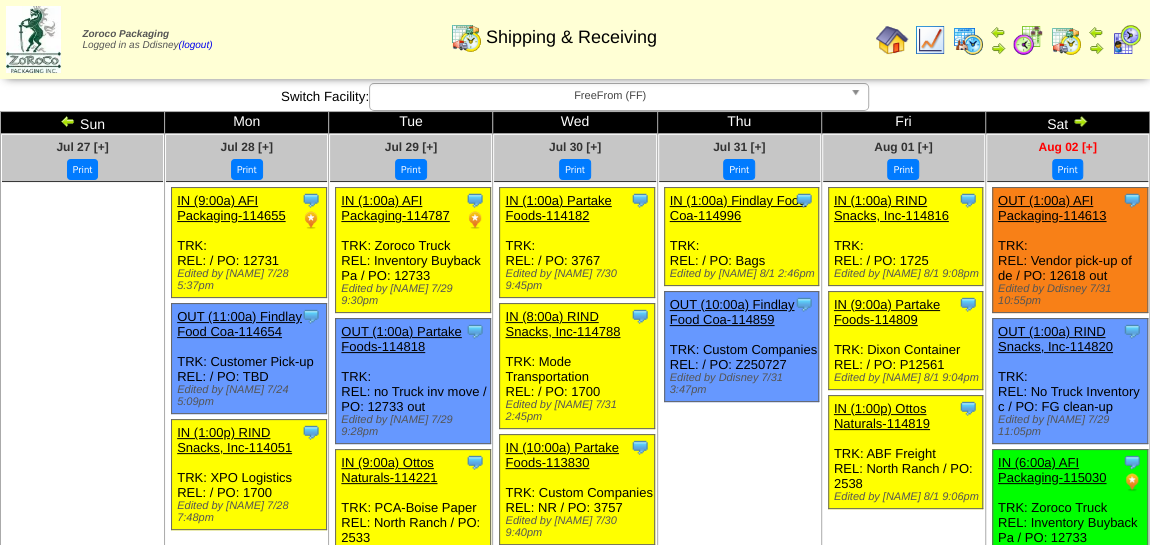 click on "Aug 02                        [+]" at bounding box center (1067, 147) 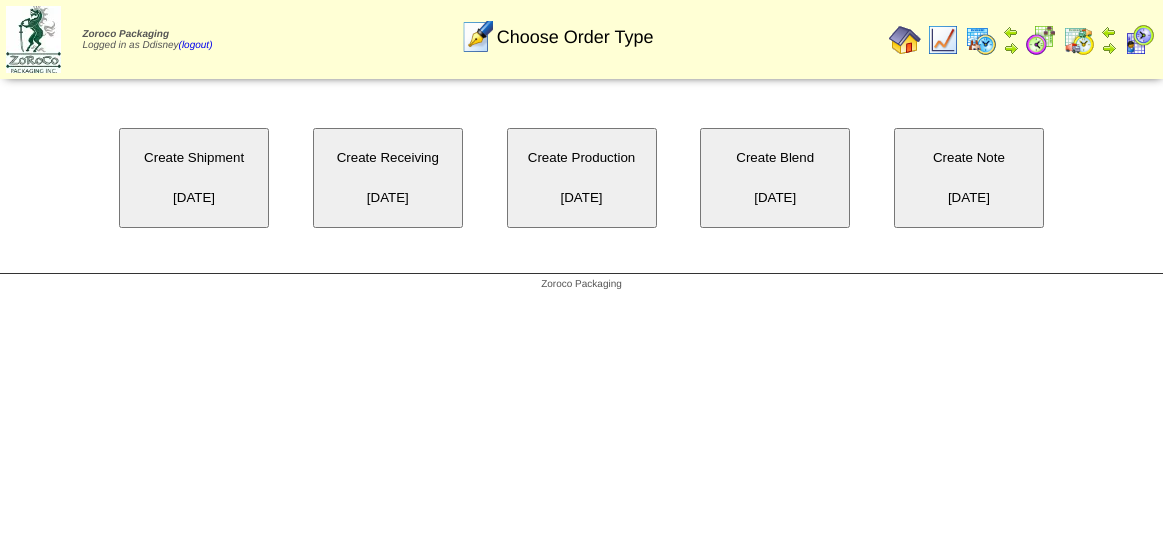 scroll, scrollTop: 0, scrollLeft: 0, axis: both 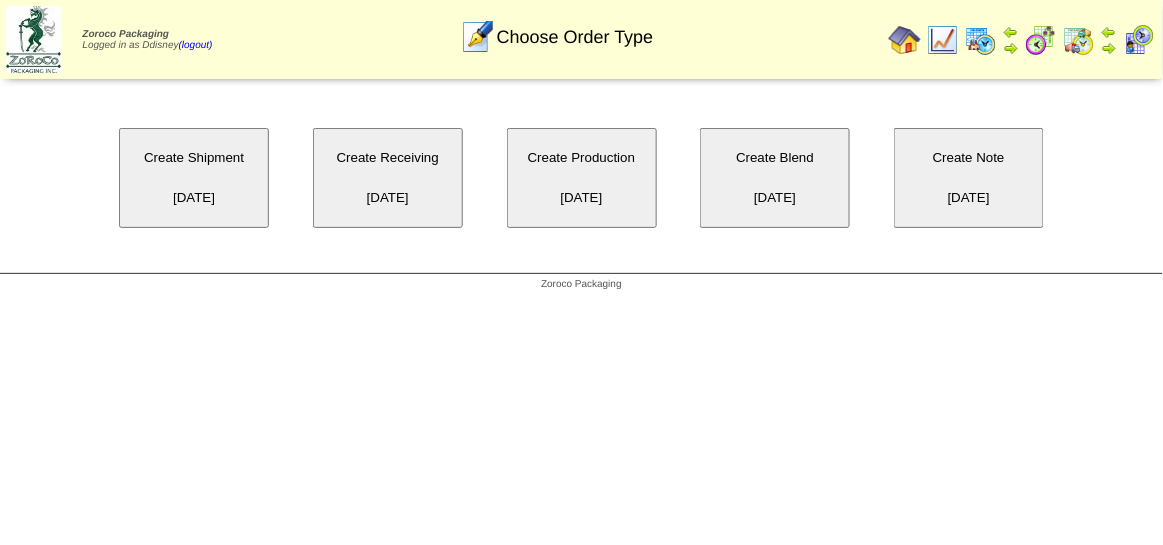 click on "Create Shipment
[DATE]" at bounding box center (194, 178) 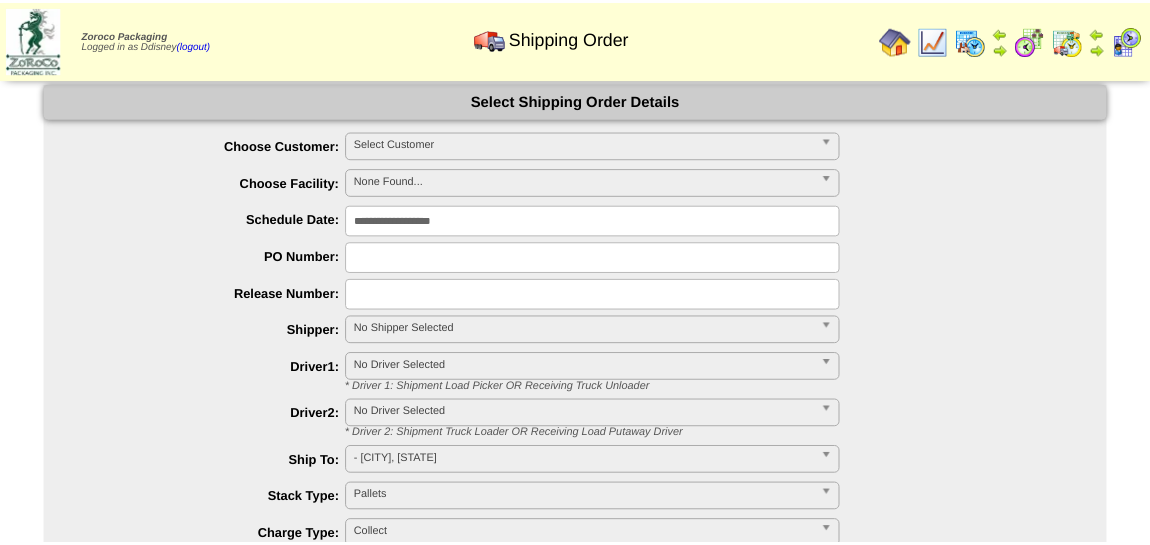 scroll, scrollTop: 0, scrollLeft: 0, axis: both 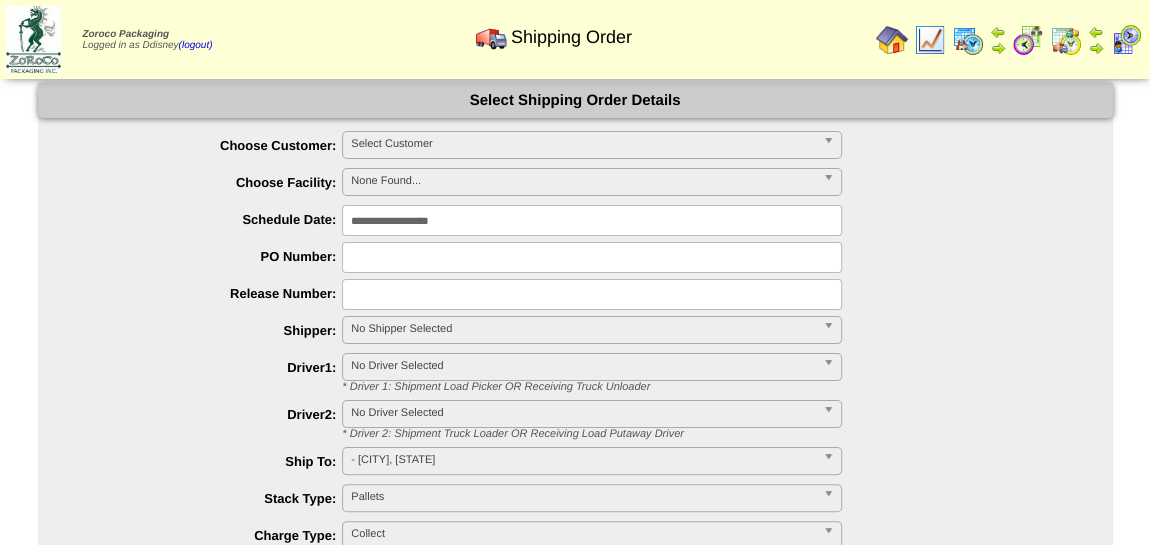 click on "Select Customer" at bounding box center [583, 144] 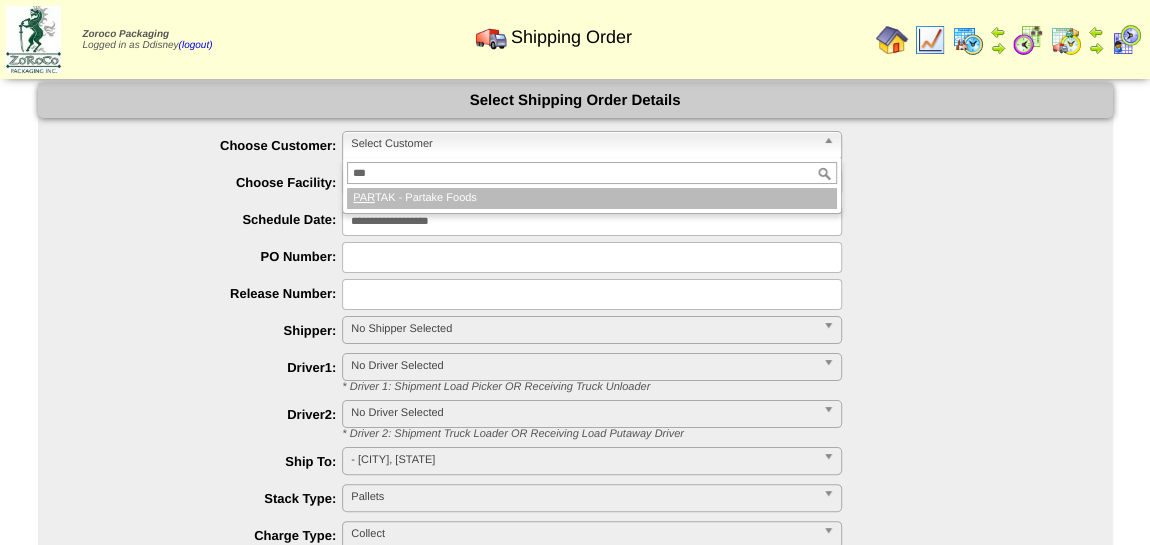 type on "***" 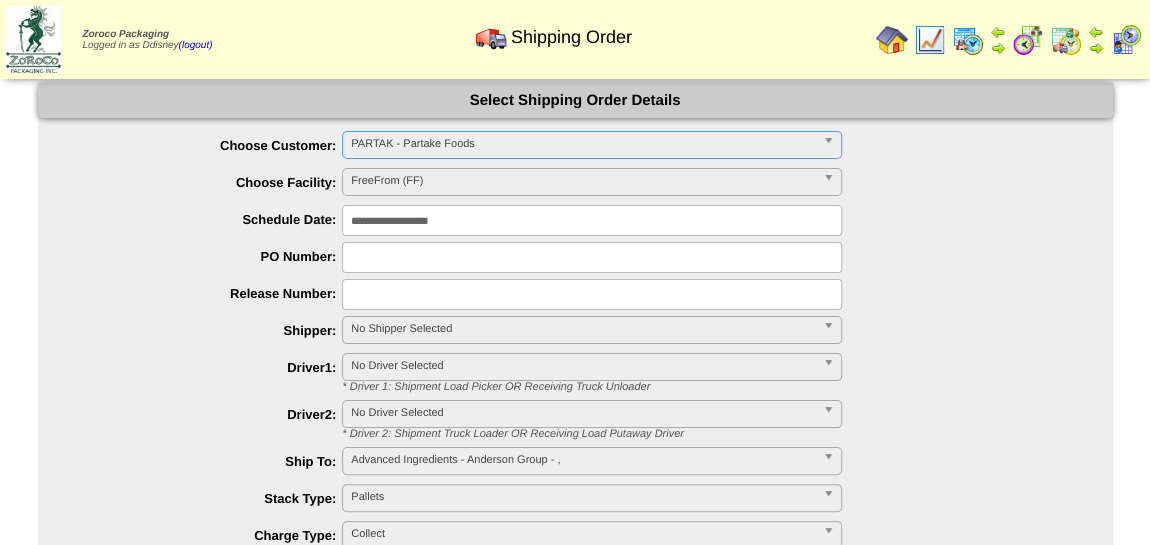 type 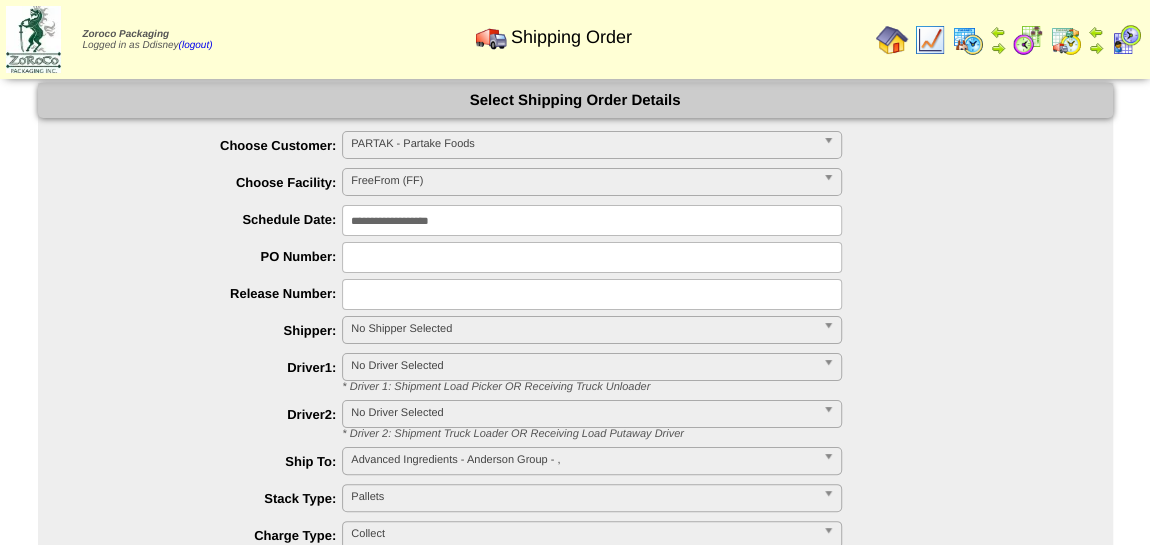 click at bounding box center [592, 257] 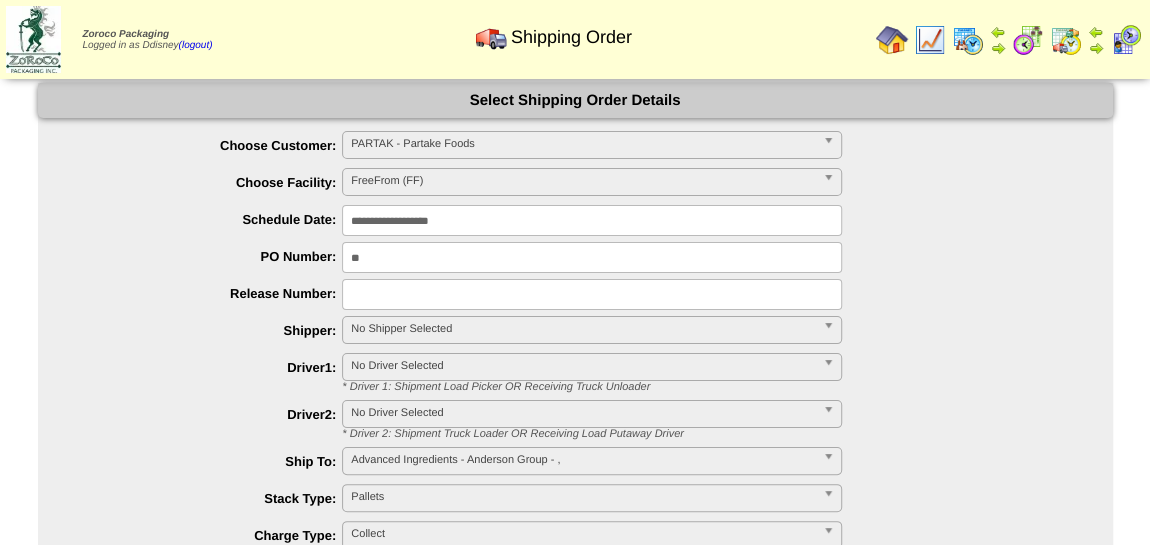 type on "*" 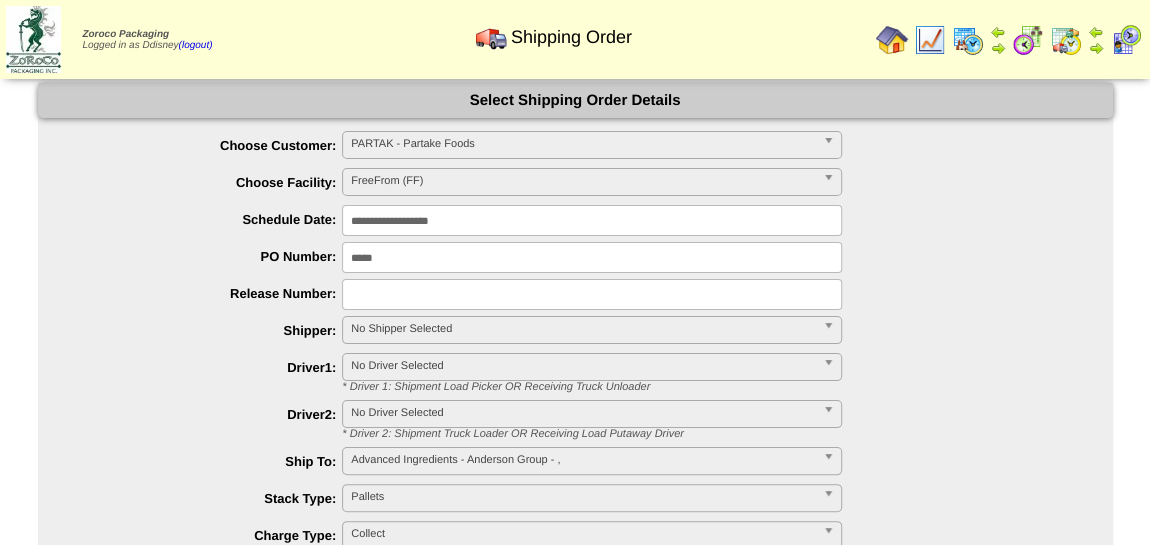 type on "*********" 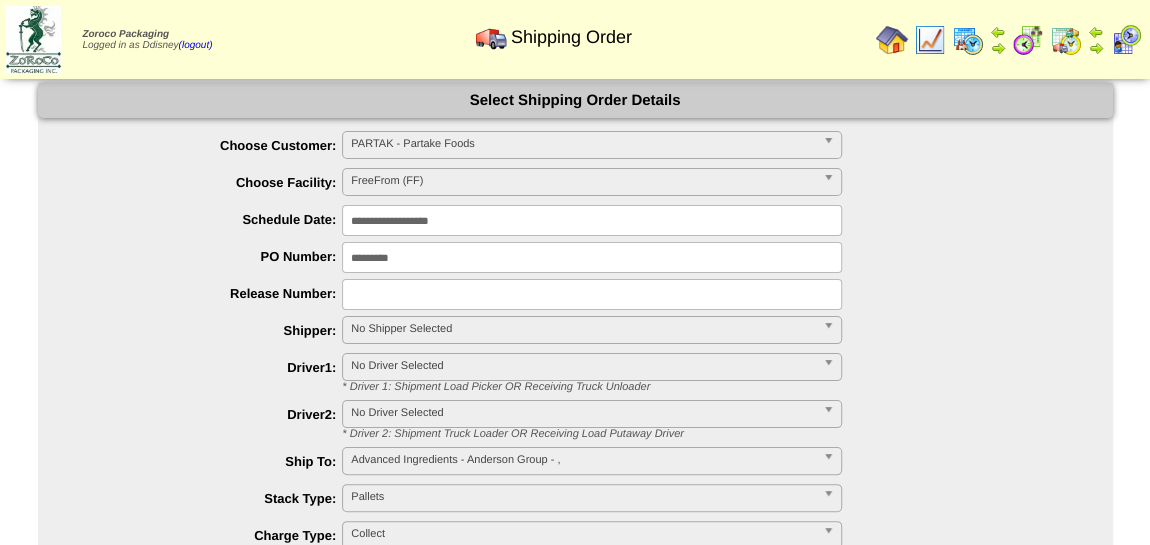 click at bounding box center [592, 294] 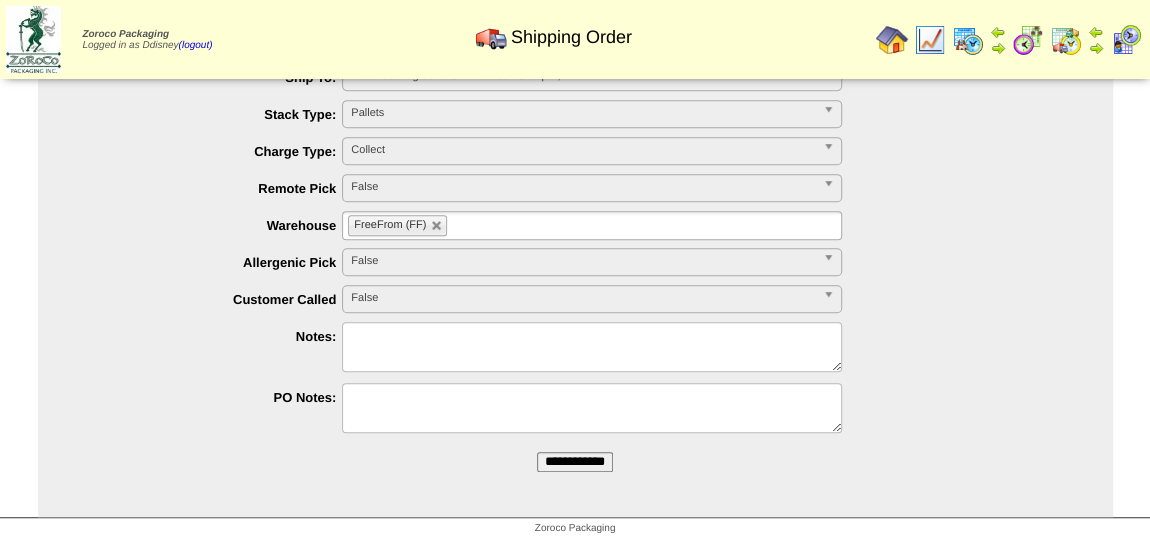 scroll, scrollTop: 386, scrollLeft: 0, axis: vertical 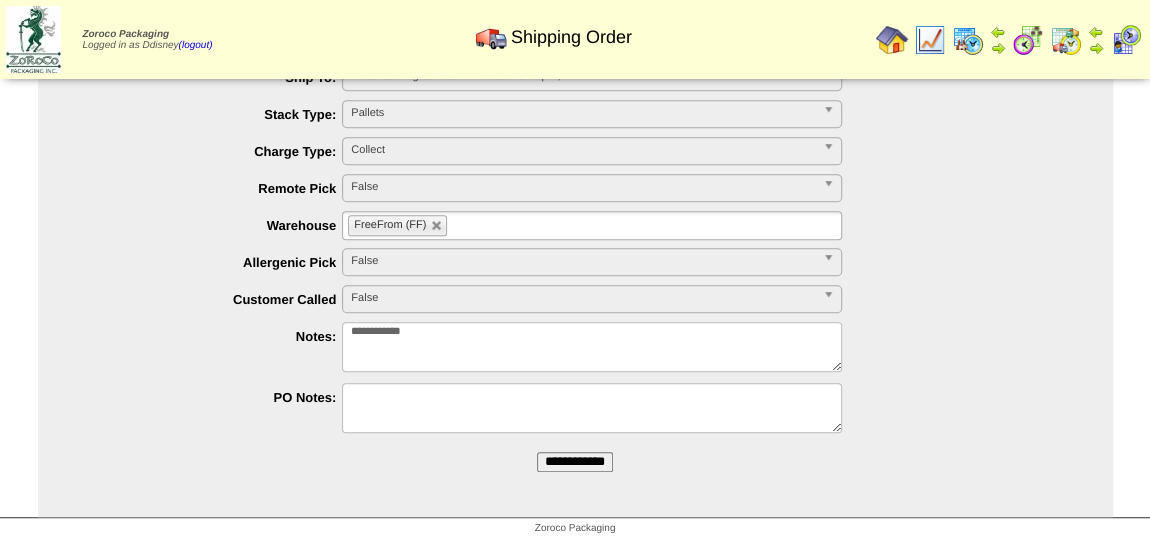 type on "**********" 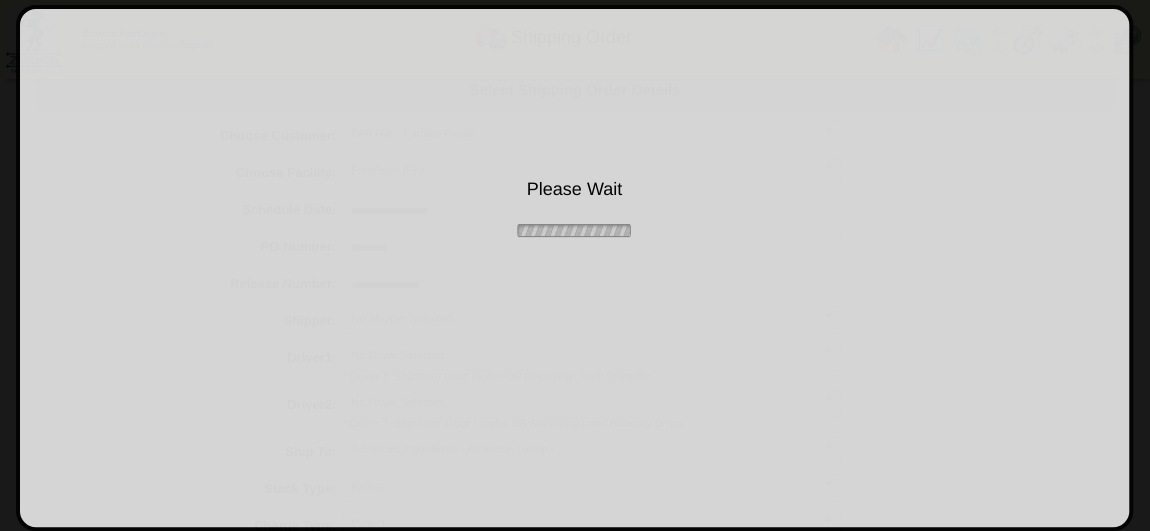 scroll, scrollTop: 0, scrollLeft: 0, axis: both 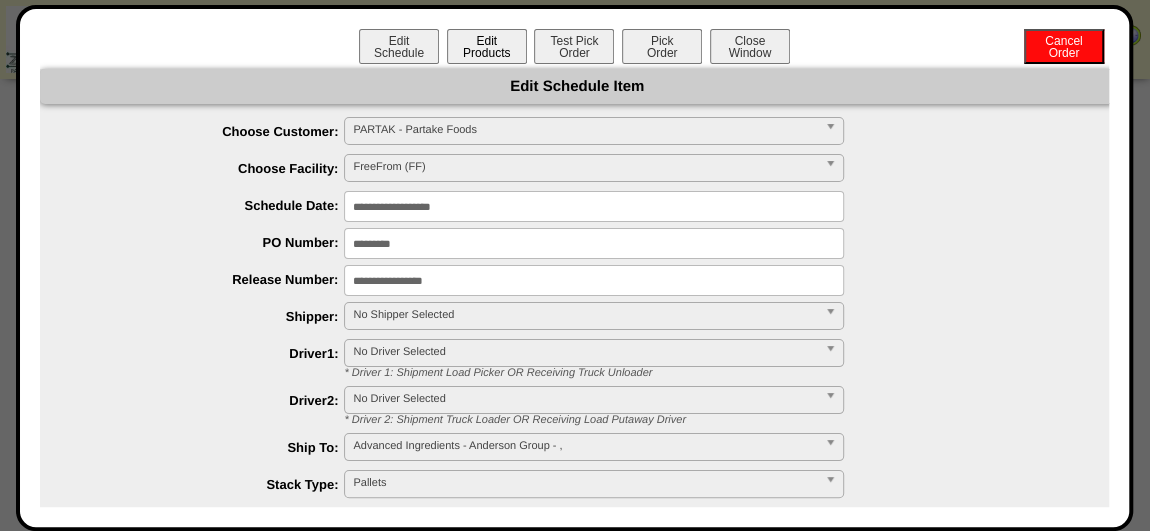 click on "Edit Products" at bounding box center (487, 46) 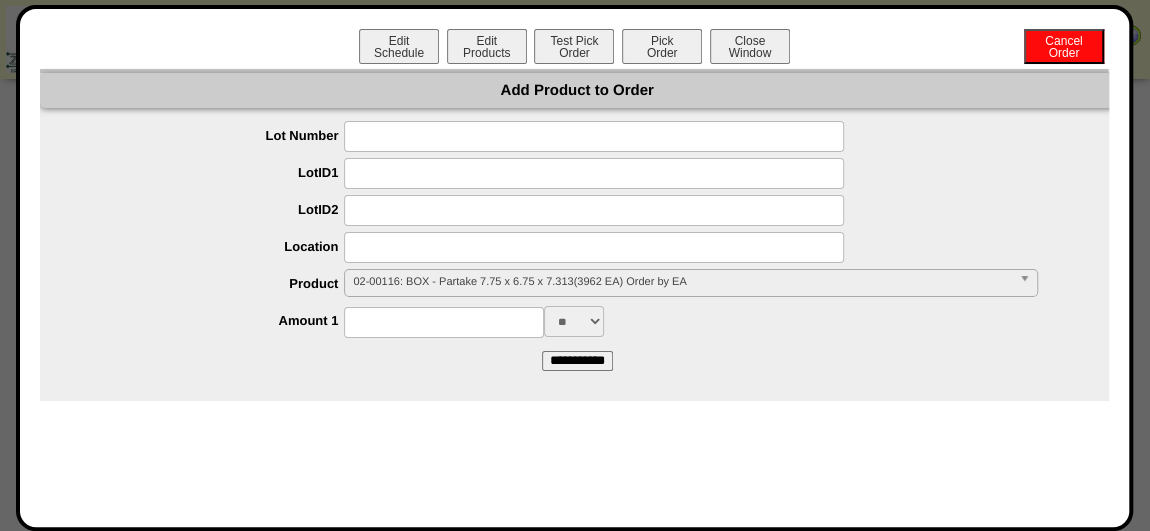 drag, startPoint x: 419, startPoint y: 137, endPoint x: 710, endPoint y: 111, distance: 292.1592 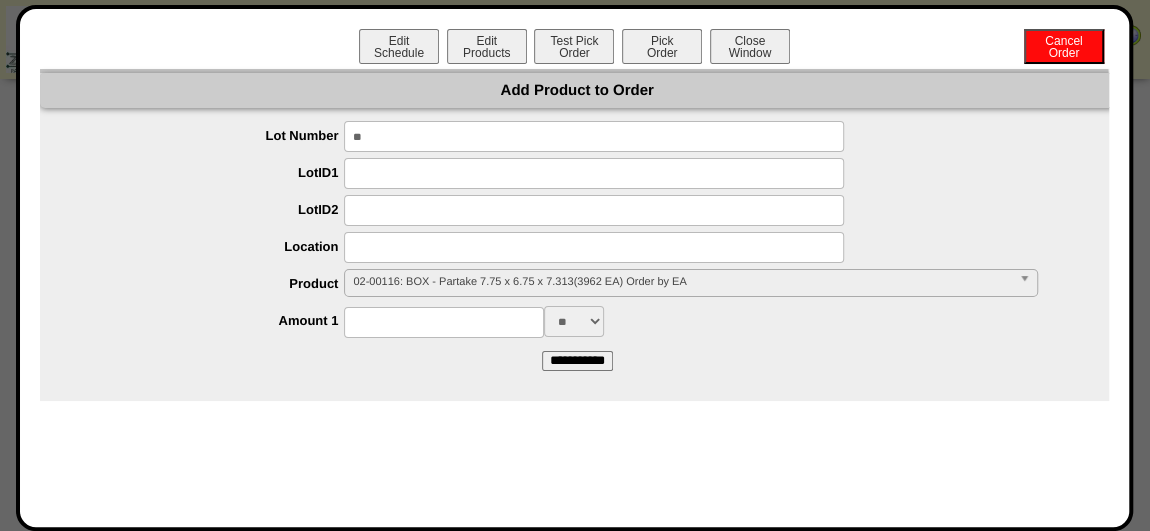 type on "*" 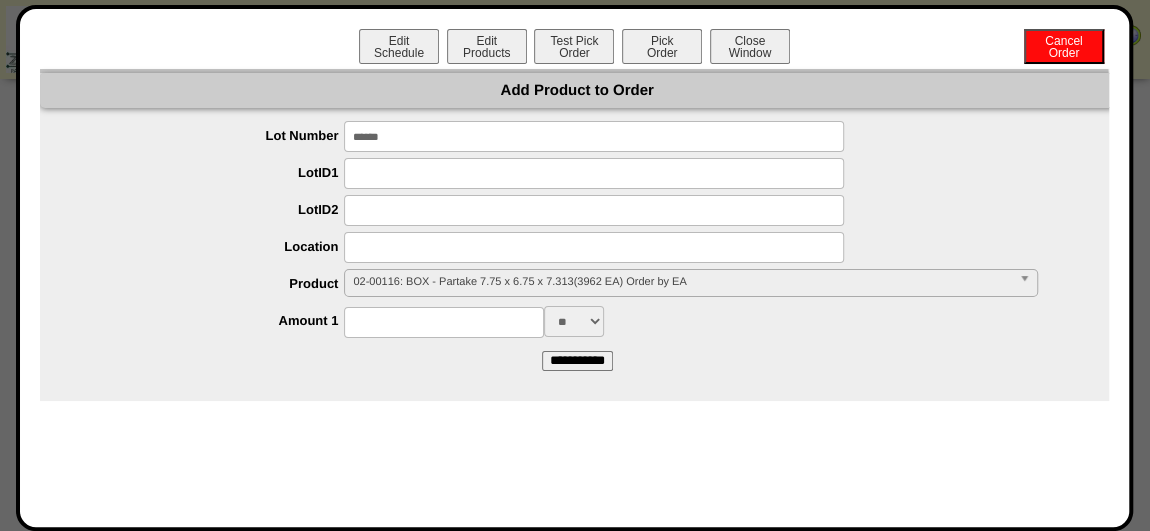 type on "******" 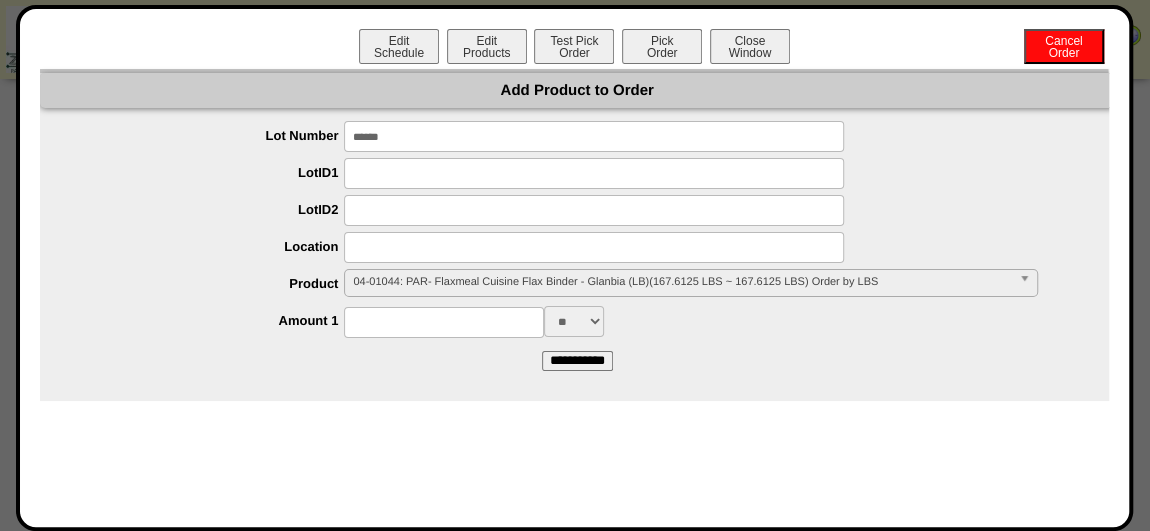 click at bounding box center [444, 322] 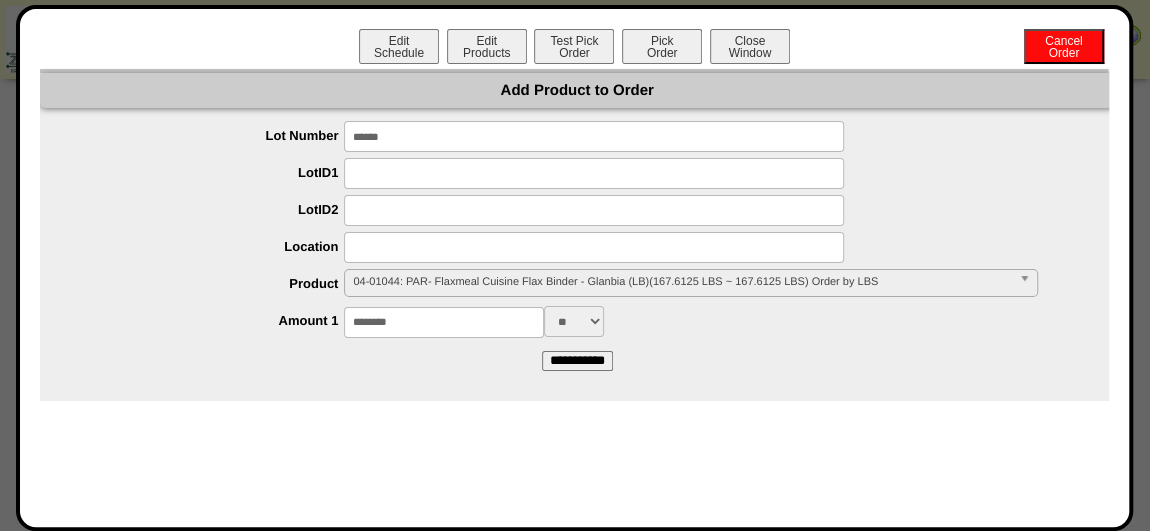 type on "********" 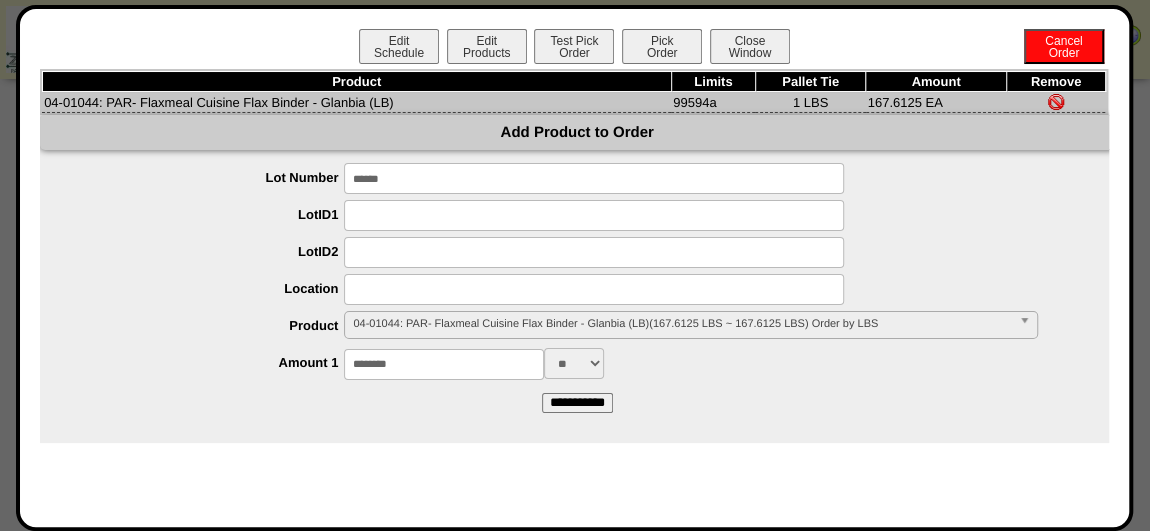 drag, startPoint x: 409, startPoint y: 183, endPoint x: 313, endPoint y: 178, distance: 96.13012 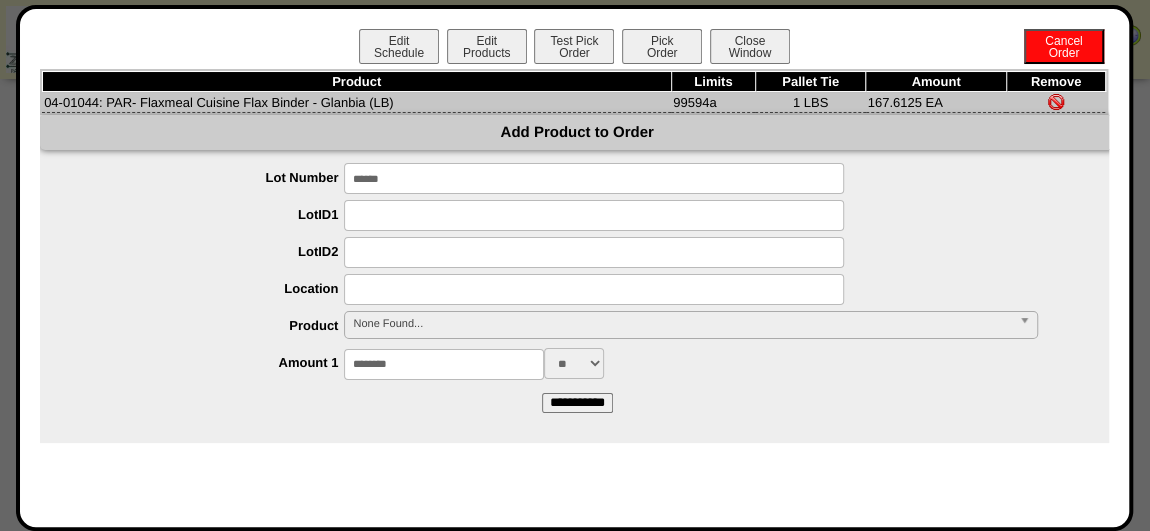 type on "******" 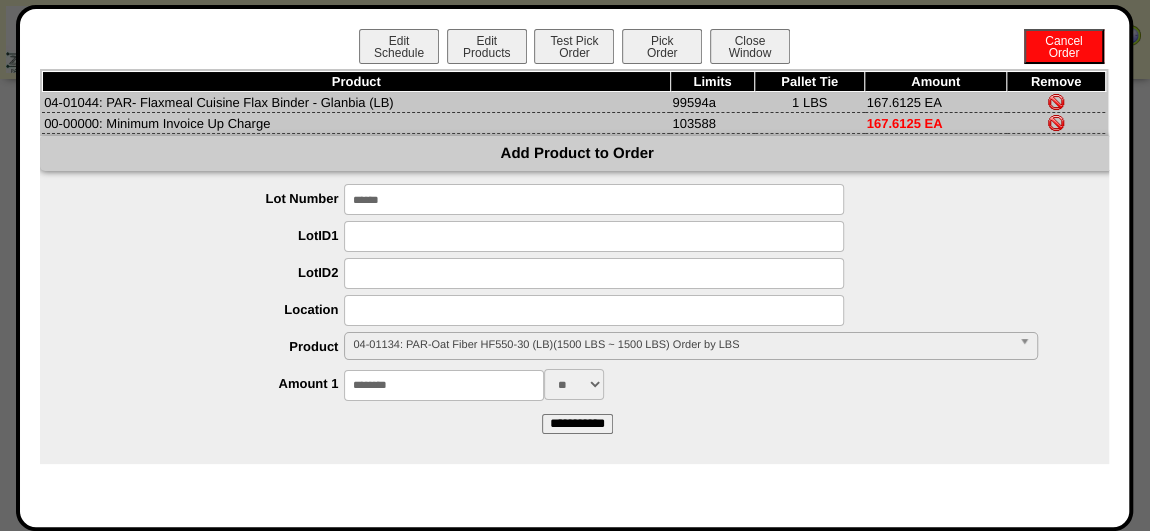 drag, startPoint x: 421, startPoint y: 384, endPoint x: 343, endPoint y: 379, distance: 78.160095 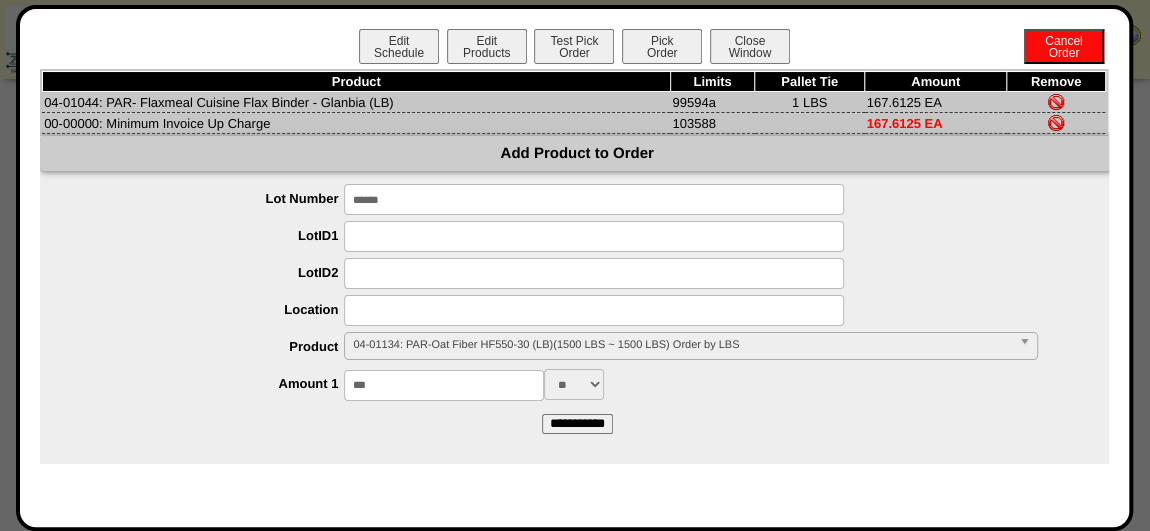 type on "***" 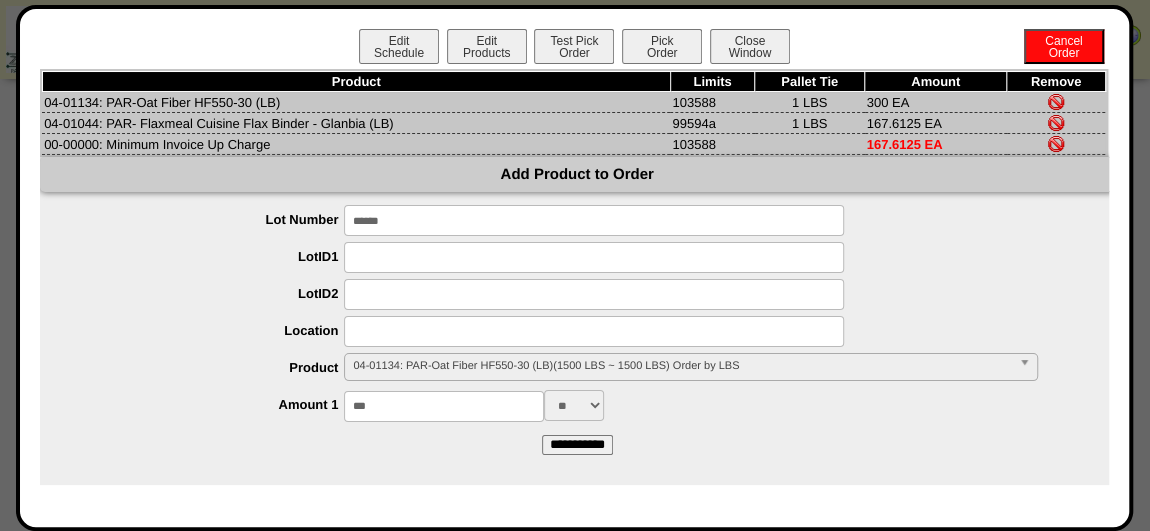click at bounding box center (1056, 144) 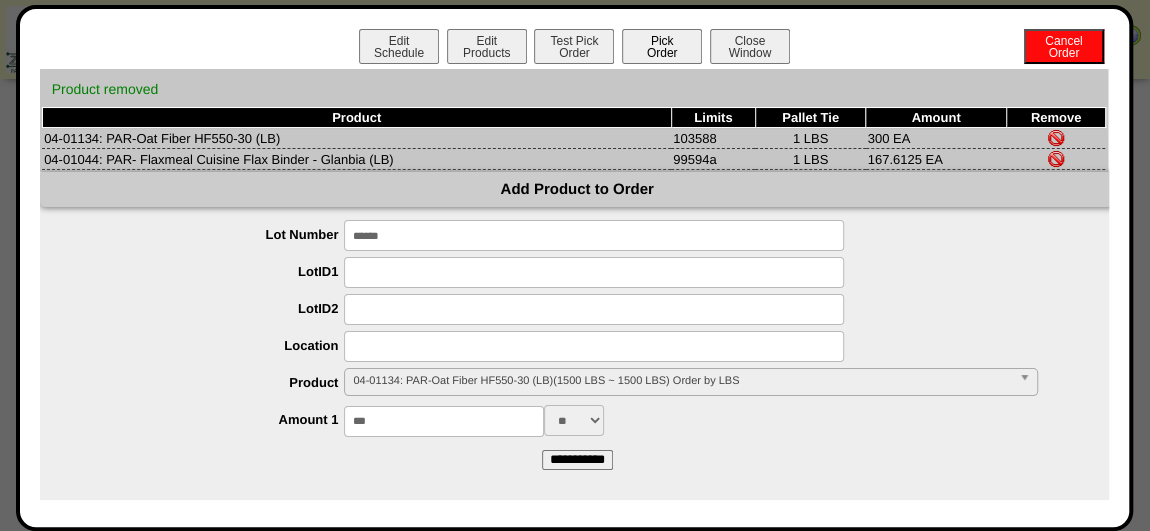 click on "Pick Order" at bounding box center (662, 46) 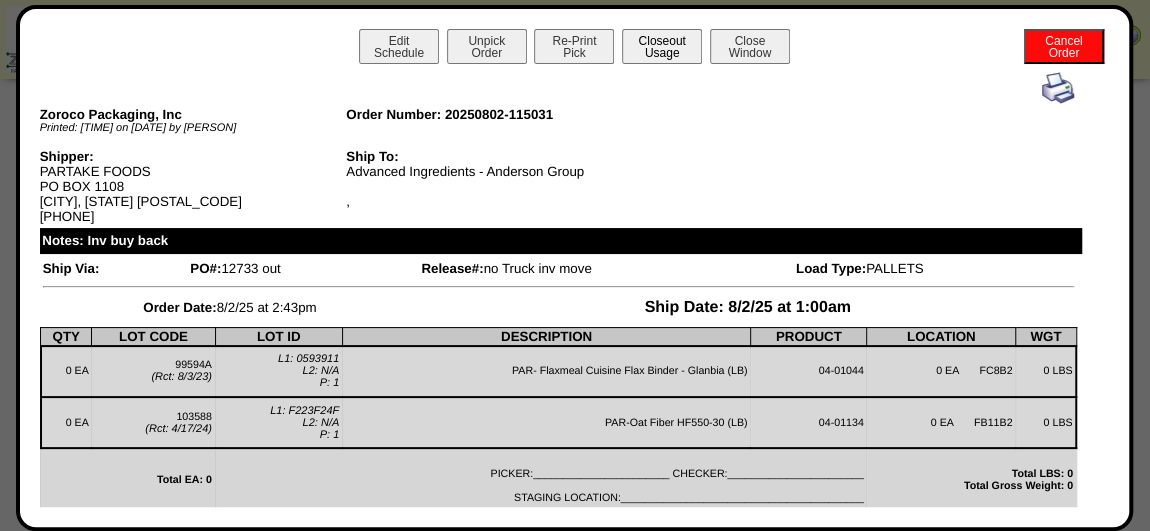 click on "Closeout Usage" at bounding box center [662, 46] 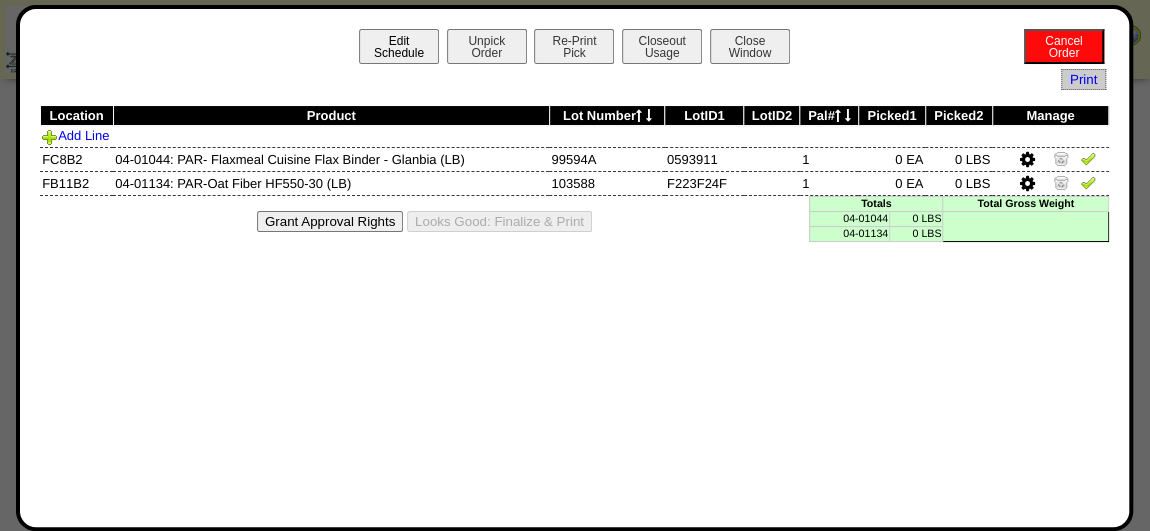 click on "Edit Schedule" at bounding box center [399, 46] 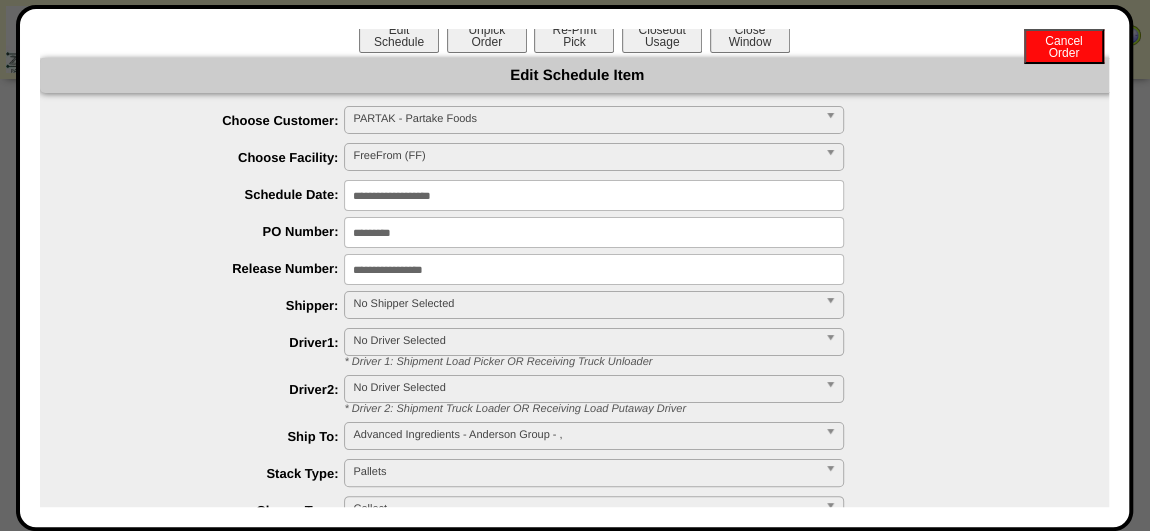scroll, scrollTop: 0, scrollLeft: 0, axis: both 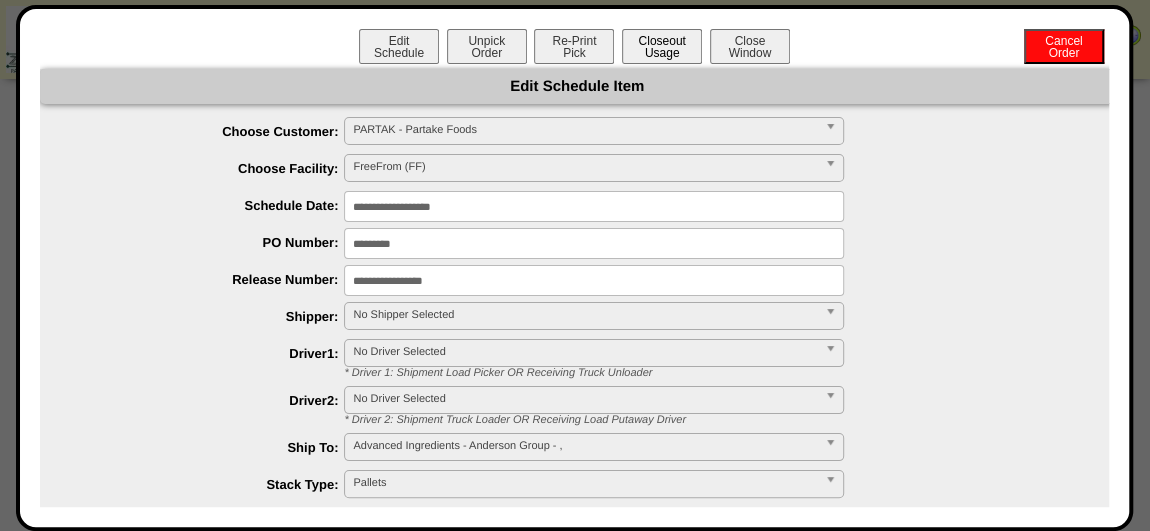 click on "Closeout Usage" at bounding box center (662, 46) 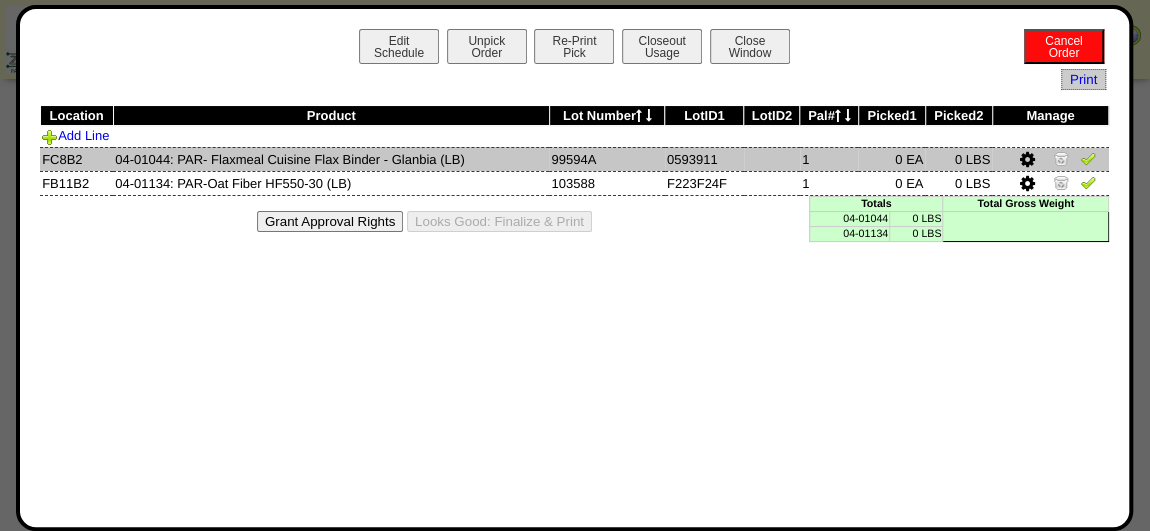 click at bounding box center [1027, 160] 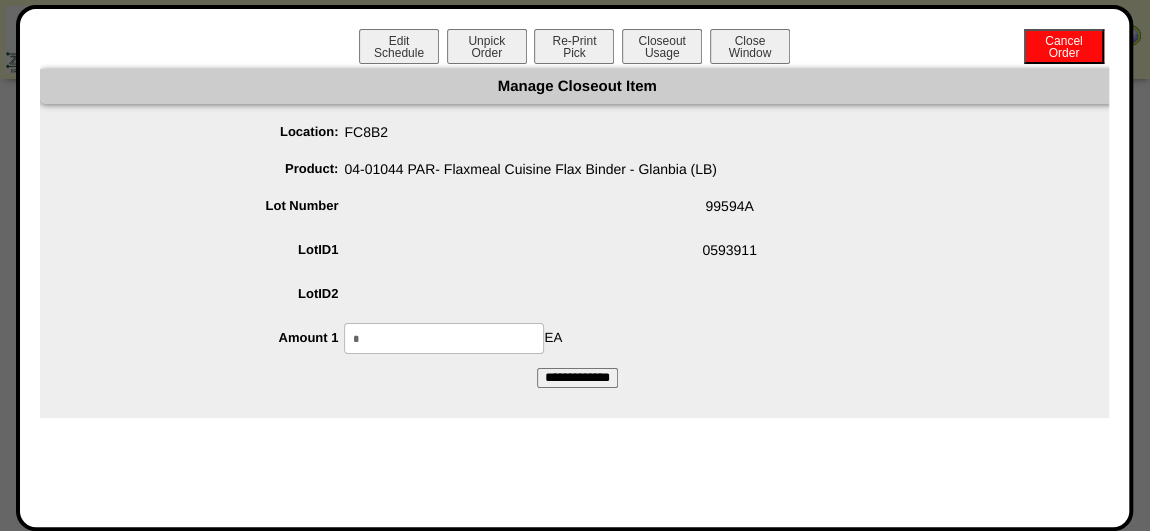 drag, startPoint x: 378, startPoint y: 340, endPoint x: 335, endPoint y: 336, distance: 43.185646 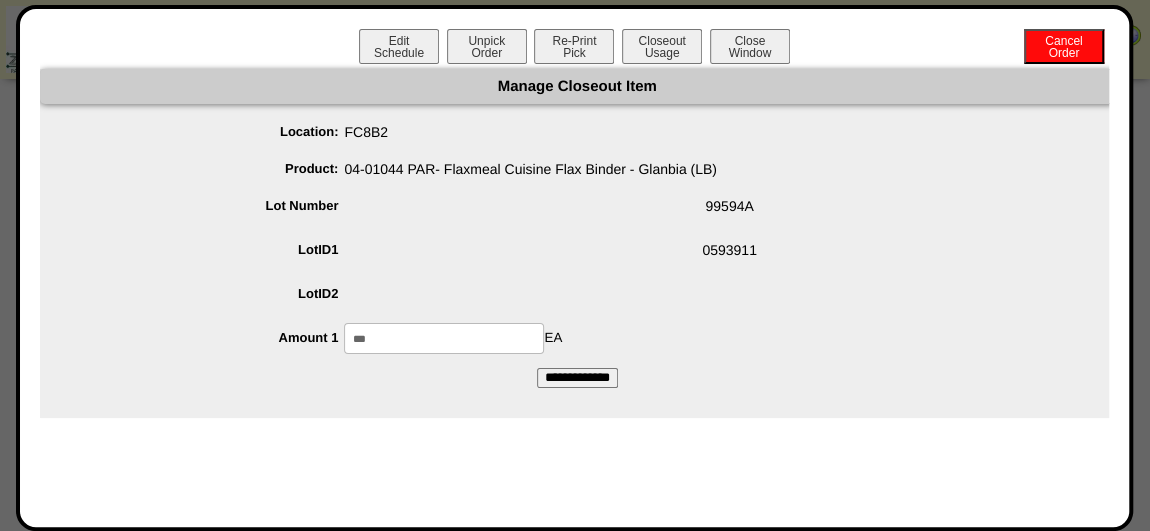 type on "********" 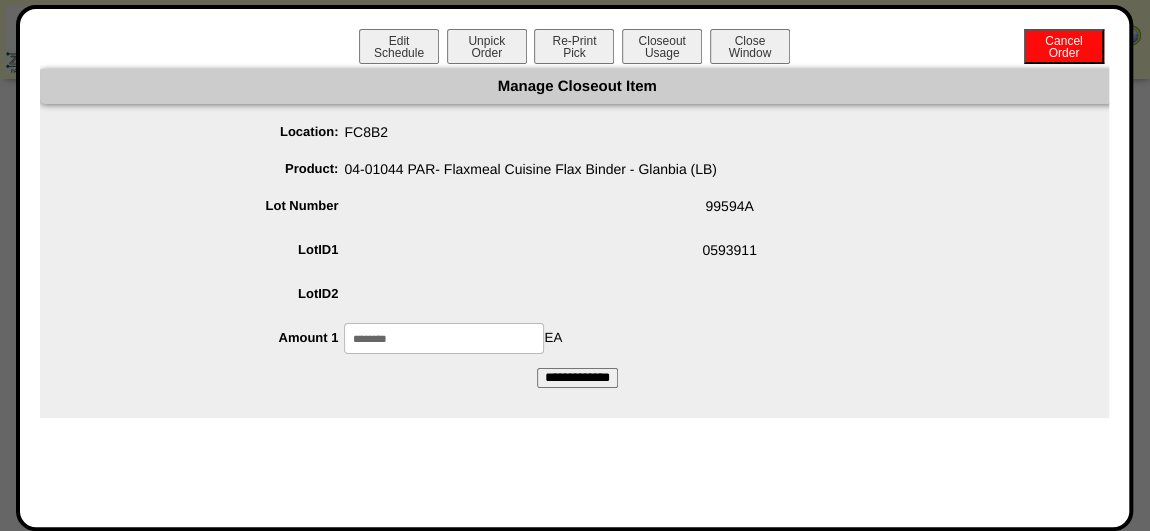 click on "**********" at bounding box center [577, 378] 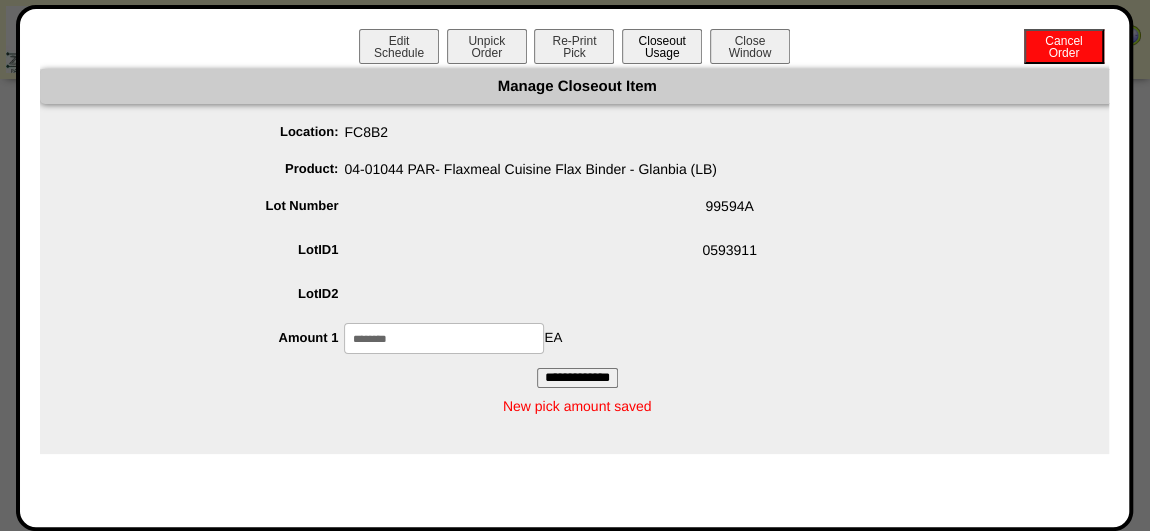 click on "Closeout Usage" at bounding box center (662, 46) 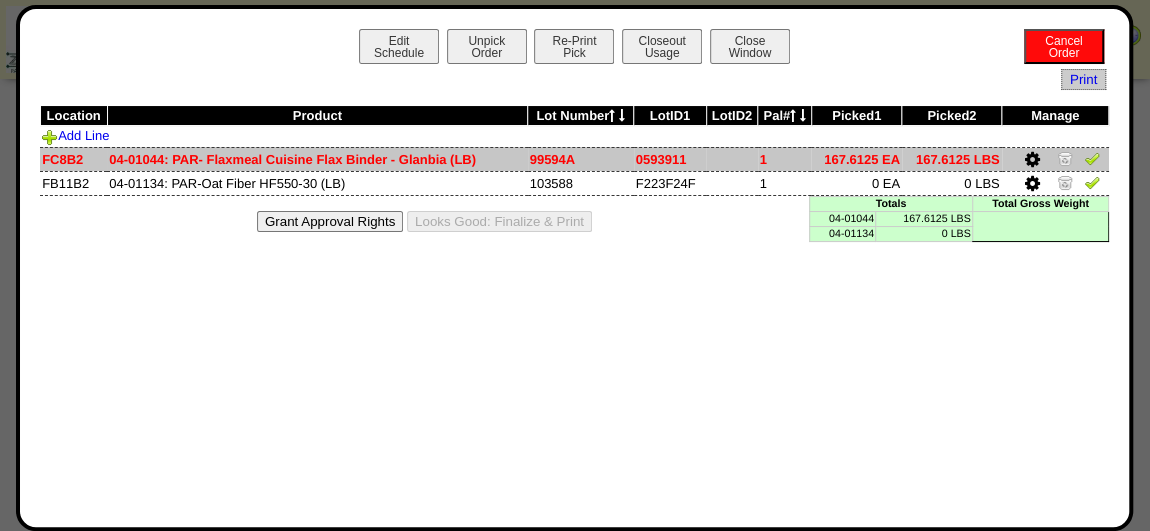 click at bounding box center (1092, 158) 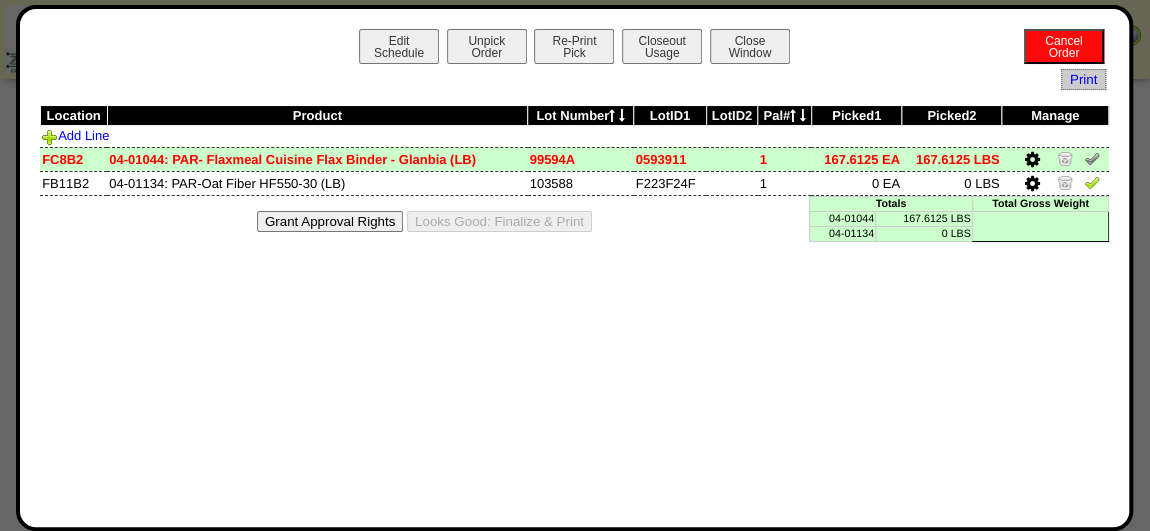 click at bounding box center (1031, 184) 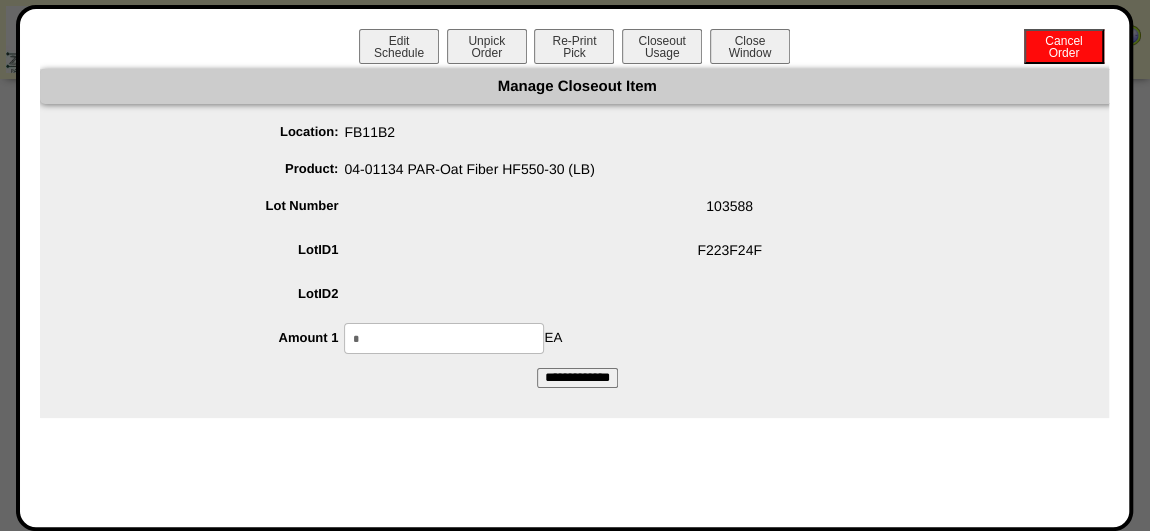 drag, startPoint x: 370, startPoint y: 334, endPoint x: 249, endPoint y: 336, distance: 121.016525 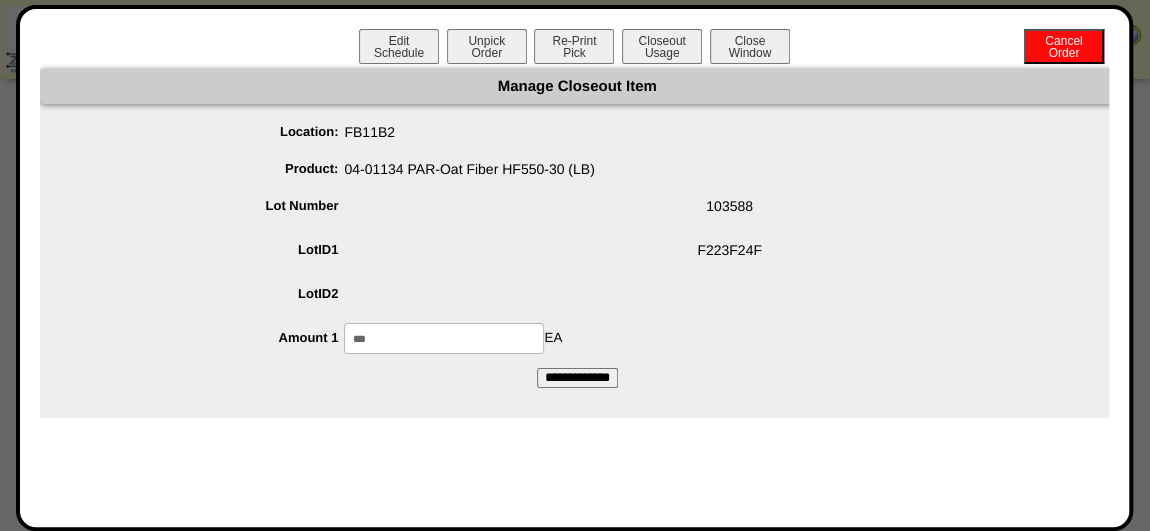 type on "***" 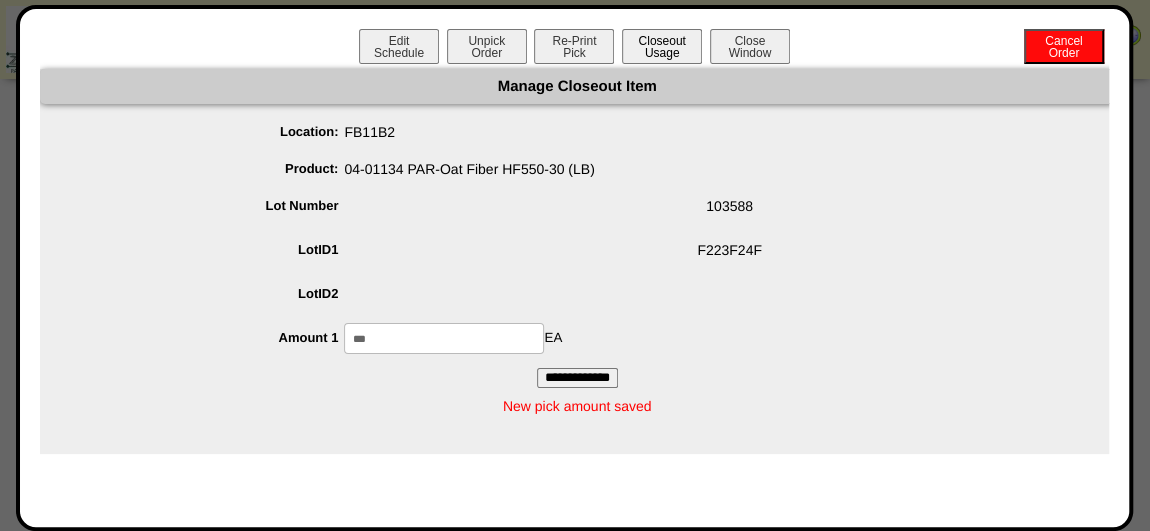 click on "Closeout Usage" at bounding box center (662, 46) 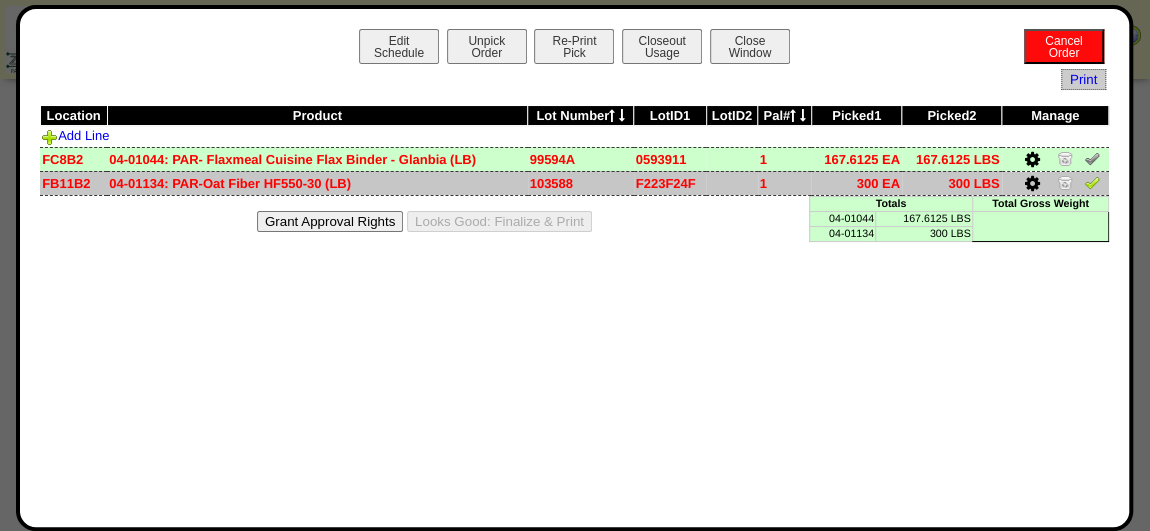 click at bounding box center (1092, 182) 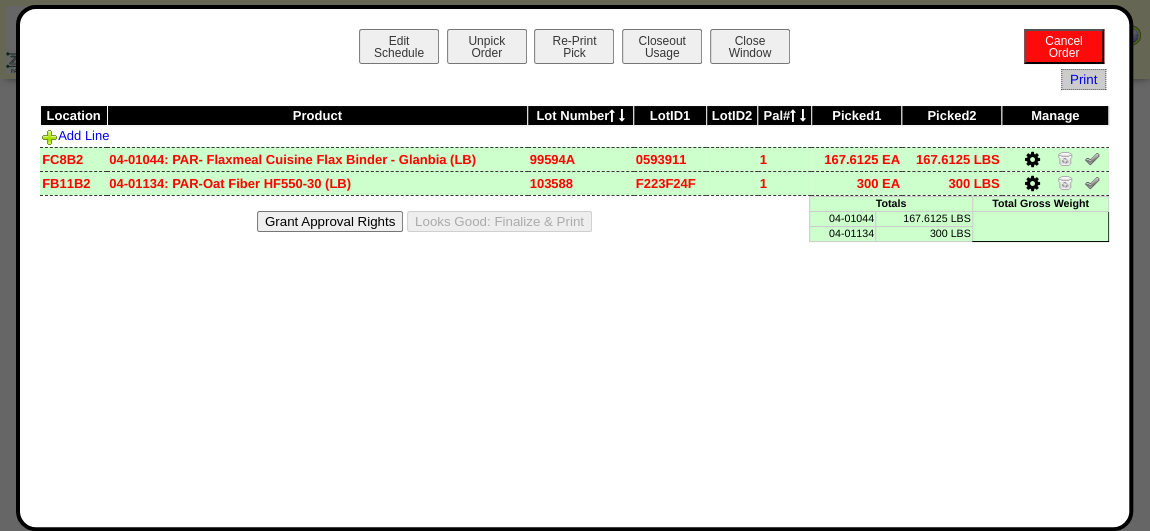 click on "Edit Schedule
Unpick Order
Re-Print Pick
Closeout Usage
Cancel Order
Close Window
Print
Location
Product
Lot Number
LotID1
LotID2
Pal#
Picked1
Picked2
Manage" at bounding box center (575, 268) 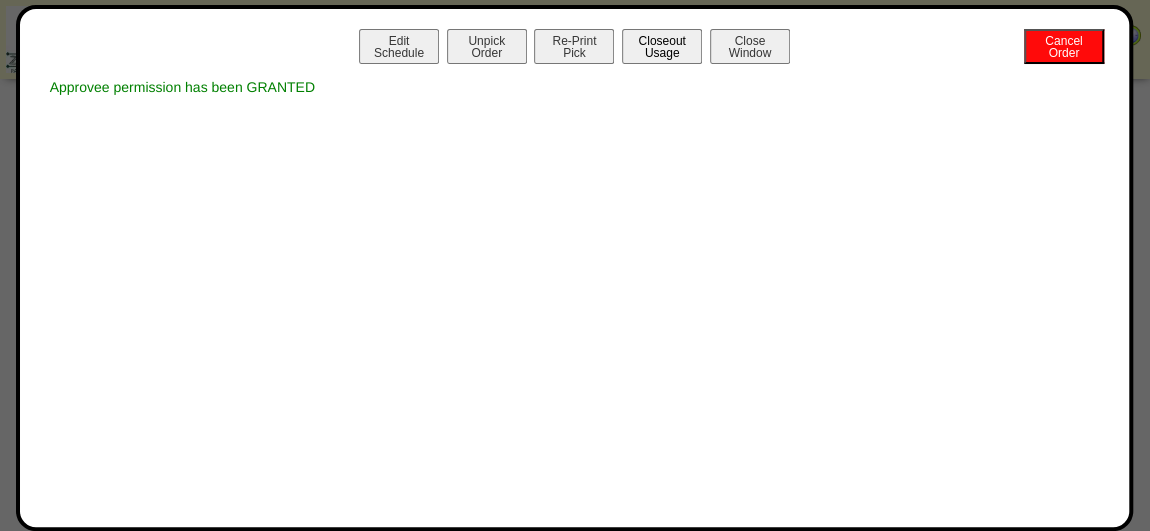 click on "Closeout Usage" at bounding box center (662, 46) 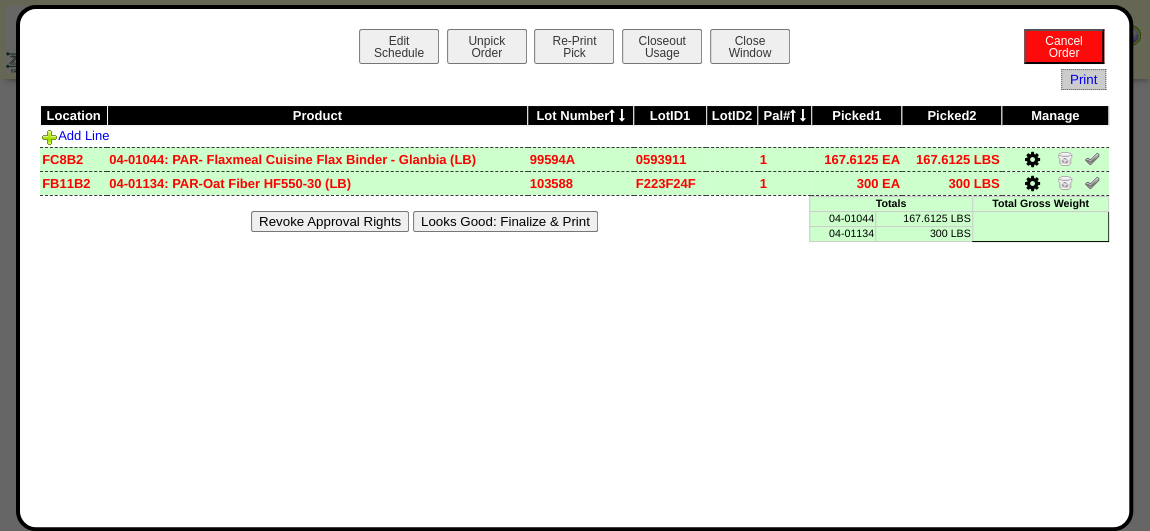 click on "Looks Good: Finalize & Print" at bounding box center (505, 221) 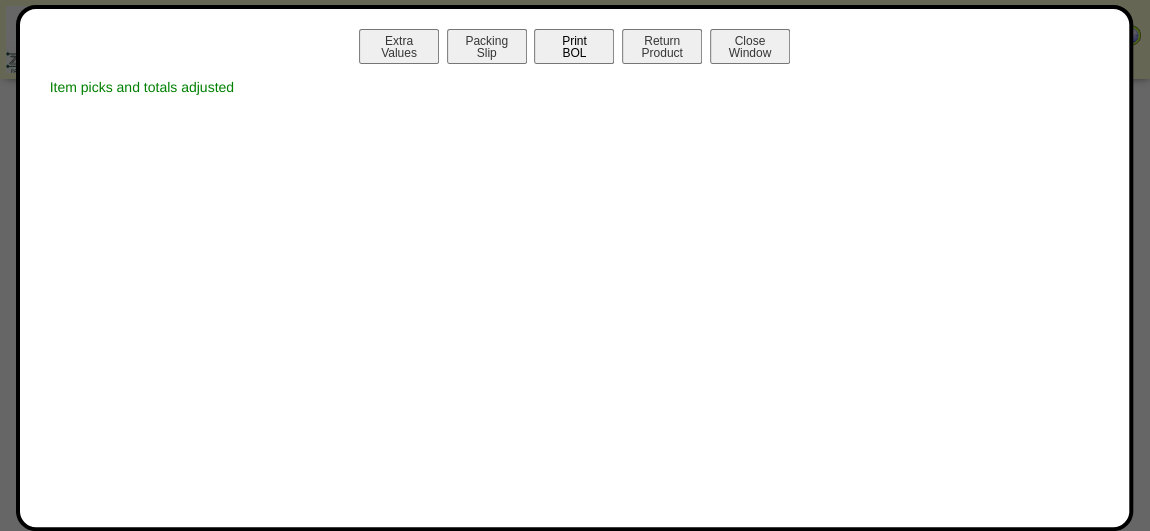 click on "Print BOL" at bounding box center [574, 46] 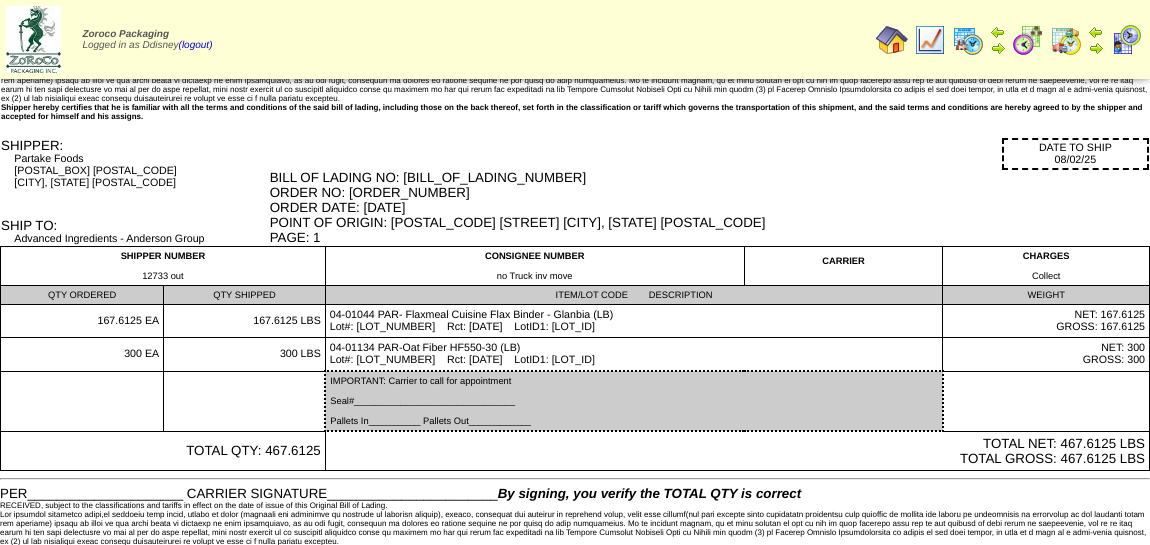scroll, scrollTop: 0, scrollLeft: 0, axis: both 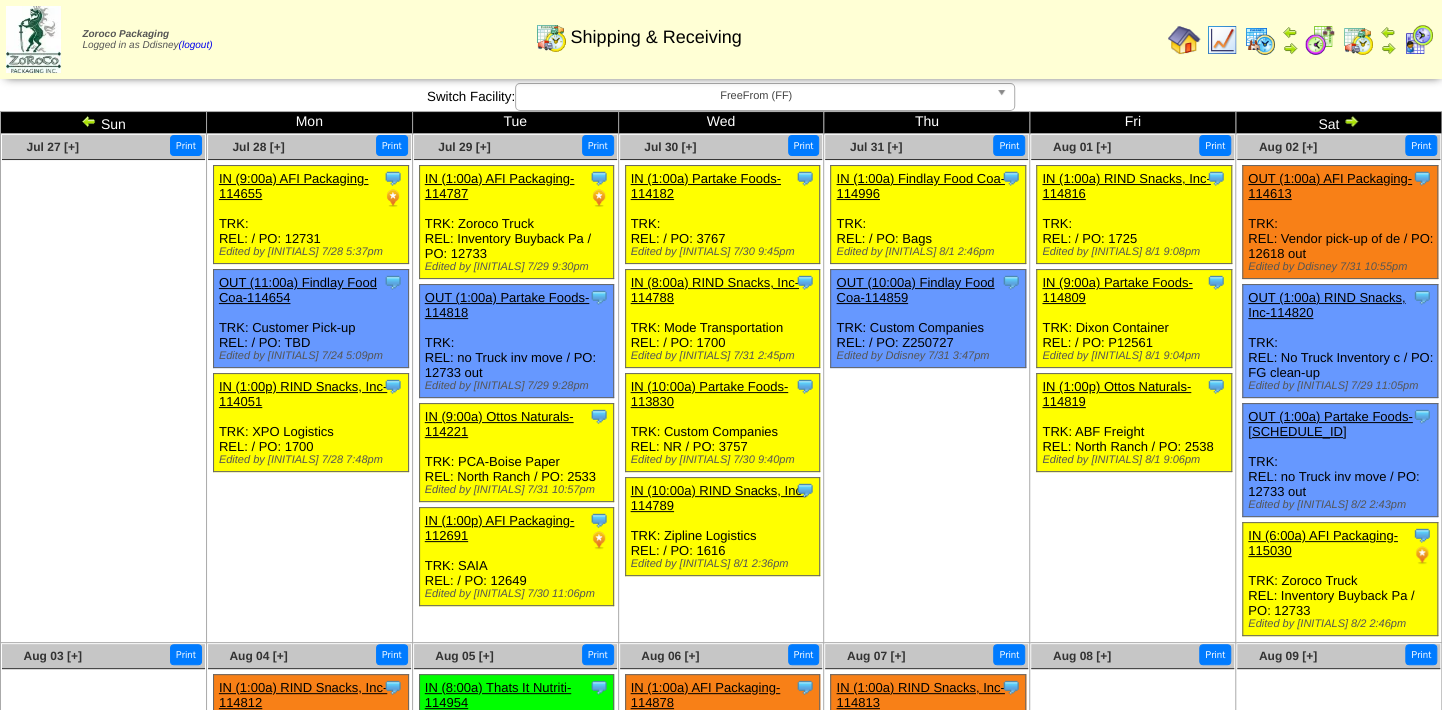 click at bounding box center [1184, 40] 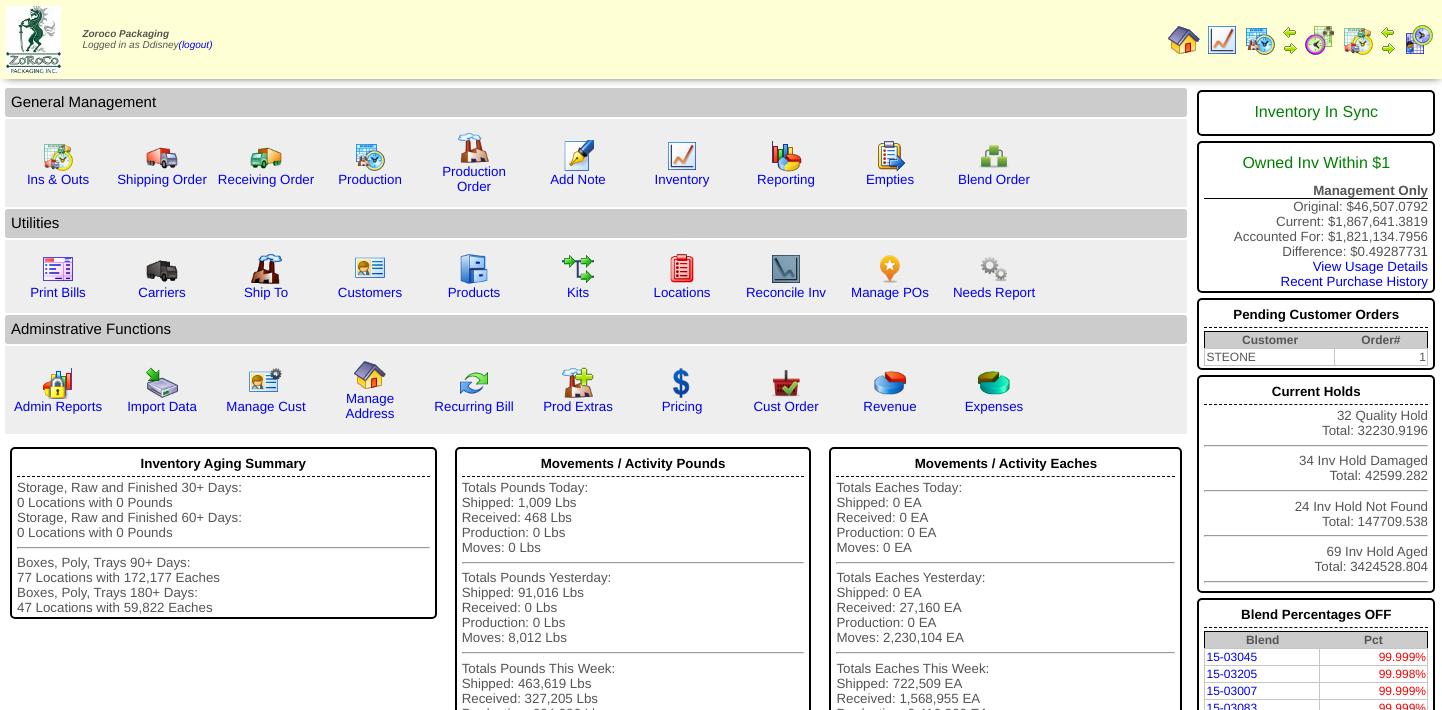 scroll, scrollTop: 0, scrollLeft: 0, axis: both 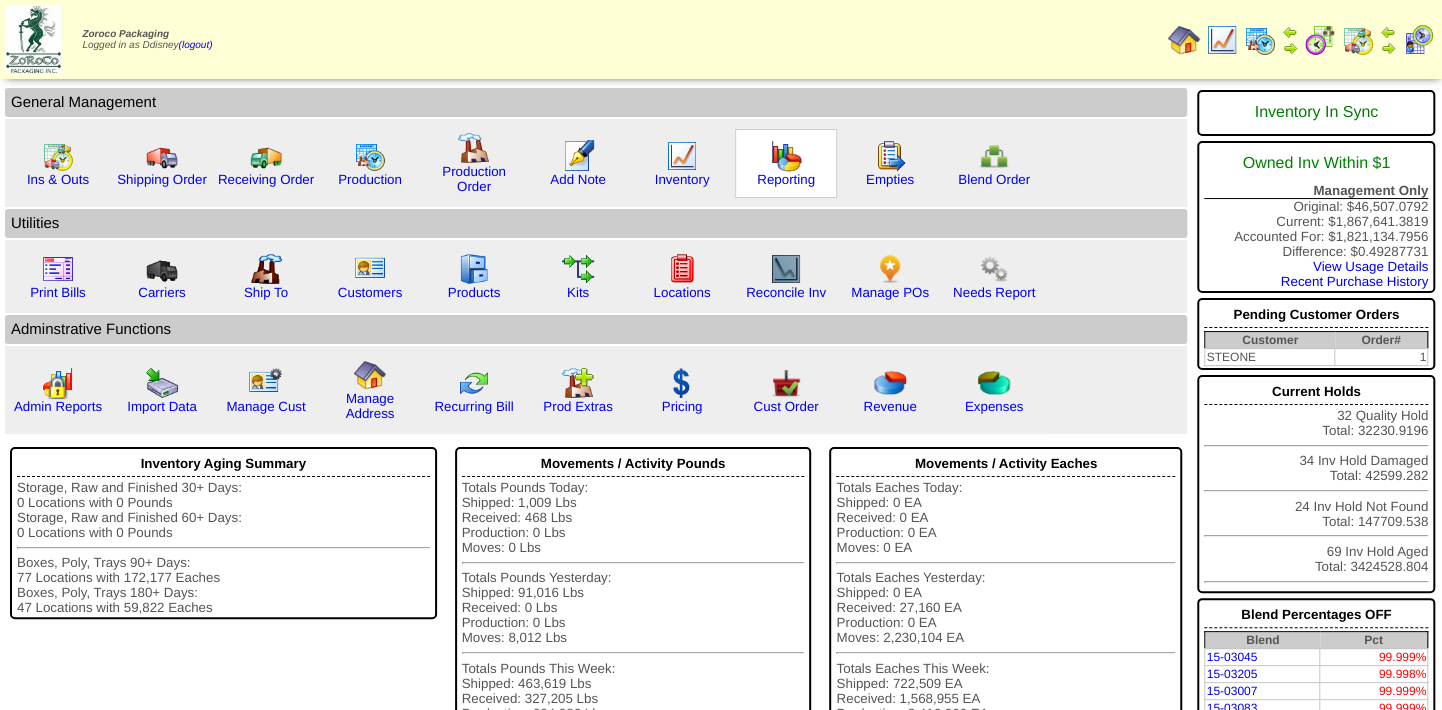 click at bounding box center [786, 156] 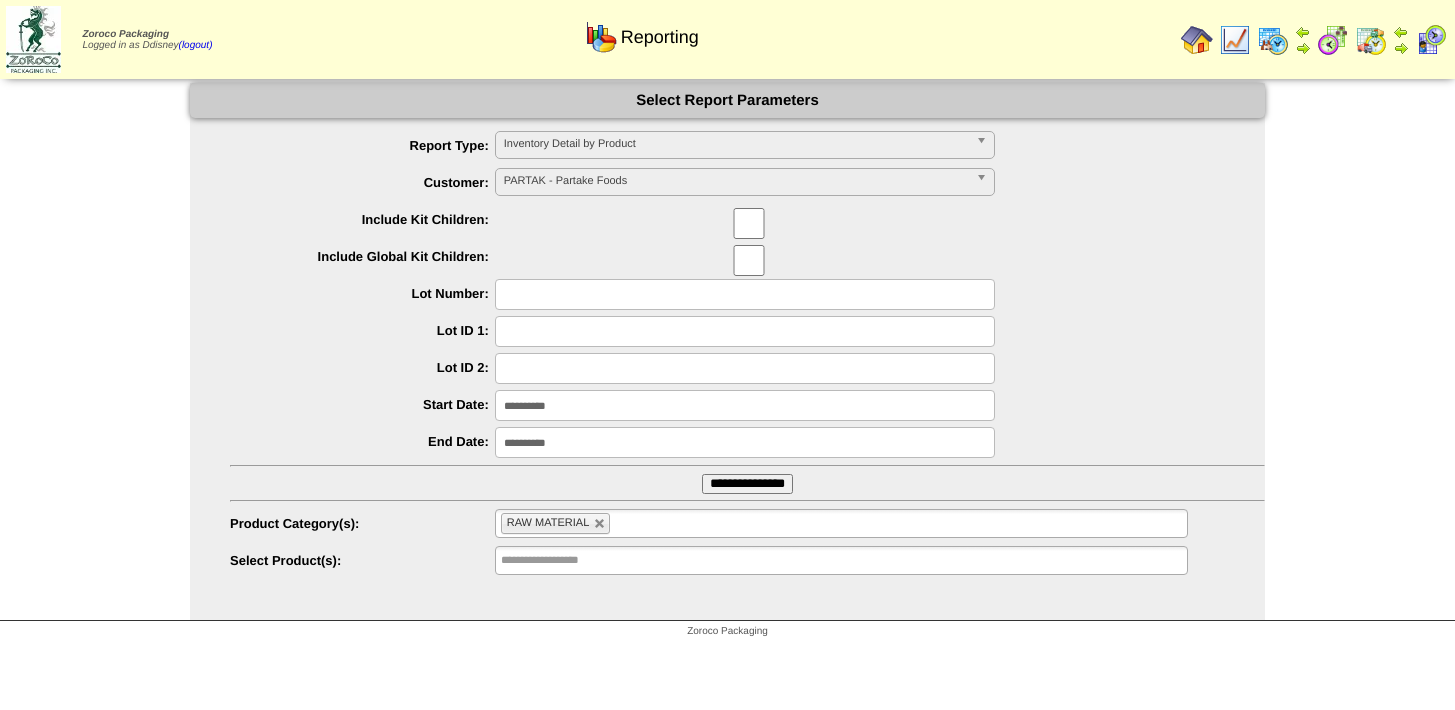 scroll, scrollTop: 0, scrollLeft: 0, axis: both 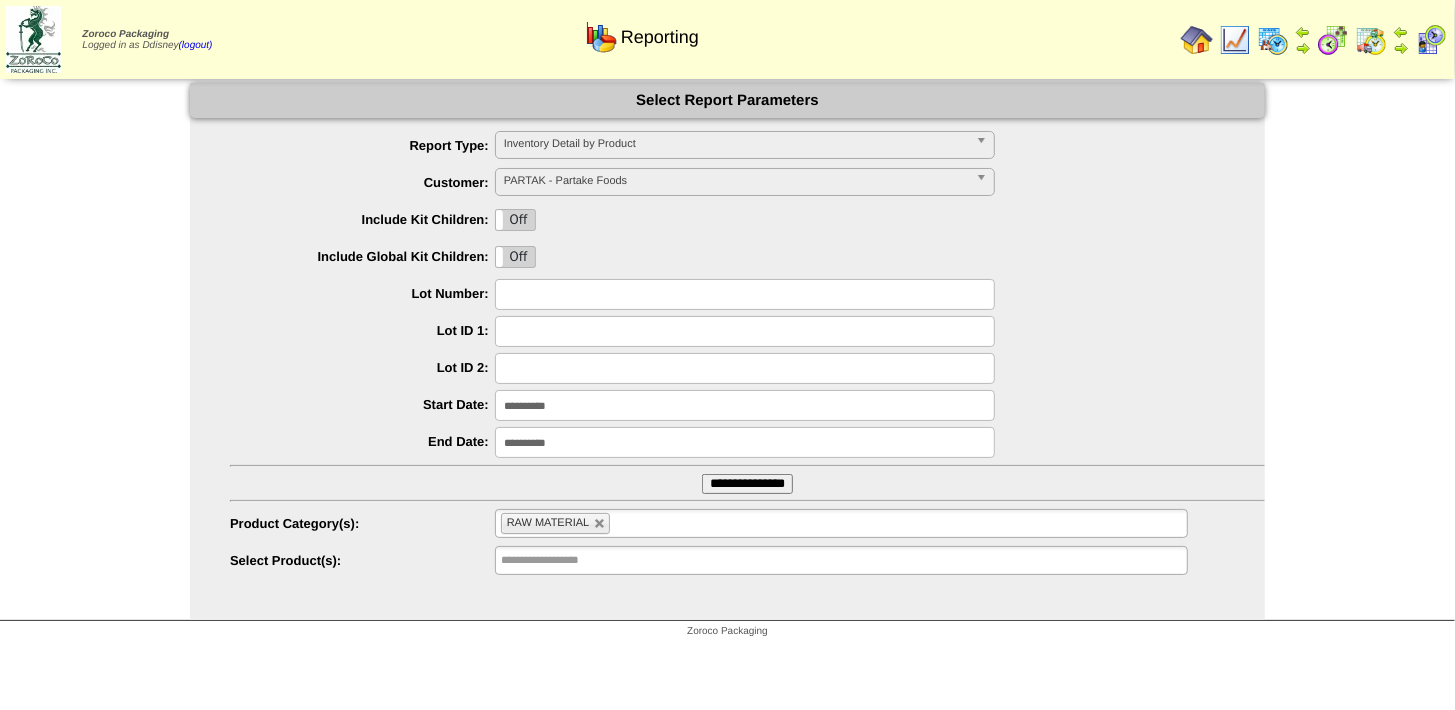 click on "**********" at bounding box center [747, 484] 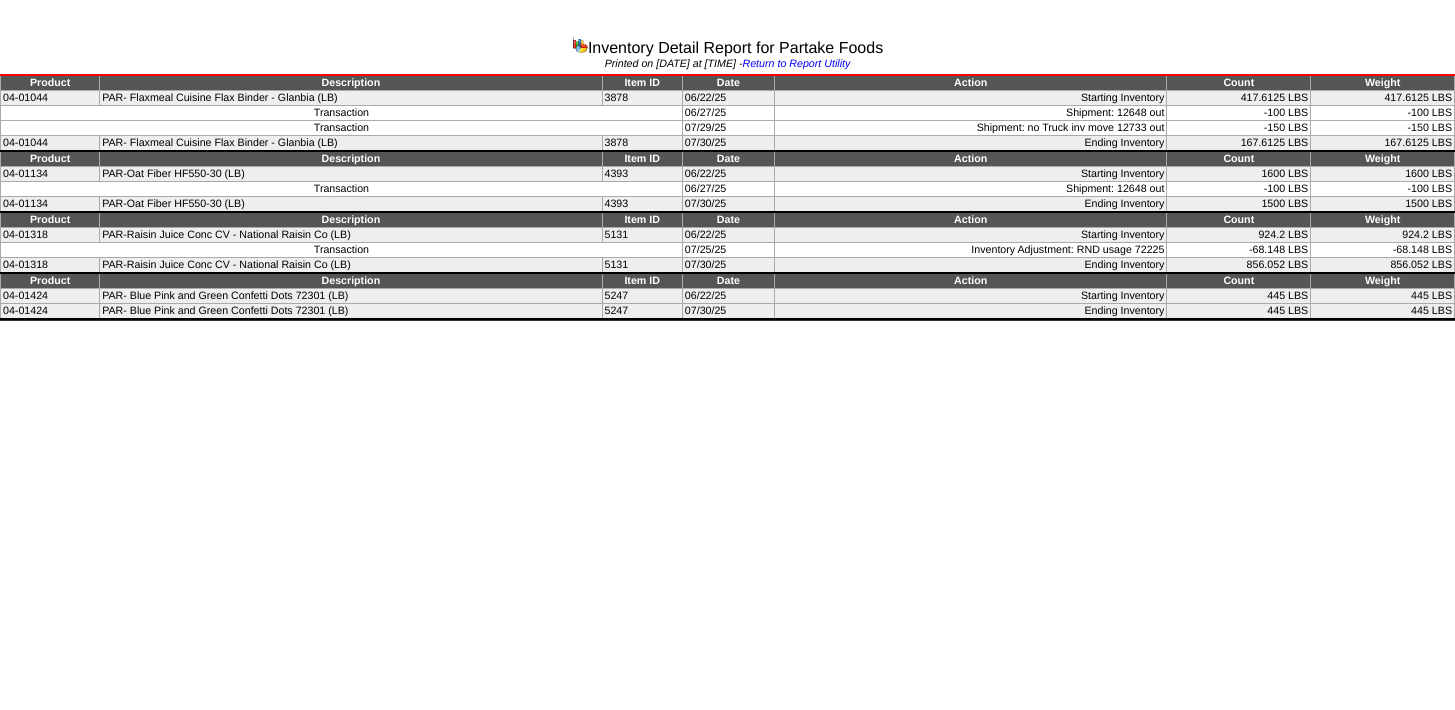 scroll, scrollTop: 0, scrollLeft: 0, axis: both 